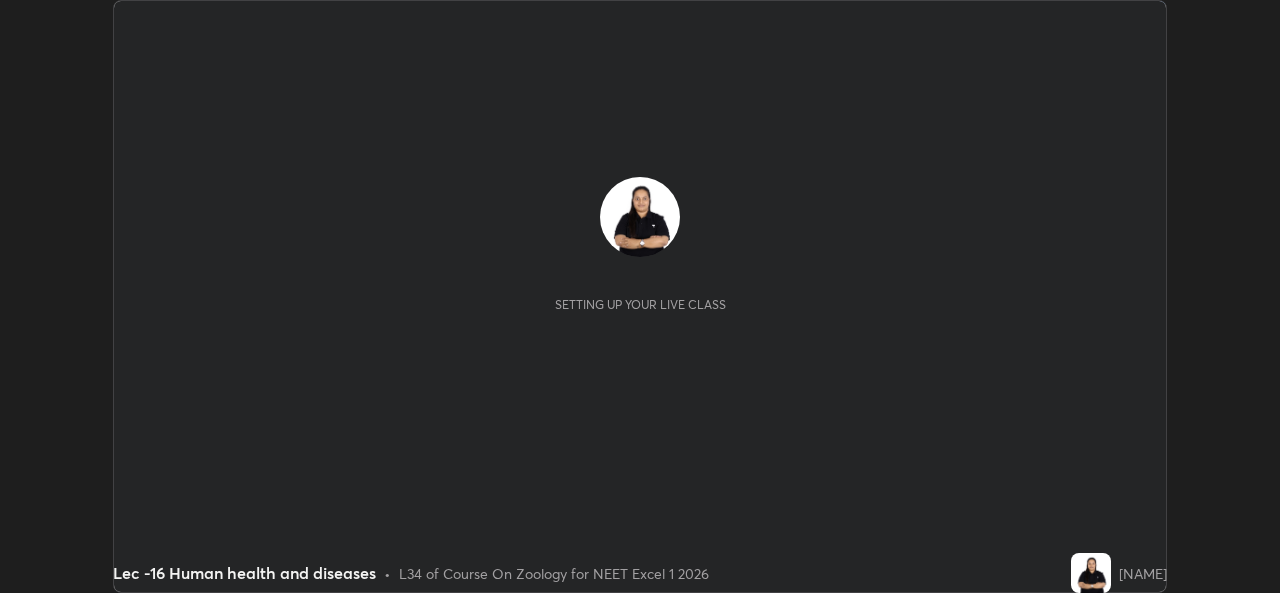 scroll, scrollTop: 0, scrollLeft: 0, axis: both 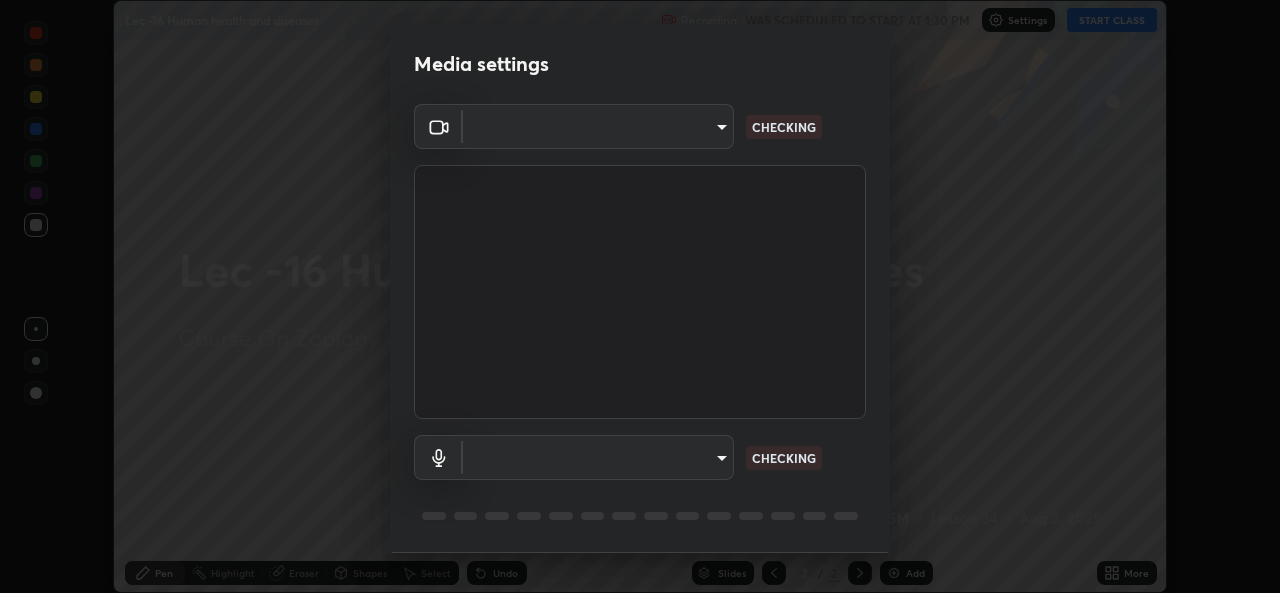 type on "78e73baf3d63bceb4c45423e3c658d9595c8caa1ee6d34b79bc6d5c79dc82097" 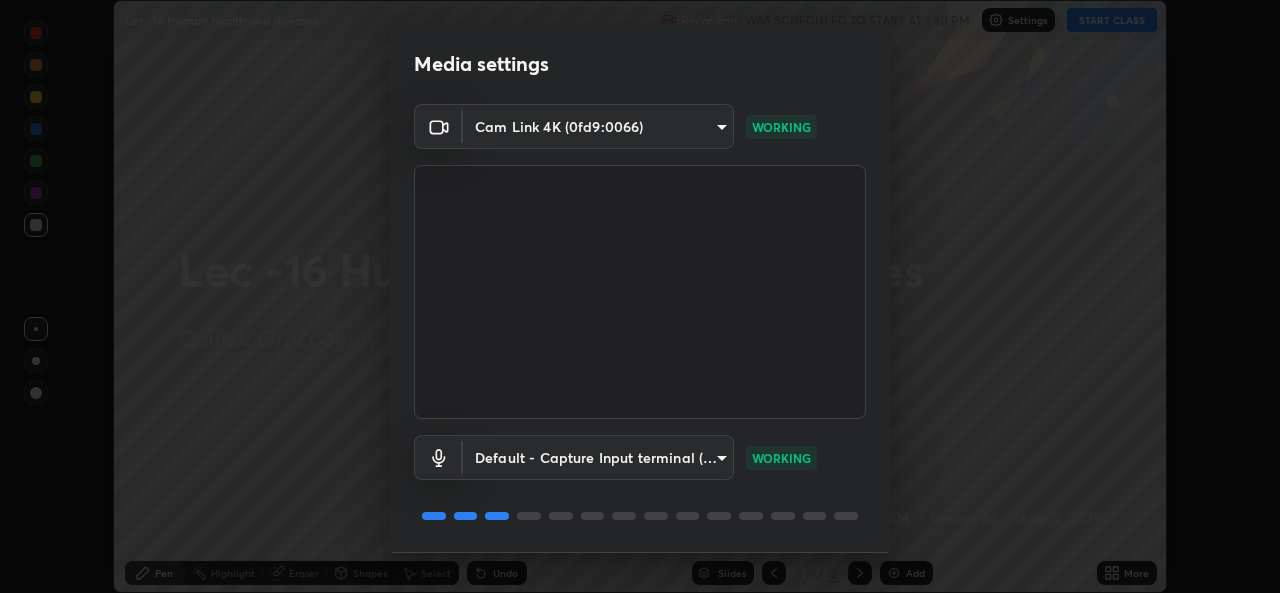 scroll, scrollTop: 63, scrollLeft: 0, axis: vertical 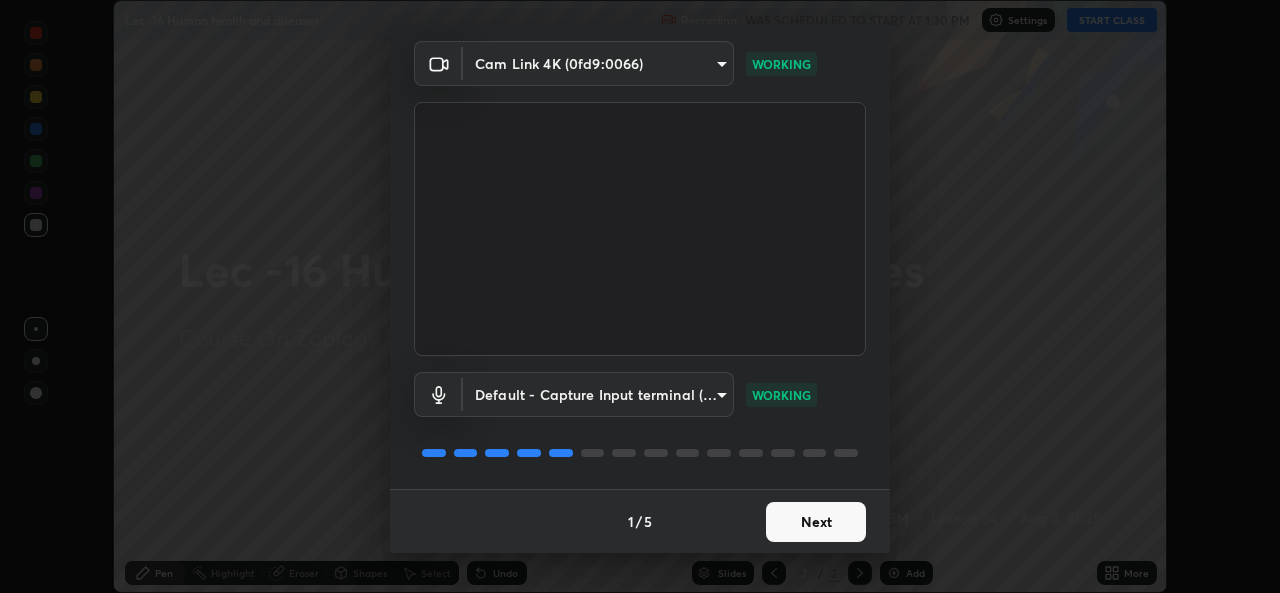click on "Next" at bounding box center [816, 522] 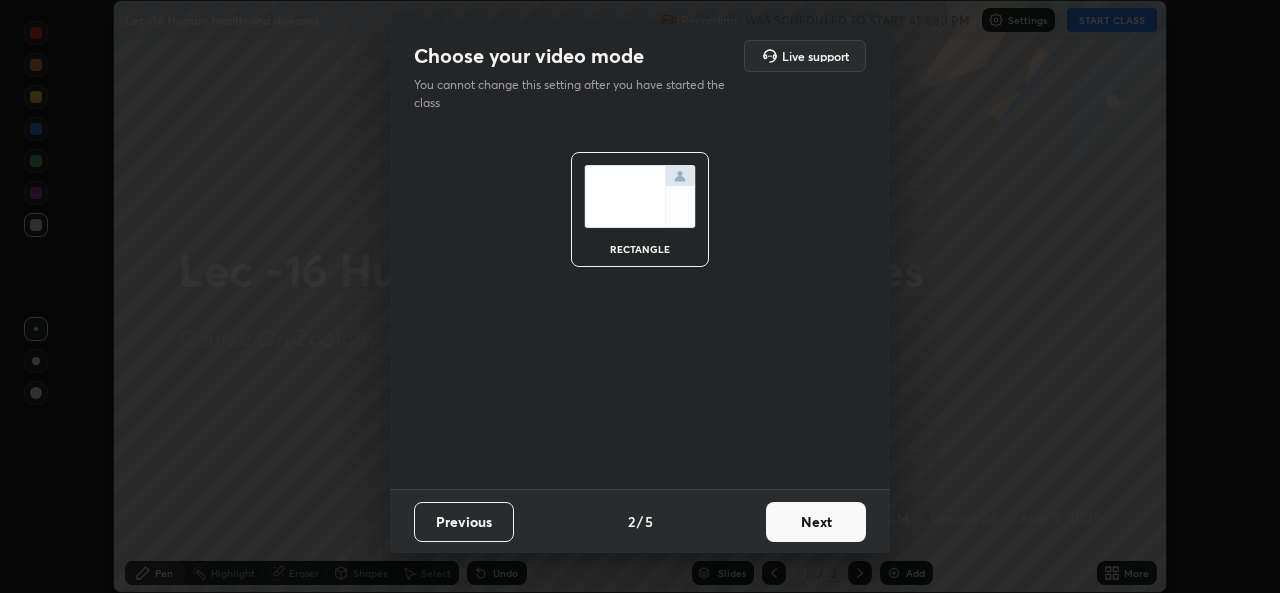 scroll, scrollTop: 0, scrollLeft: 0, axis: both 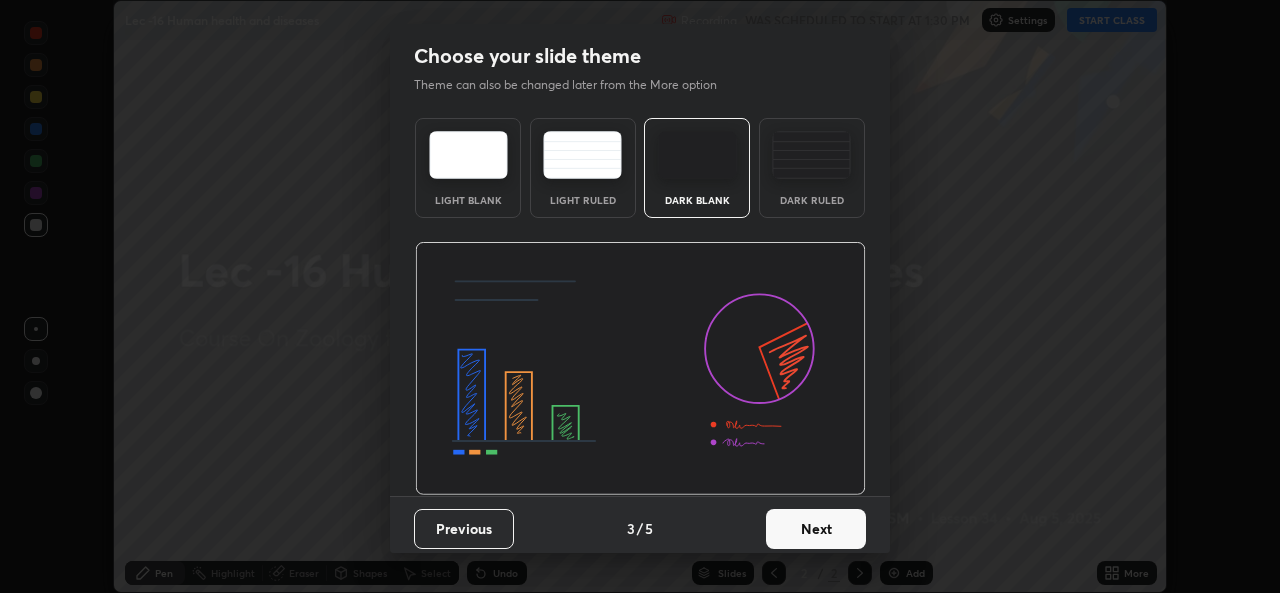 click on "Next" at bounding box center (816, 529) 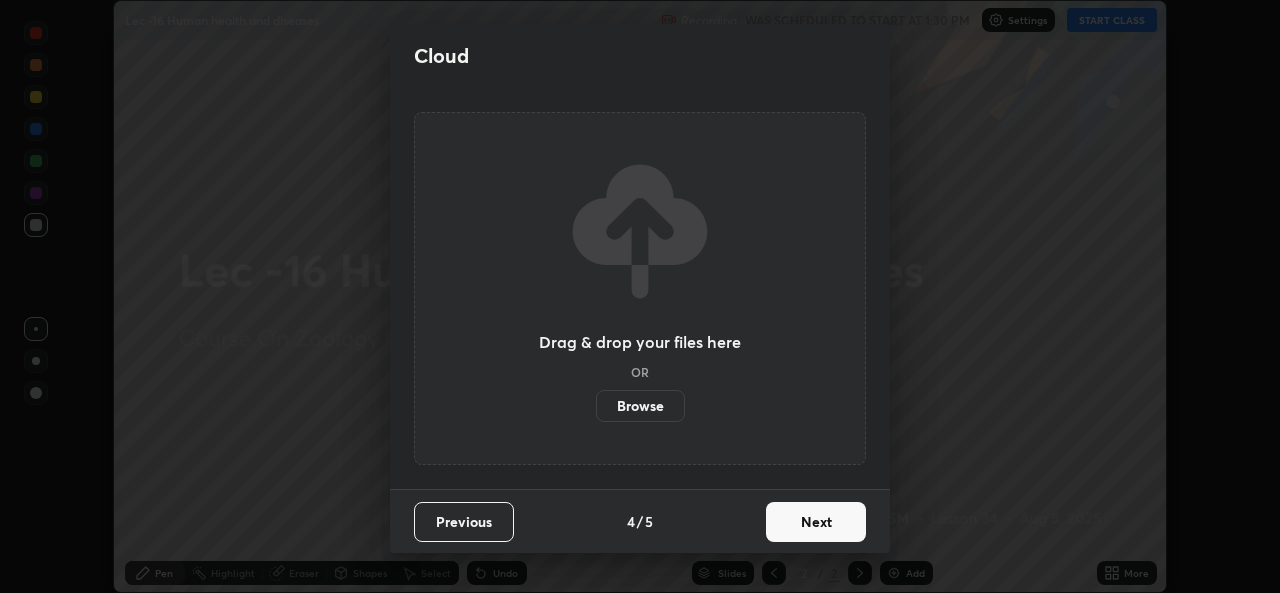 click on "Next" at bounding box center (816, 522) 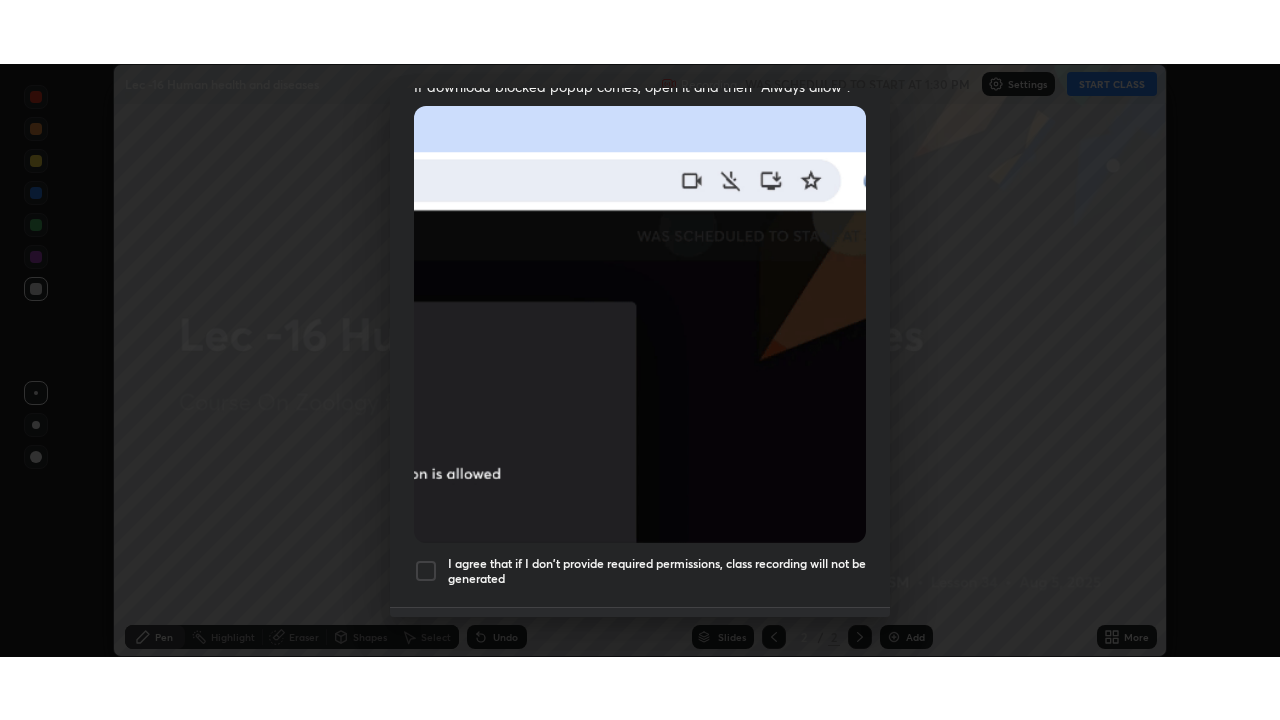 scroll, scrollTop: 471, scrollLeft: 0, axis: vertical 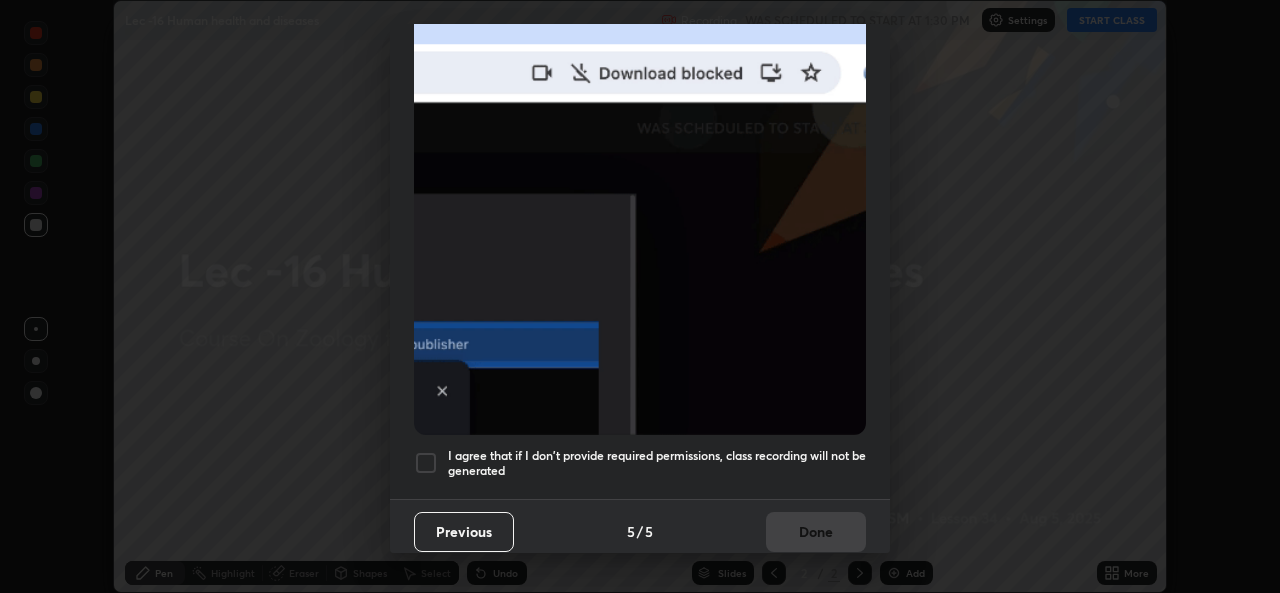 click at bounding box center [426, 463] 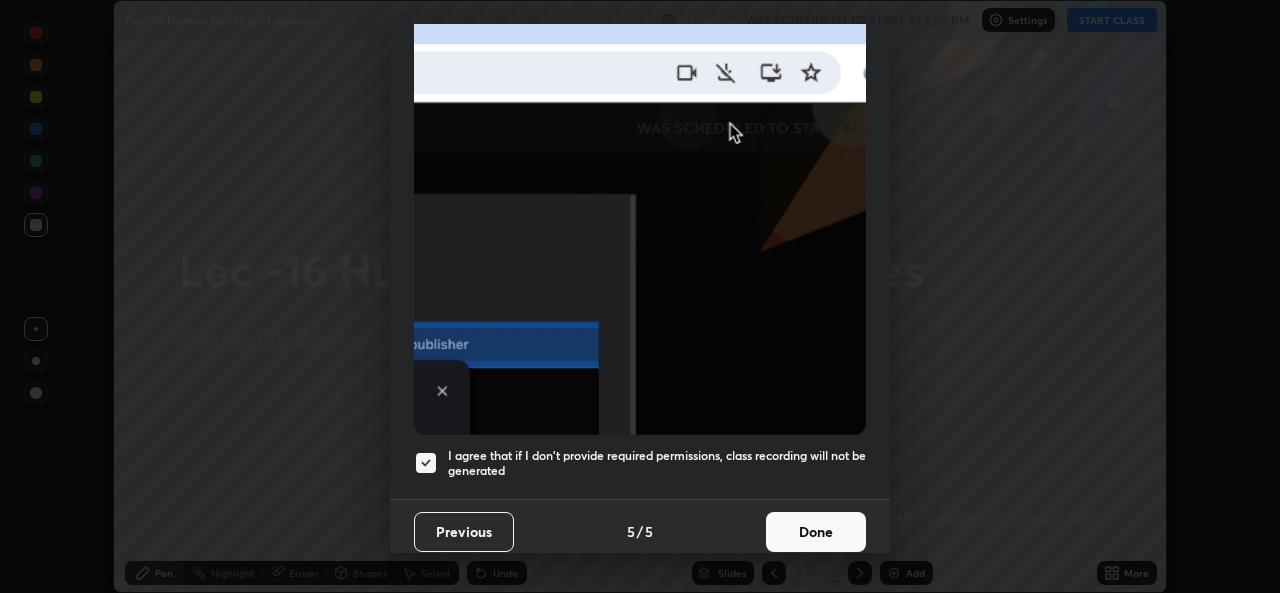click on "Done" at bounding box center [816, 532] 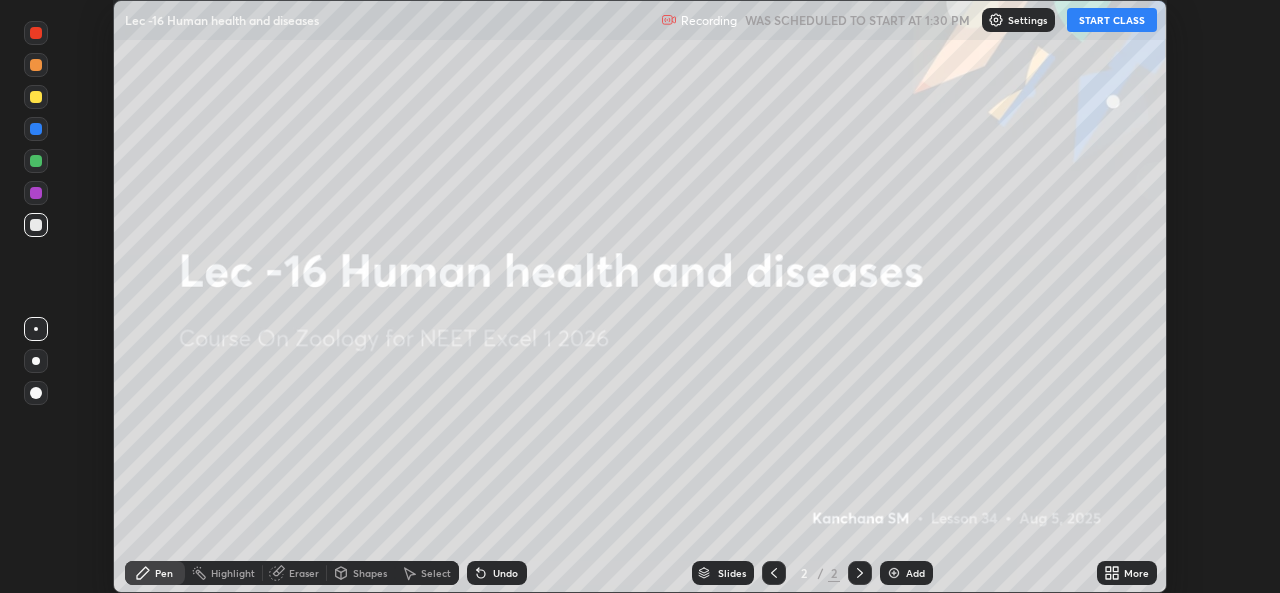 click on "START CLASS" at bounding box center [1112, 20] 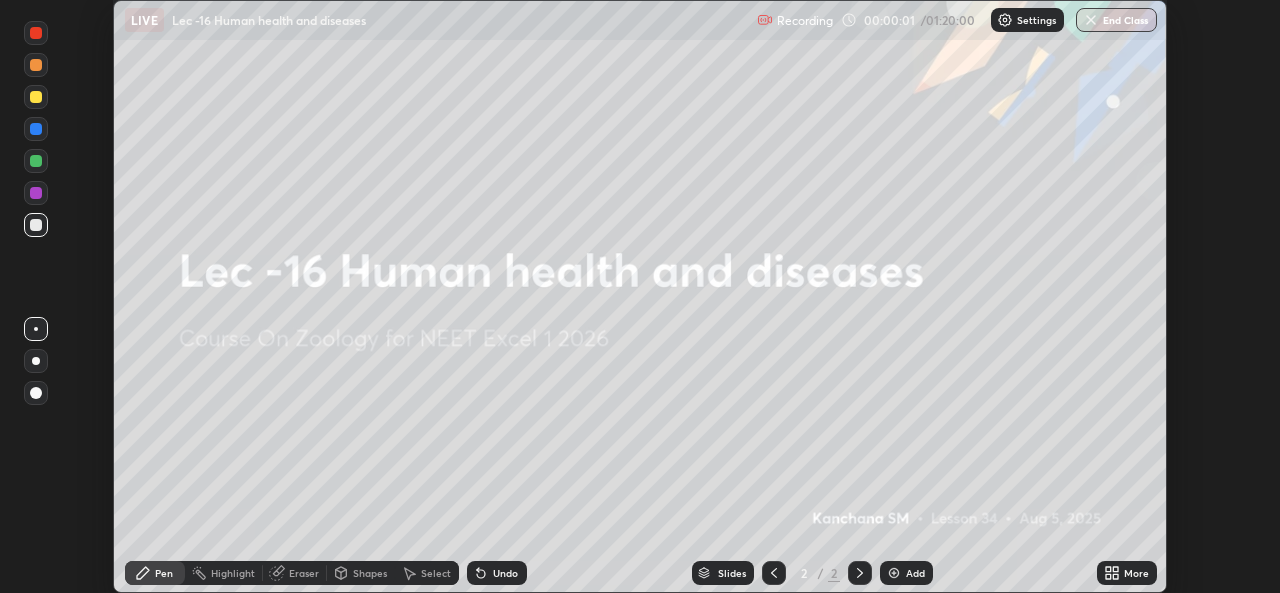 click 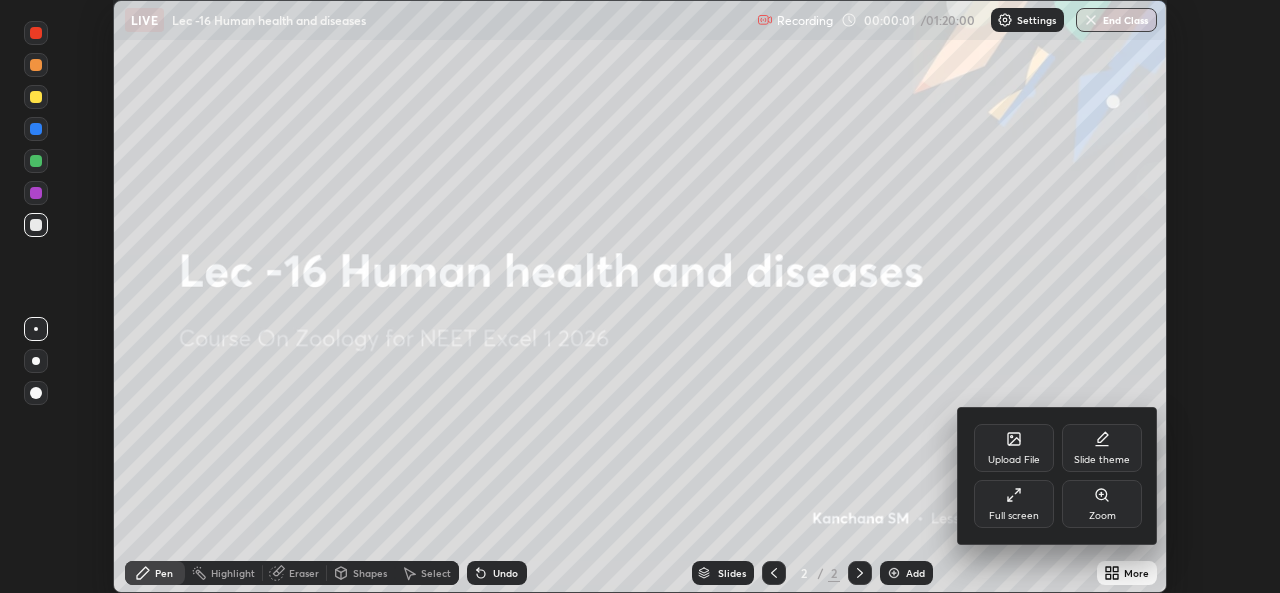 click on "Full screen" at bounding box center [1014, 504] 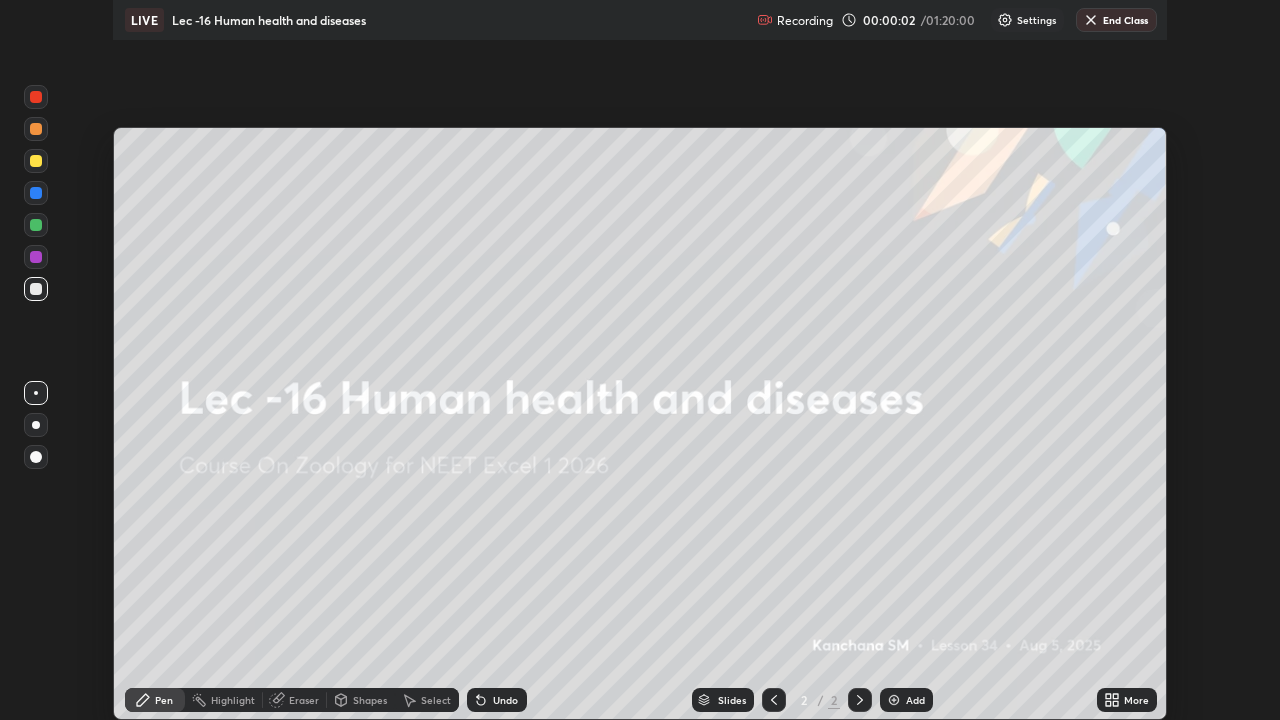 scroll, scrollTop: 99280, scrollLeft: 98720, axis: both 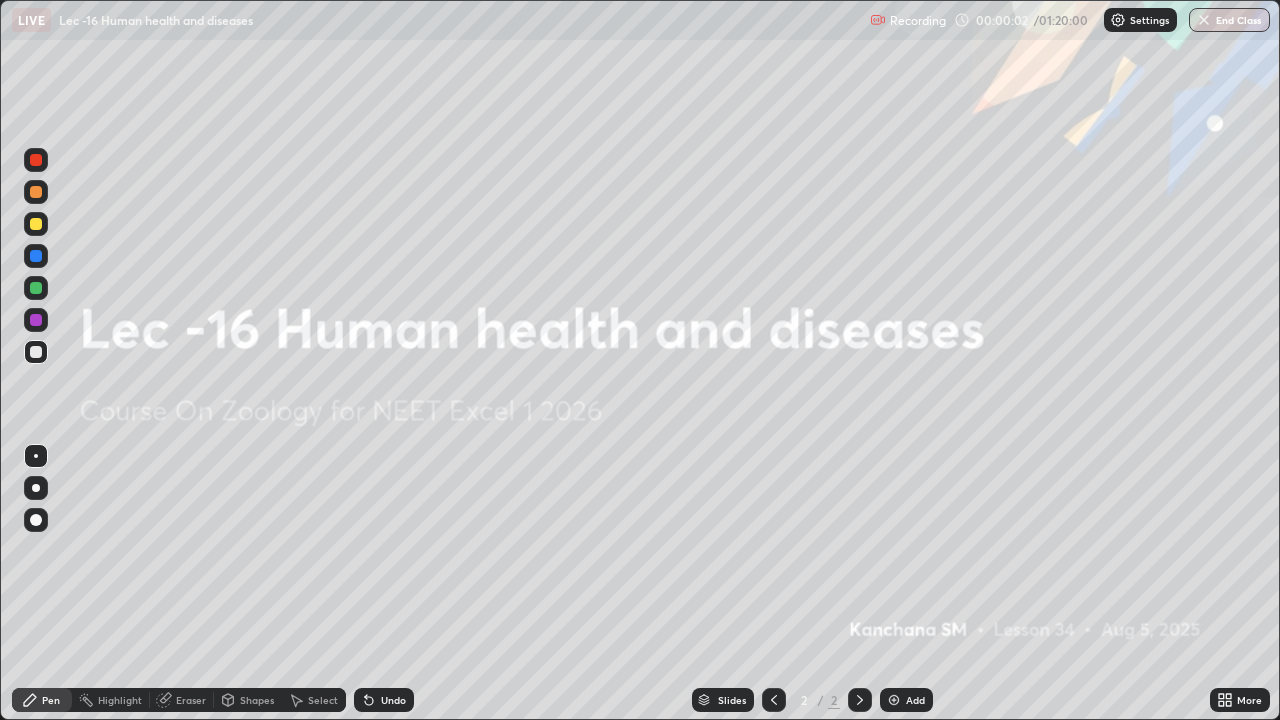 click at bounding box center [894, 700] 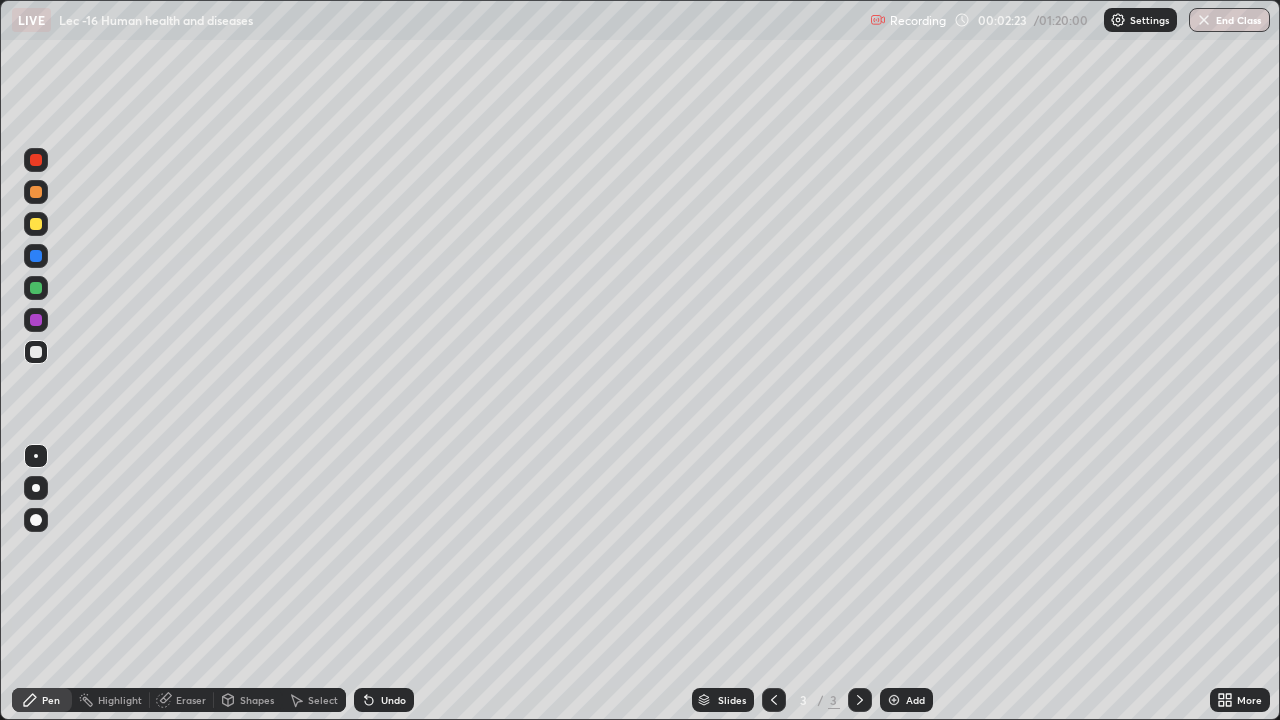 click at bounding box center (36, 224) 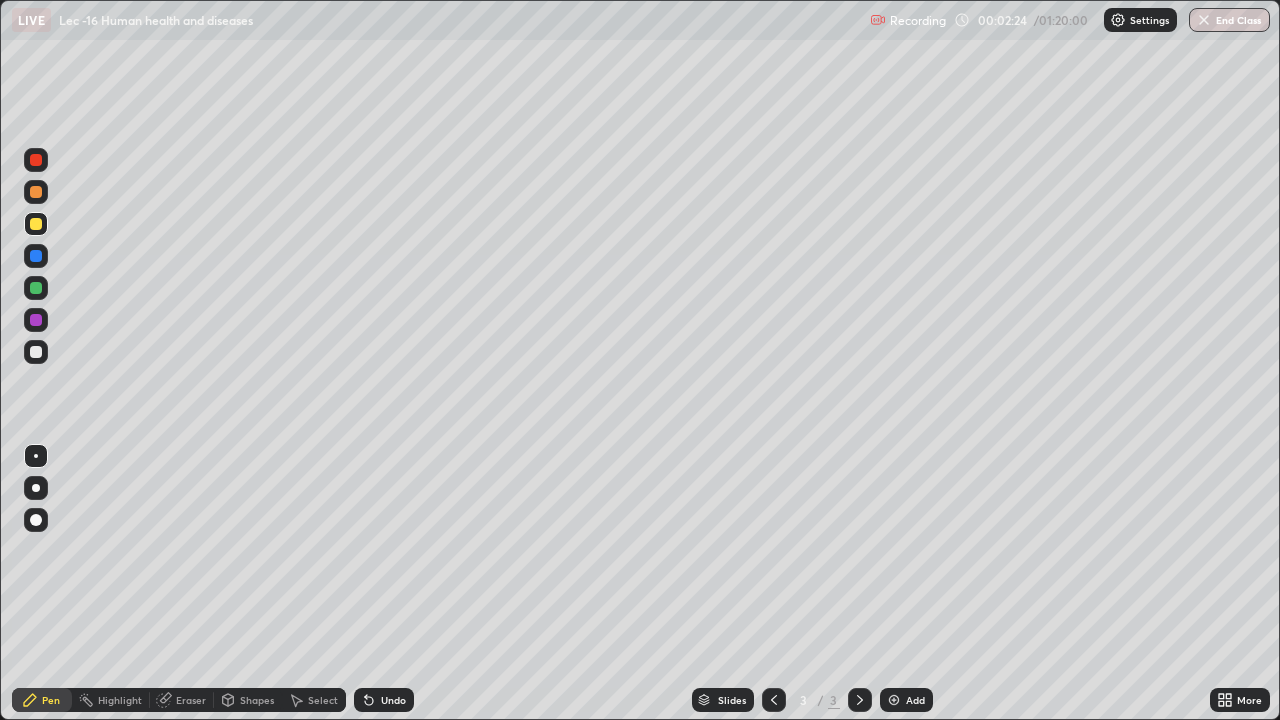 click at bounding box center (36, 520) 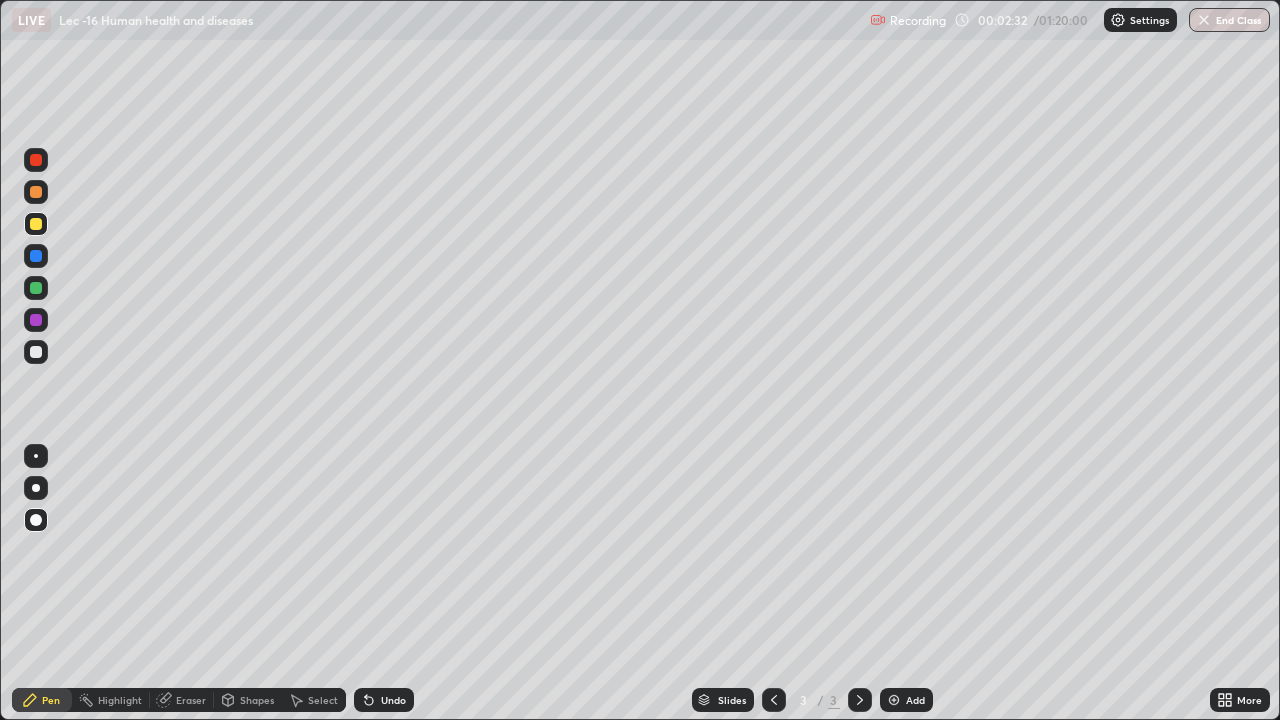 click on "Select" at bounding box center [314, 700] 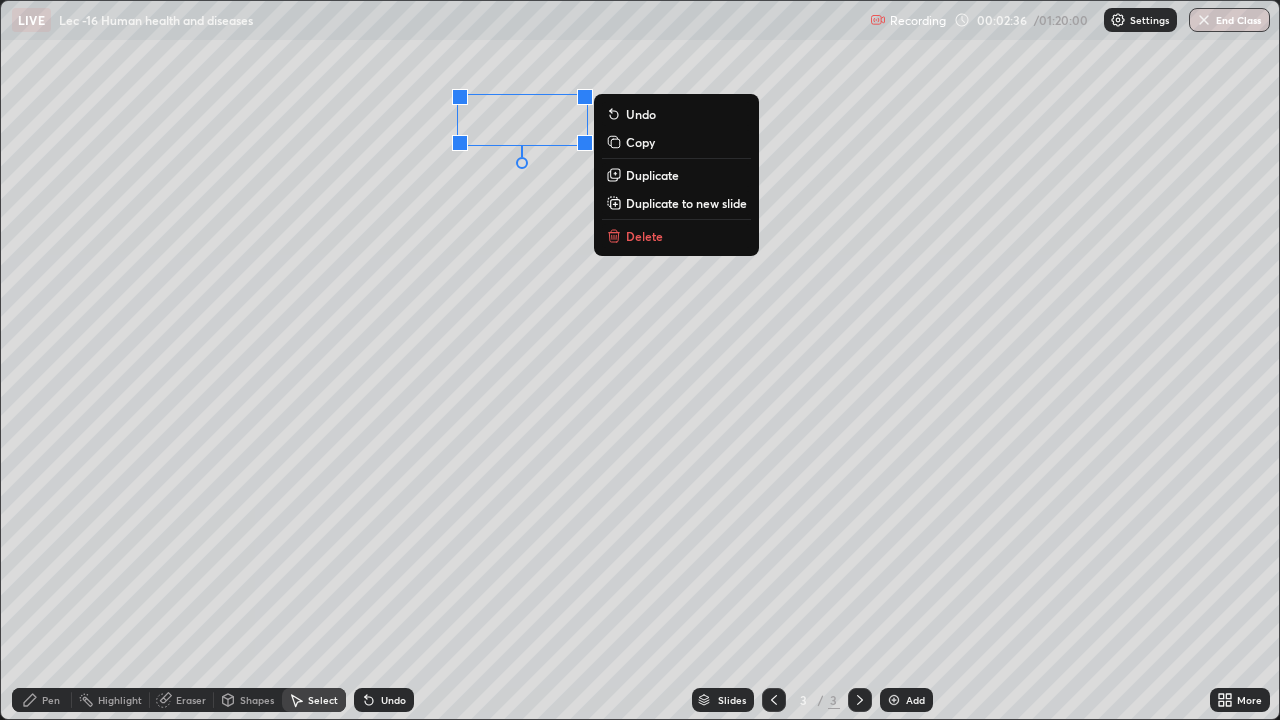click on "0 ° Undo Copy Duplicate Duplicate to new slide Delete" at bounding box center [640, 360] 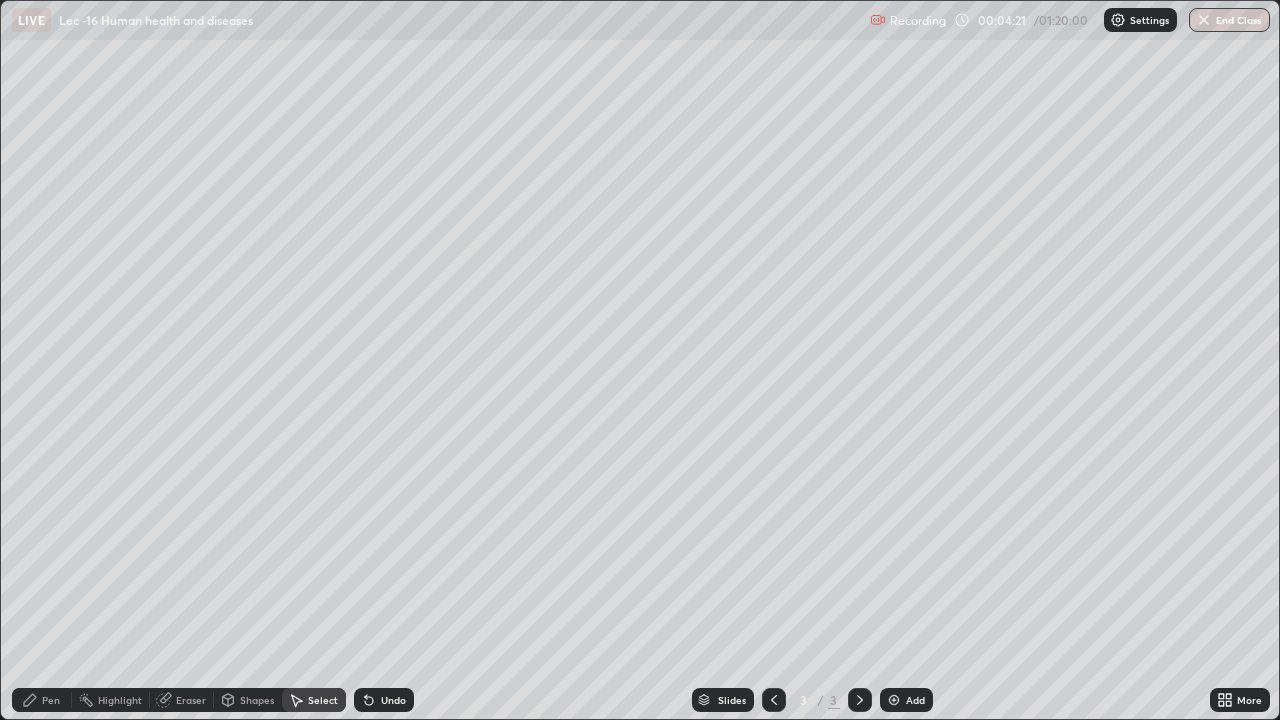 click on "Pen" at bounding box center [51, 700] 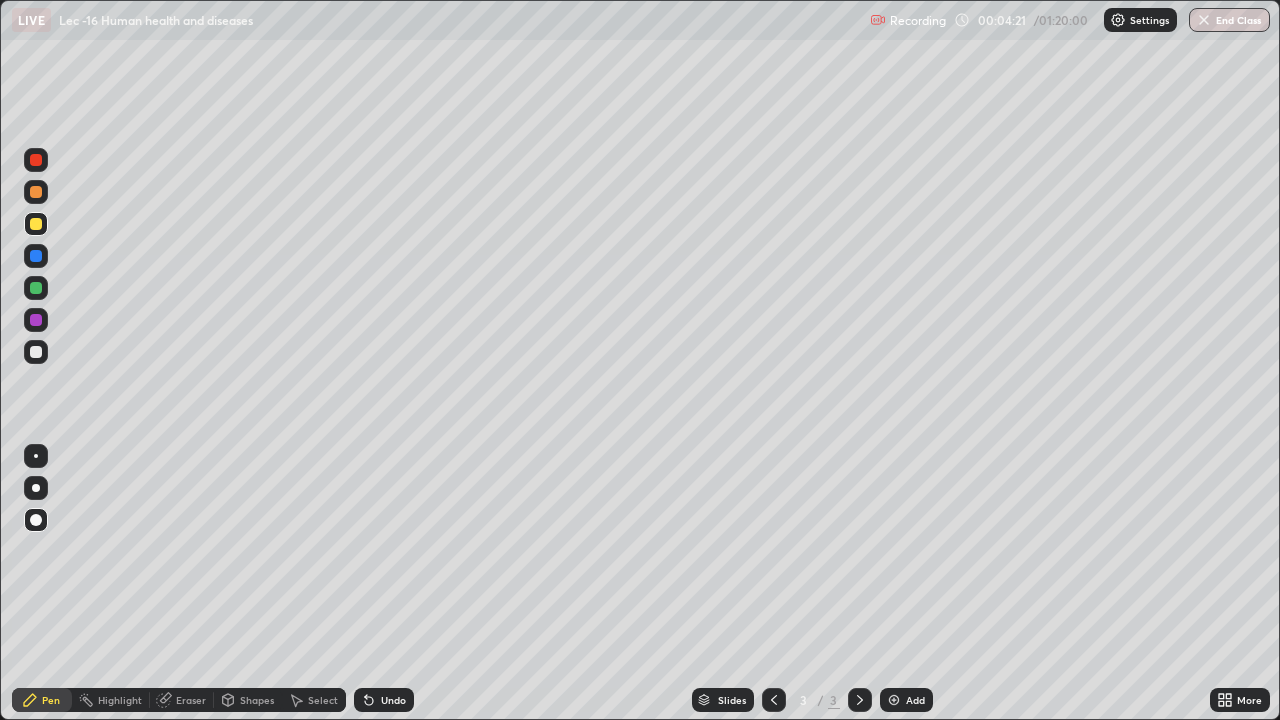 click at bounding box center (36, 352) 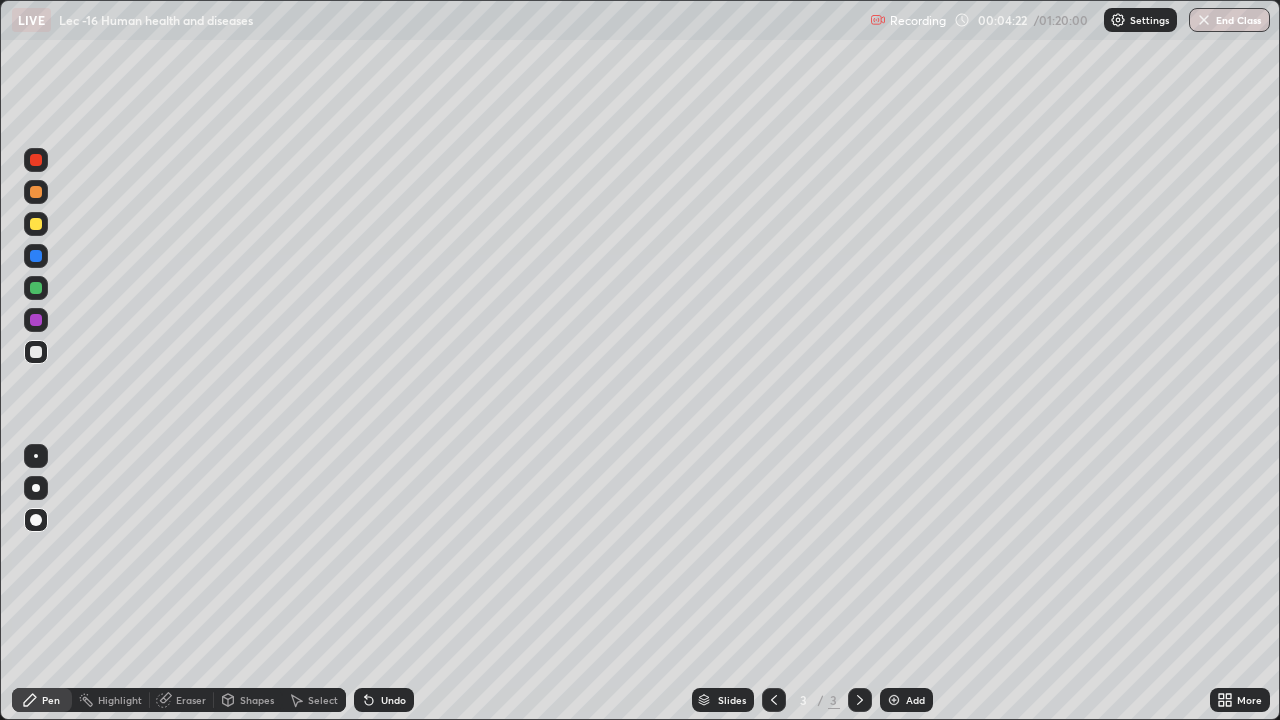 click at bounding box center [36, 488] 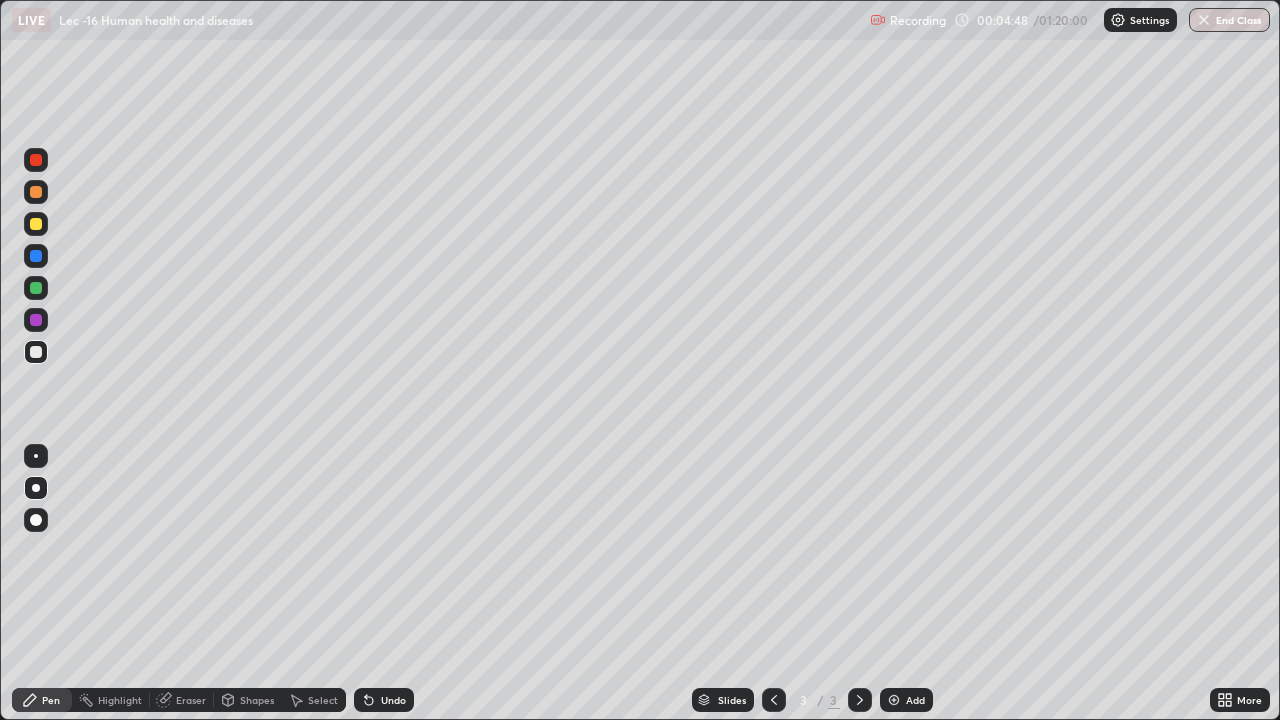 click on "Select" at bounding box center [323, 700] 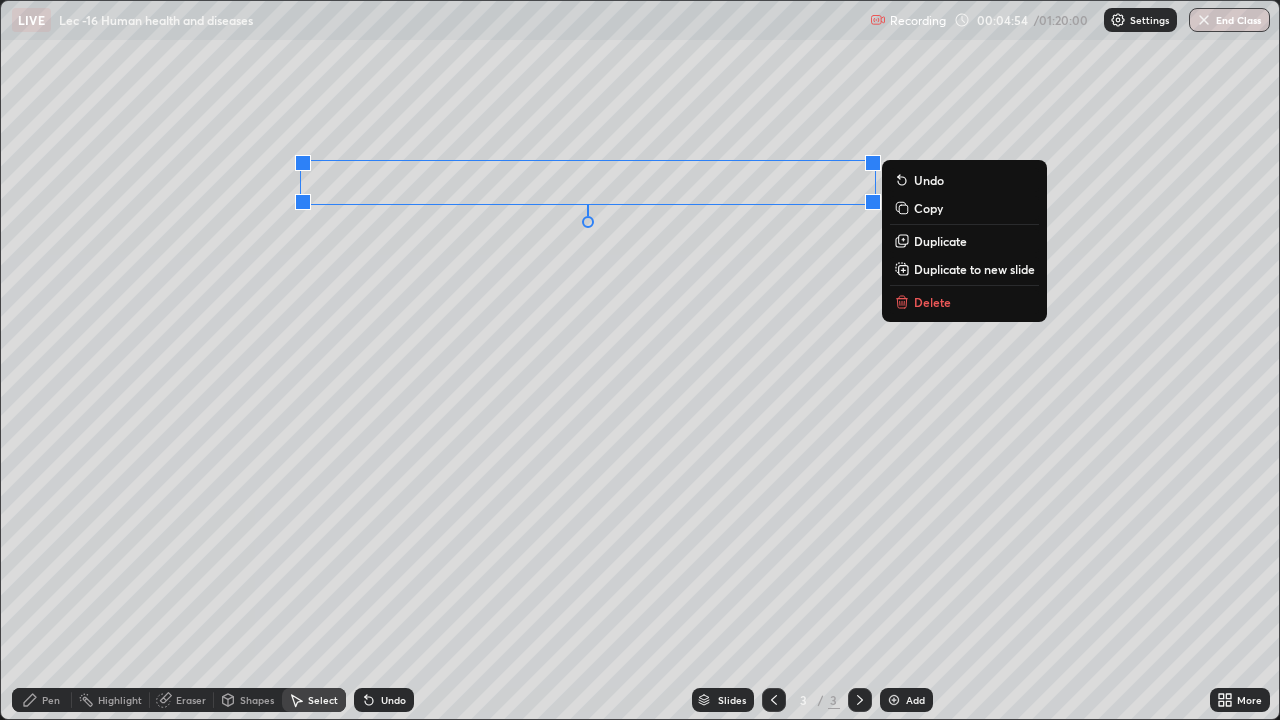 click on "0 ° Undo Copy Duplicate Duplicate to new slide Delete" at bounding box center (640, 360) 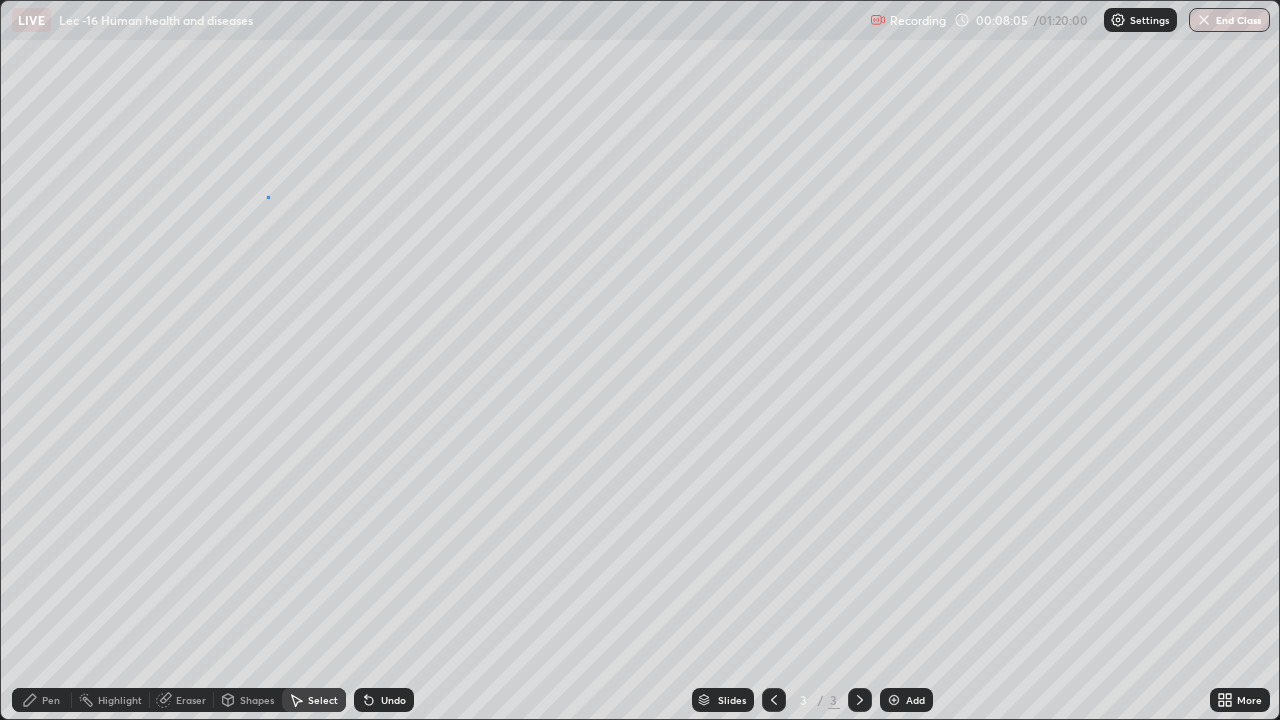 click on "0 ° Undo Copy Duplicate Duplicate to new slide Delete" at bounding box center (640, 360) 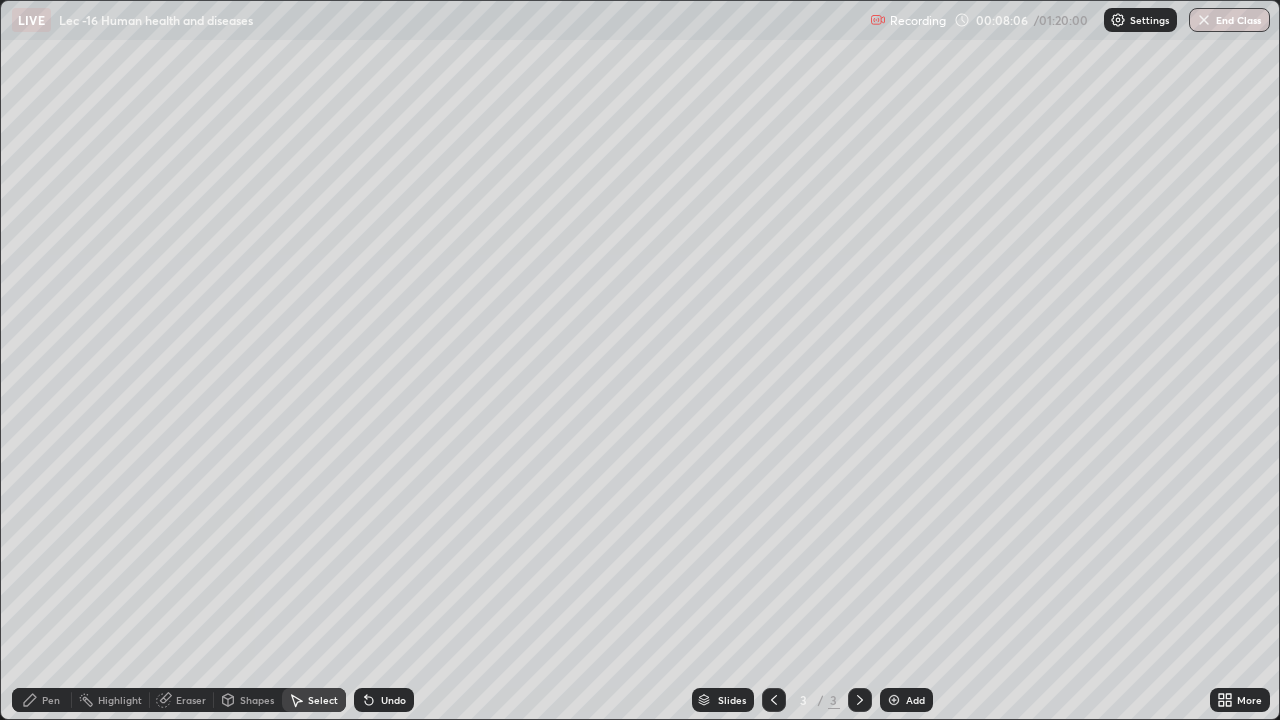 click on "Pen" at bounding box center [51, 700] 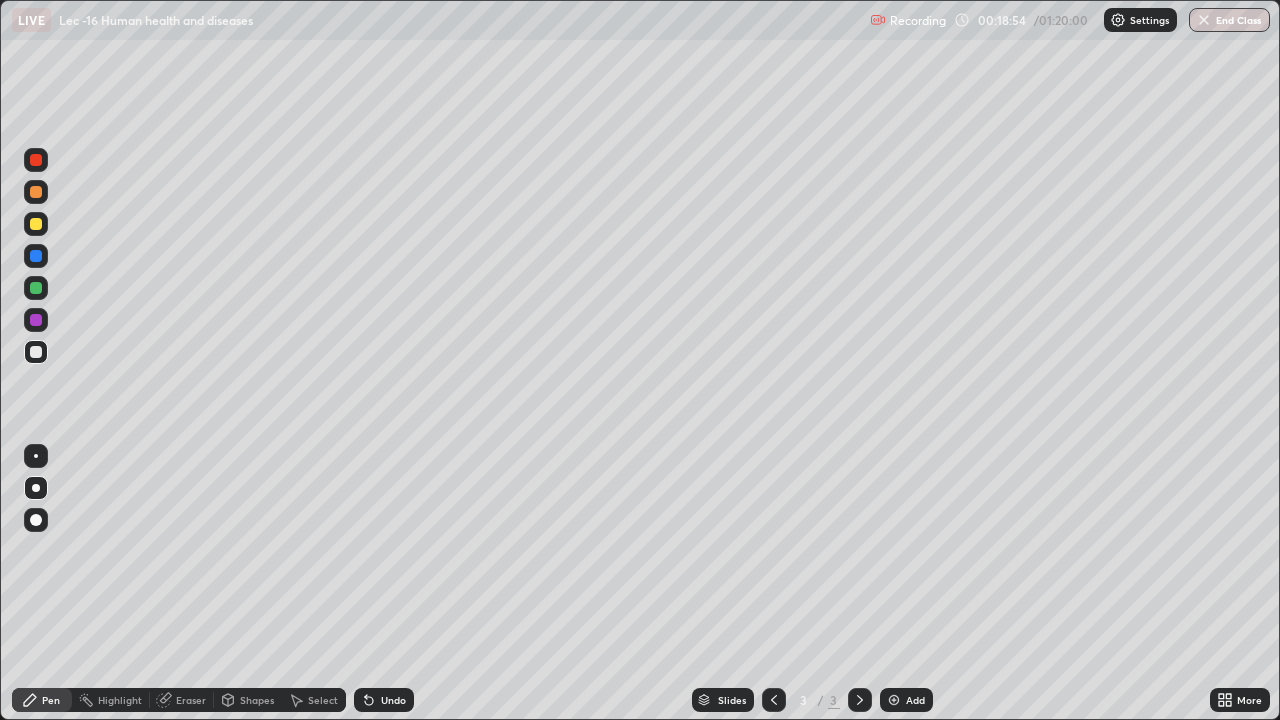 click on "Eraser" at bounding box center [182, 700] 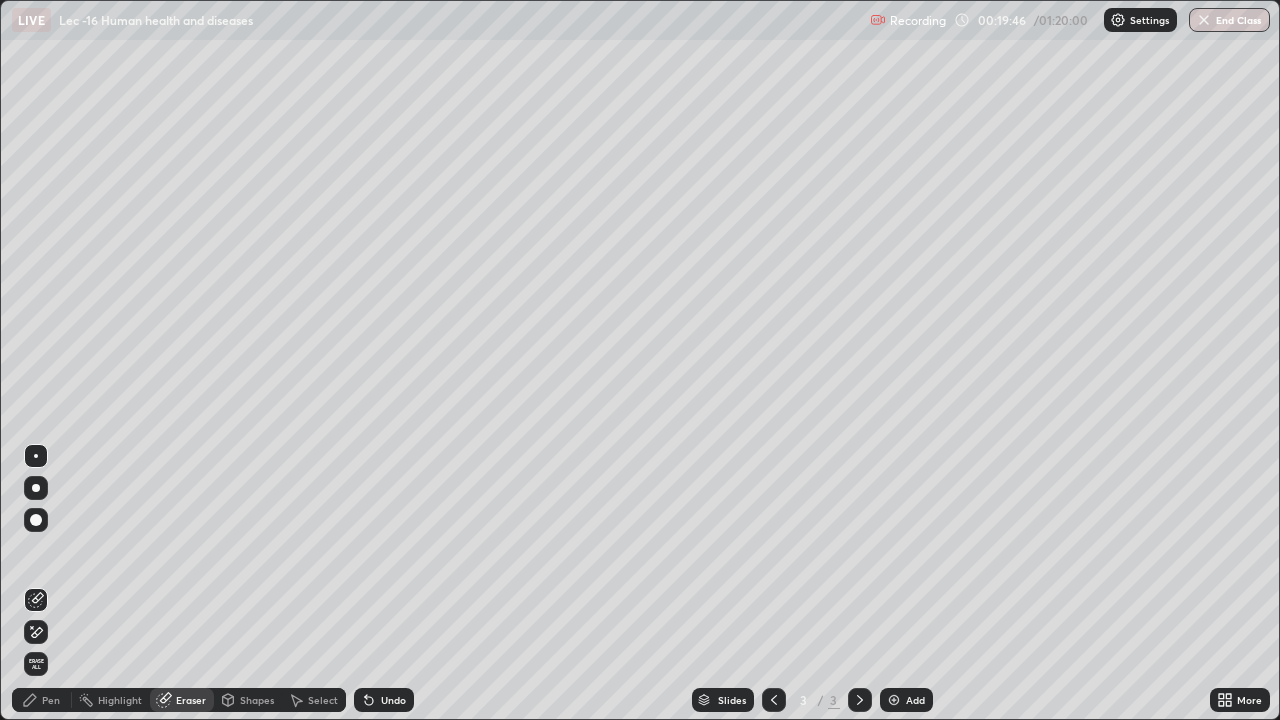 click on "Pen" at bounding box center (51, 700) 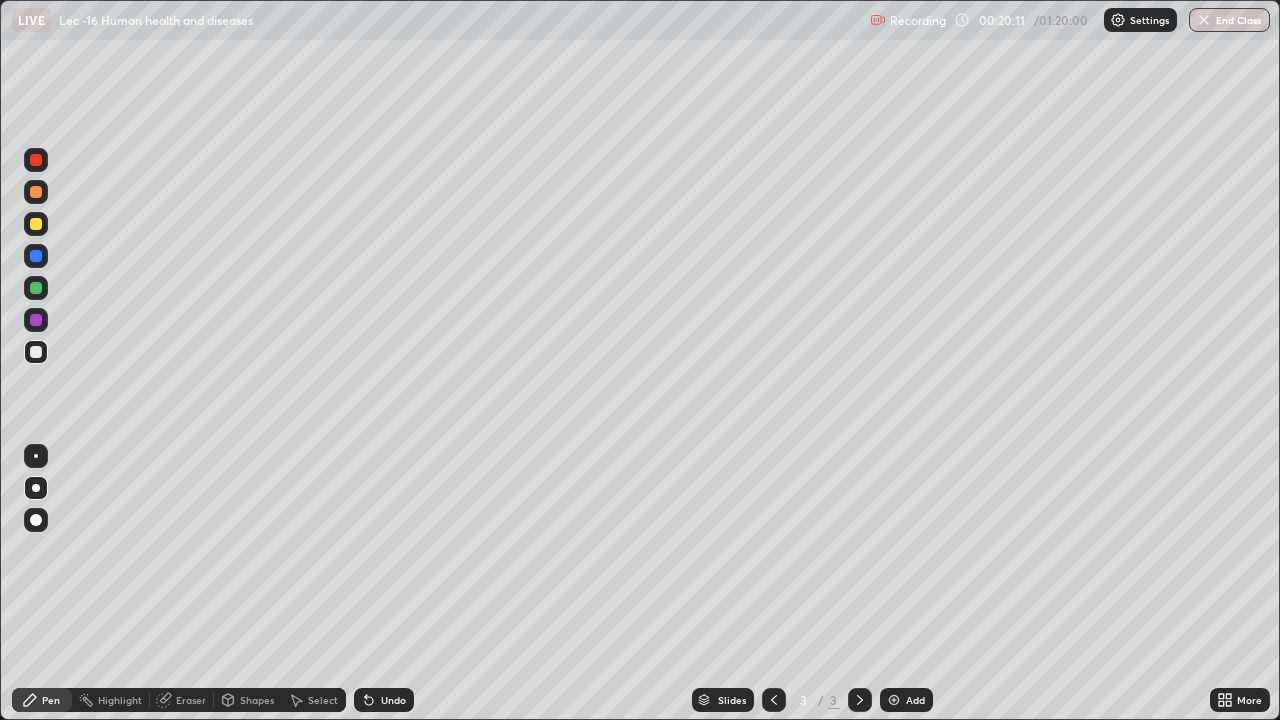 click at bounding box center [36, 288] 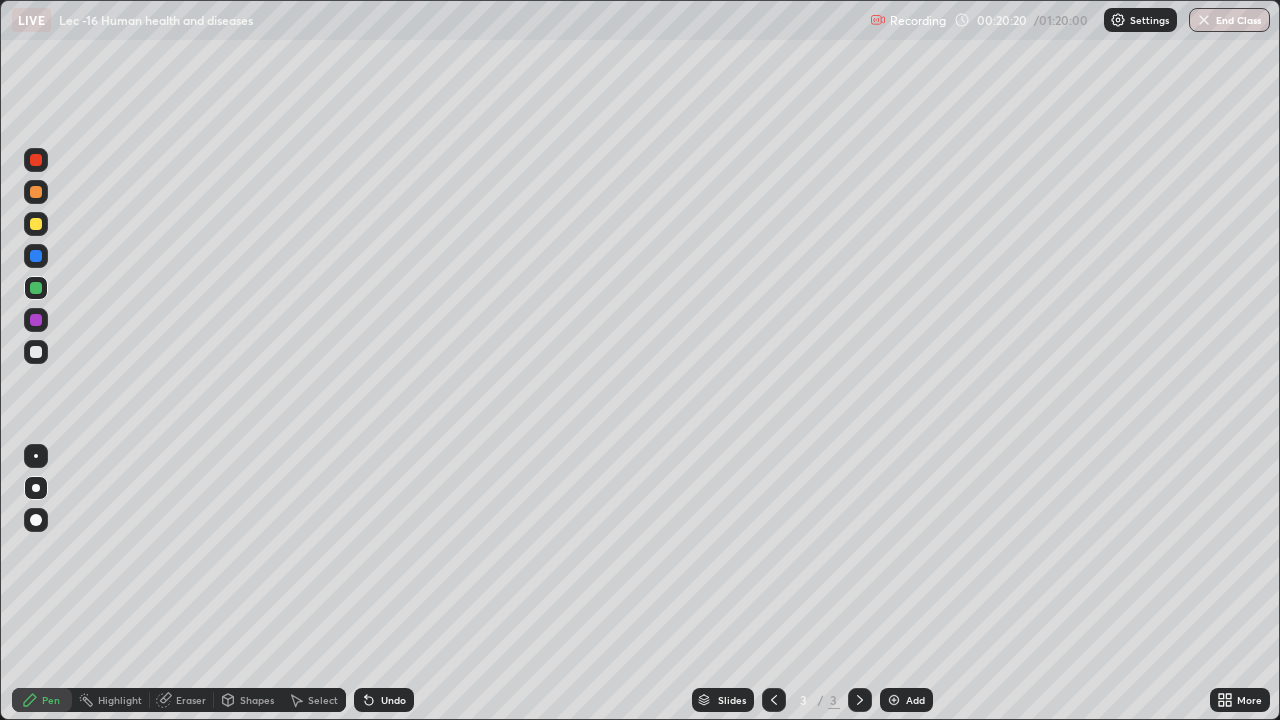 click at bounding box center (36, 256) 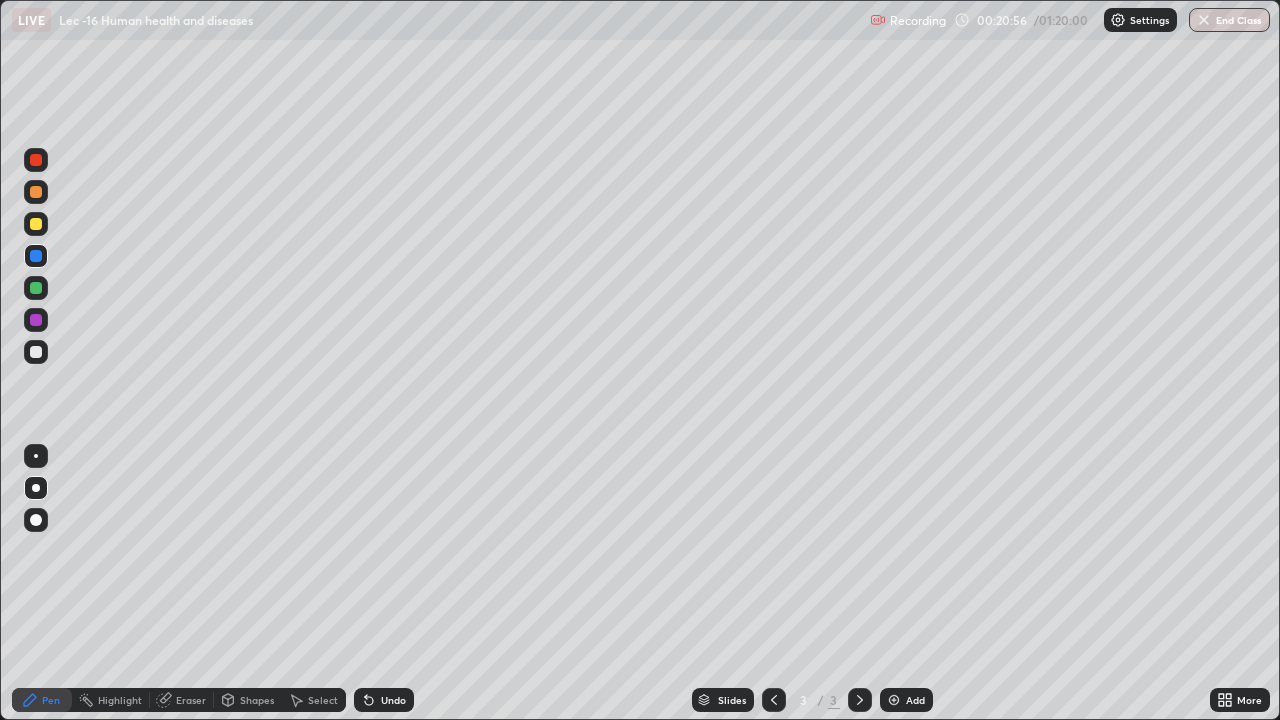 click at bounding box center (36, 352) 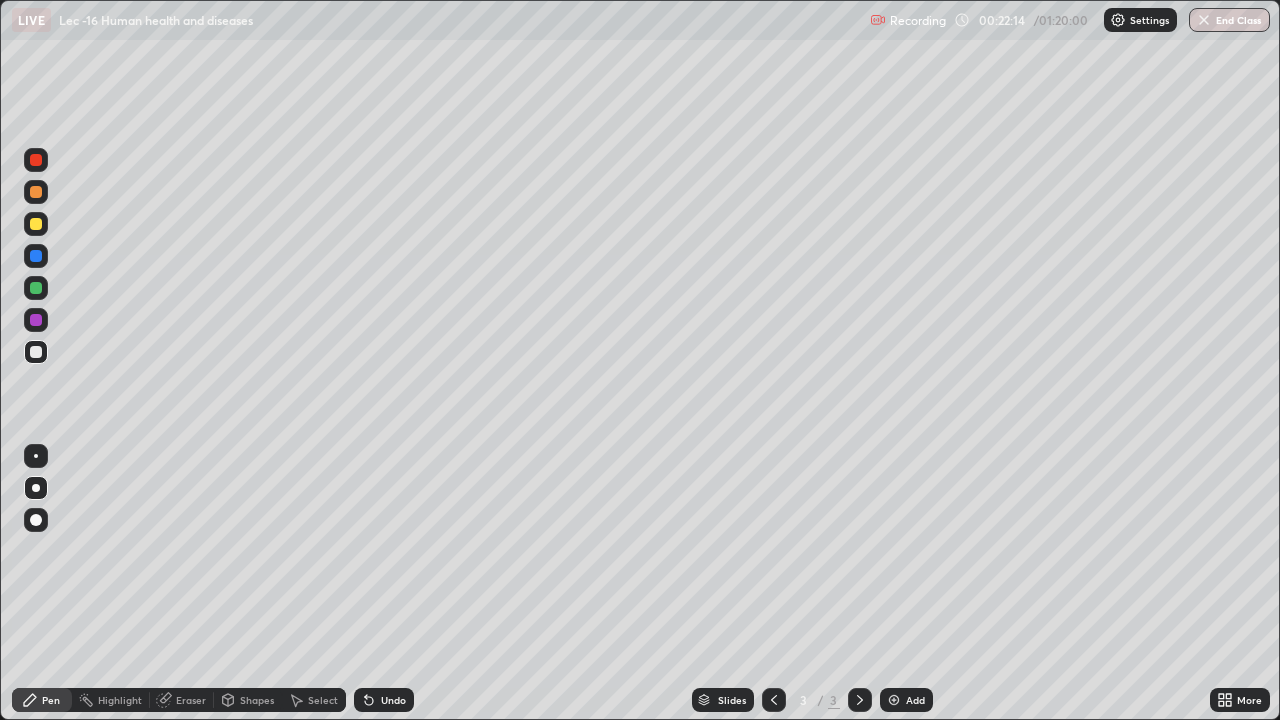 click at bounding box center (36, 256) 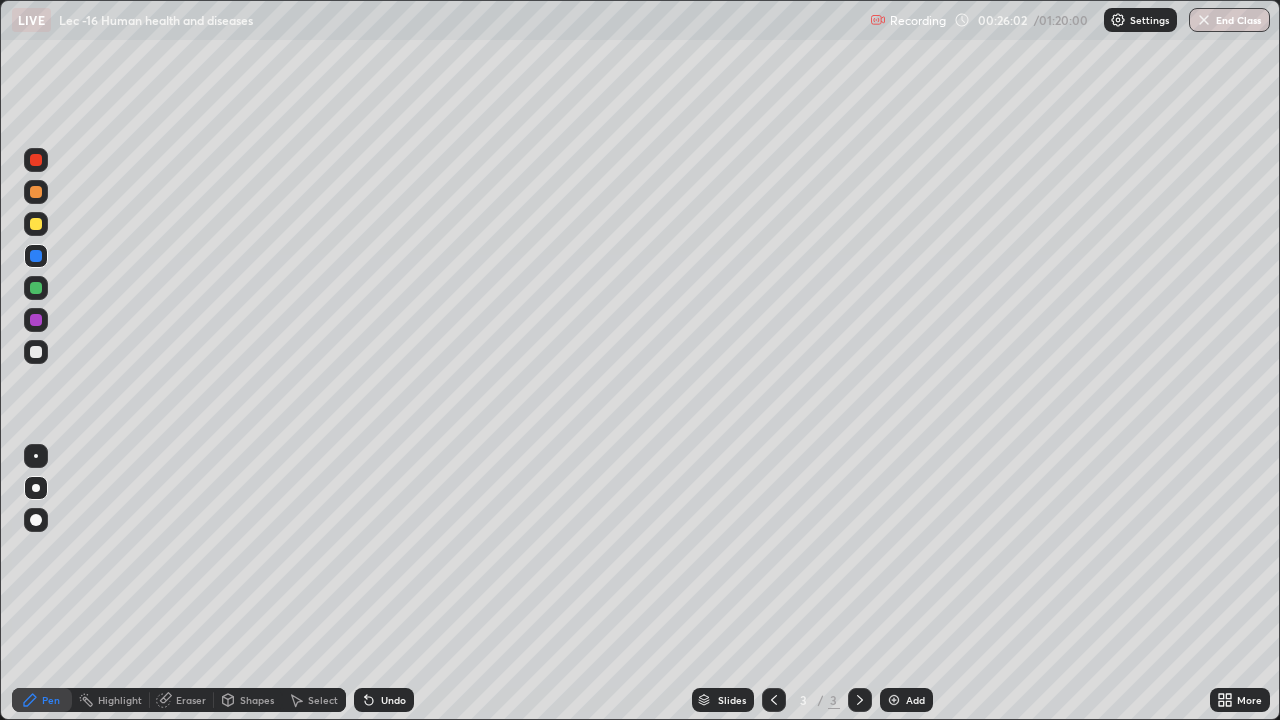 click at bounding box center [894, 700] 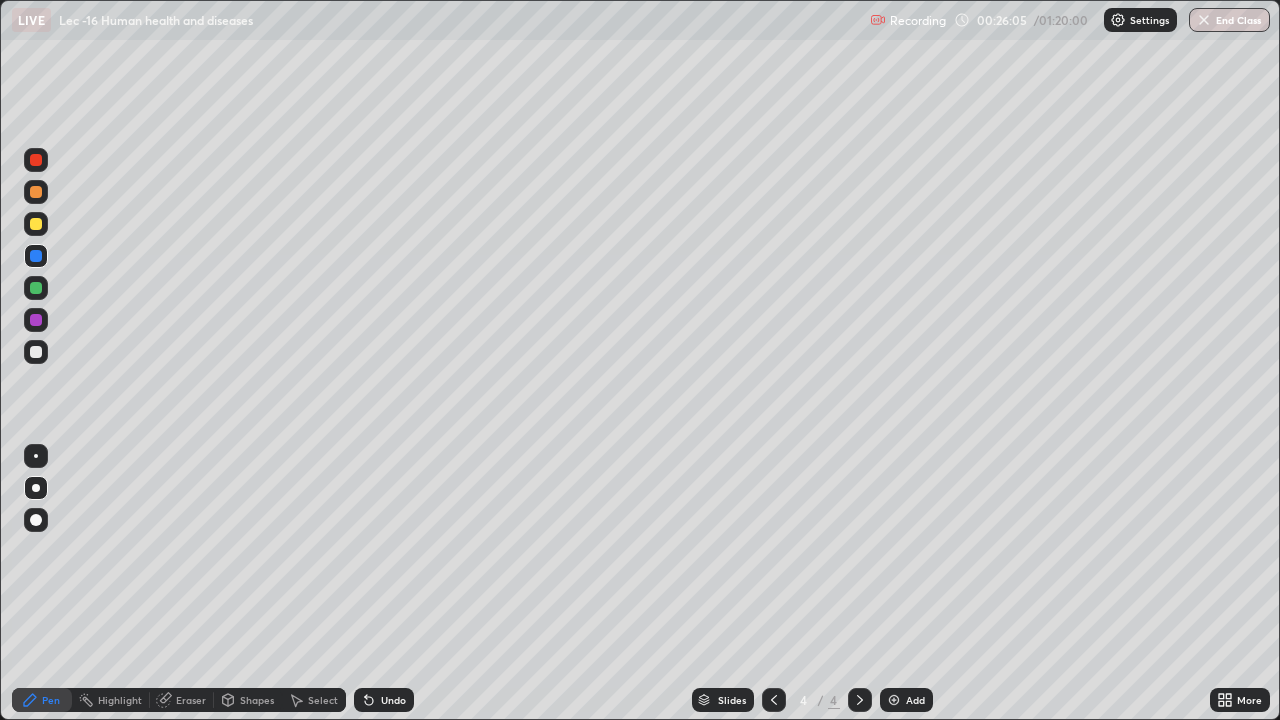 click at bounding box center [36, 224] 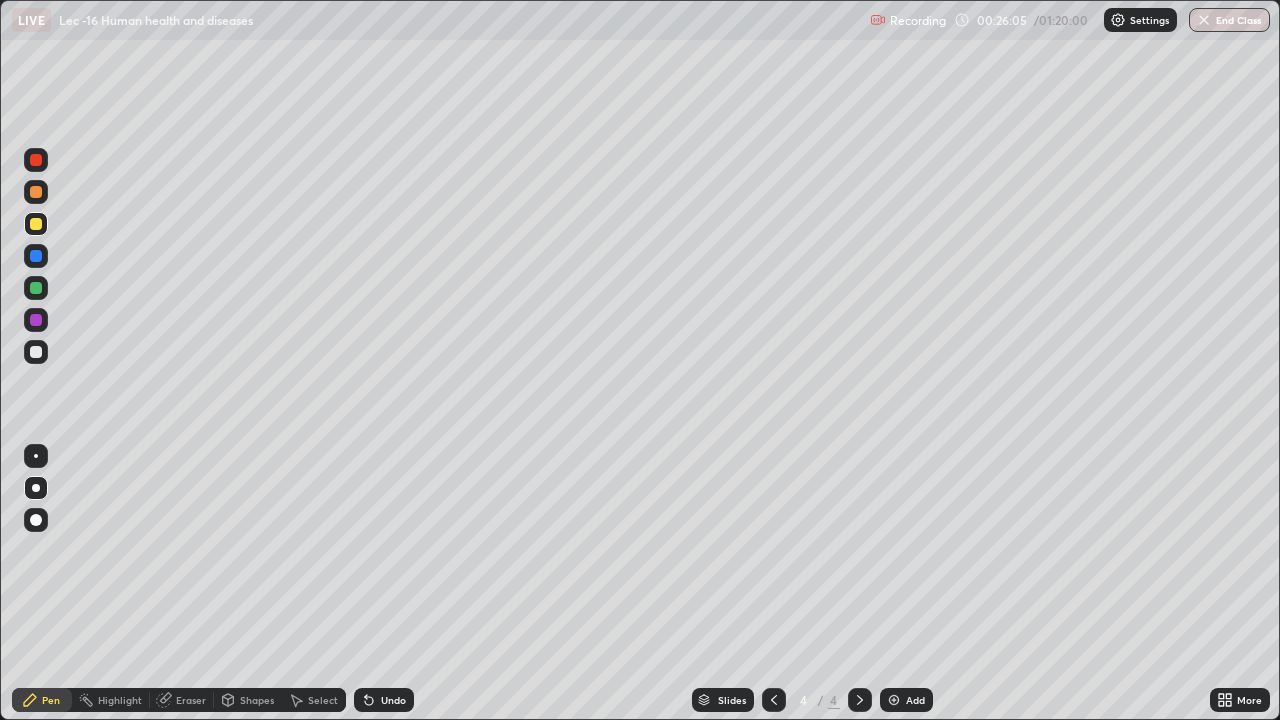 click at bounding box center [36, 520] 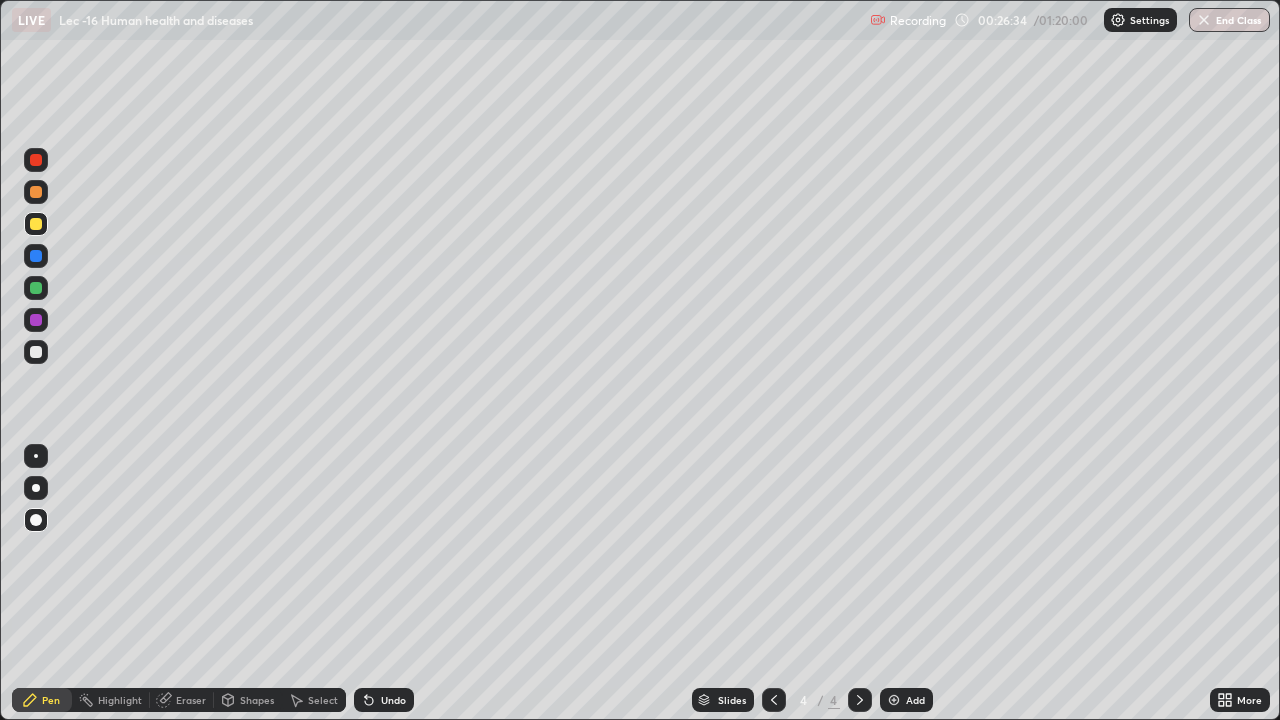 click at bounding box center (36, 352) 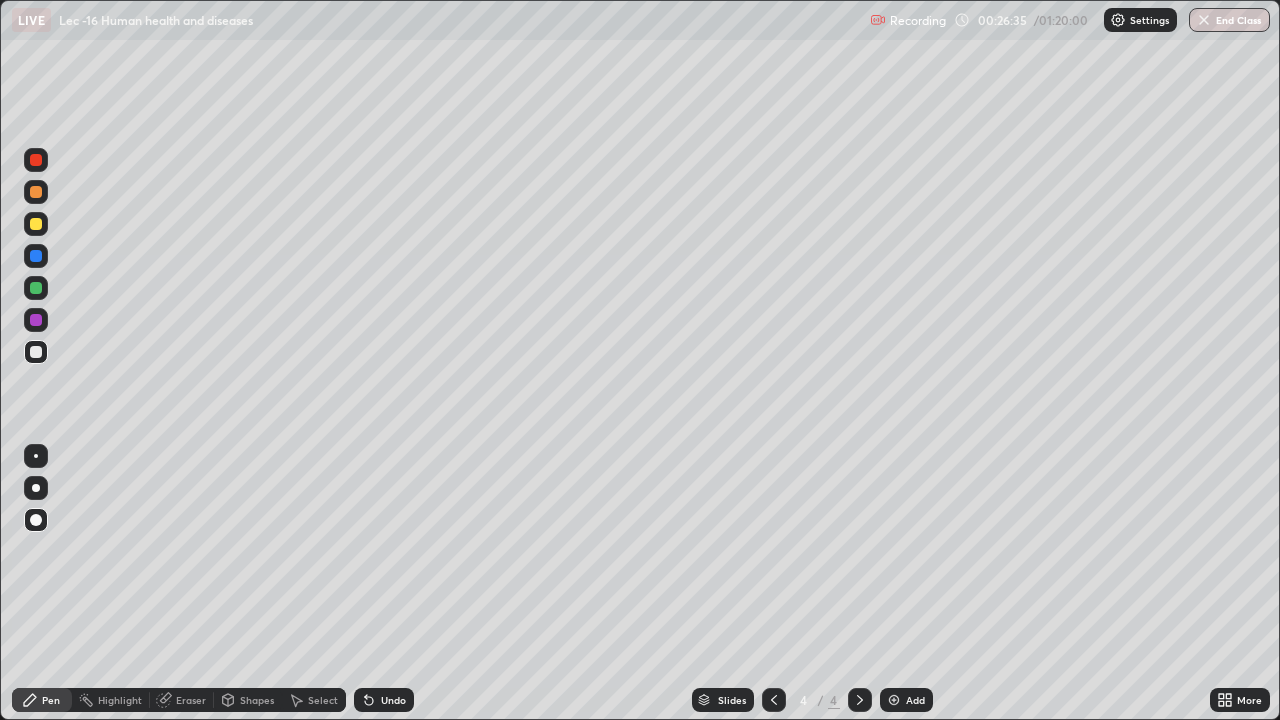 click at bounding box center (36, 488) 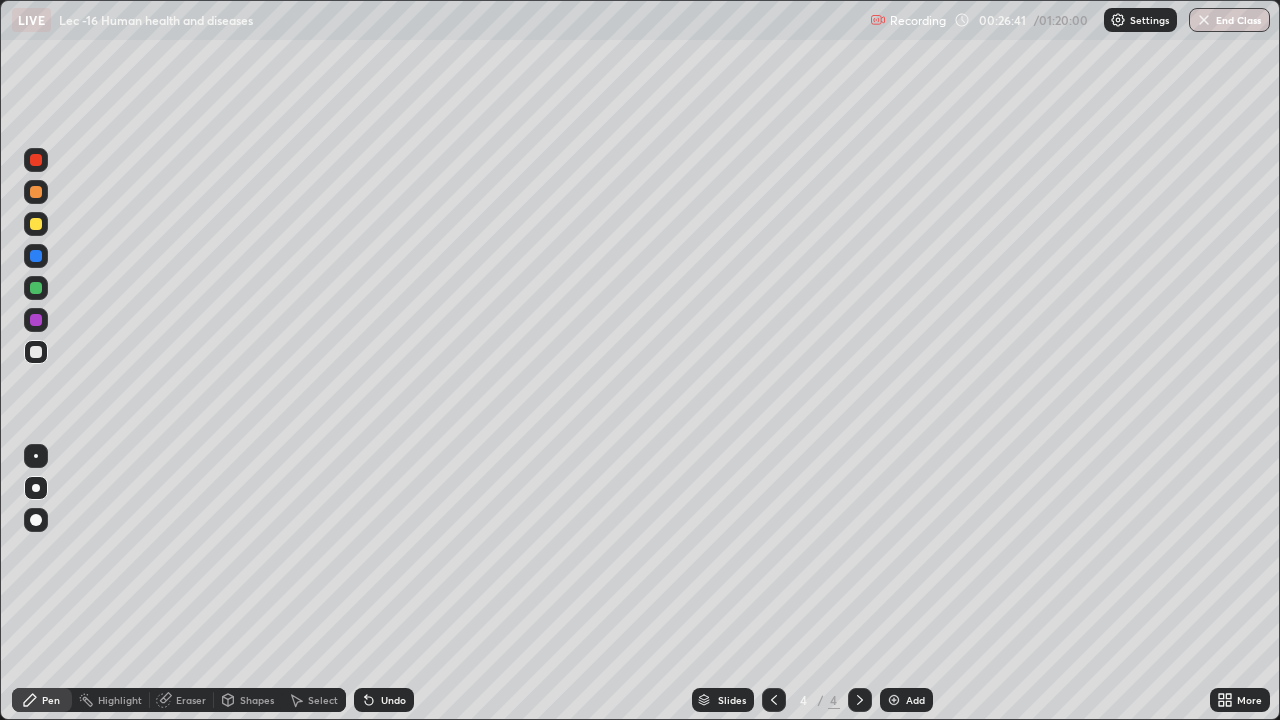 click on "Eraser" at bounding box center [191, 700] 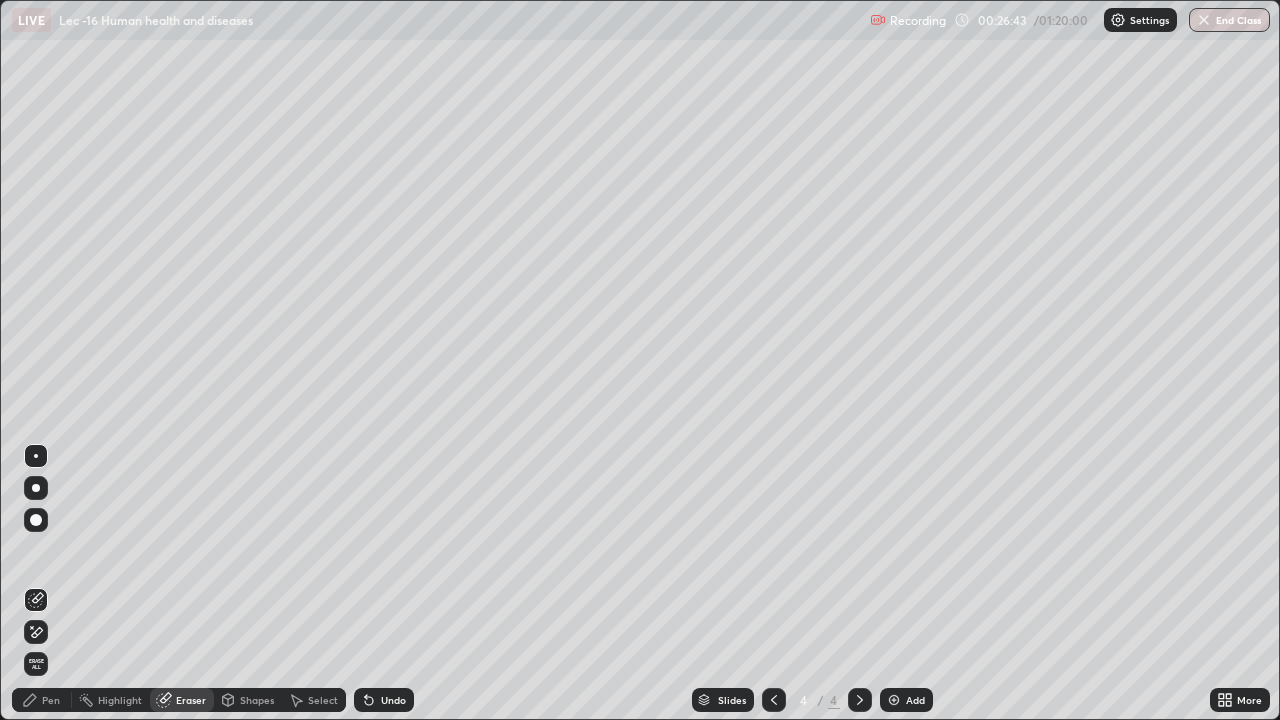 click on "Pen" at bounding box center (42, 700) 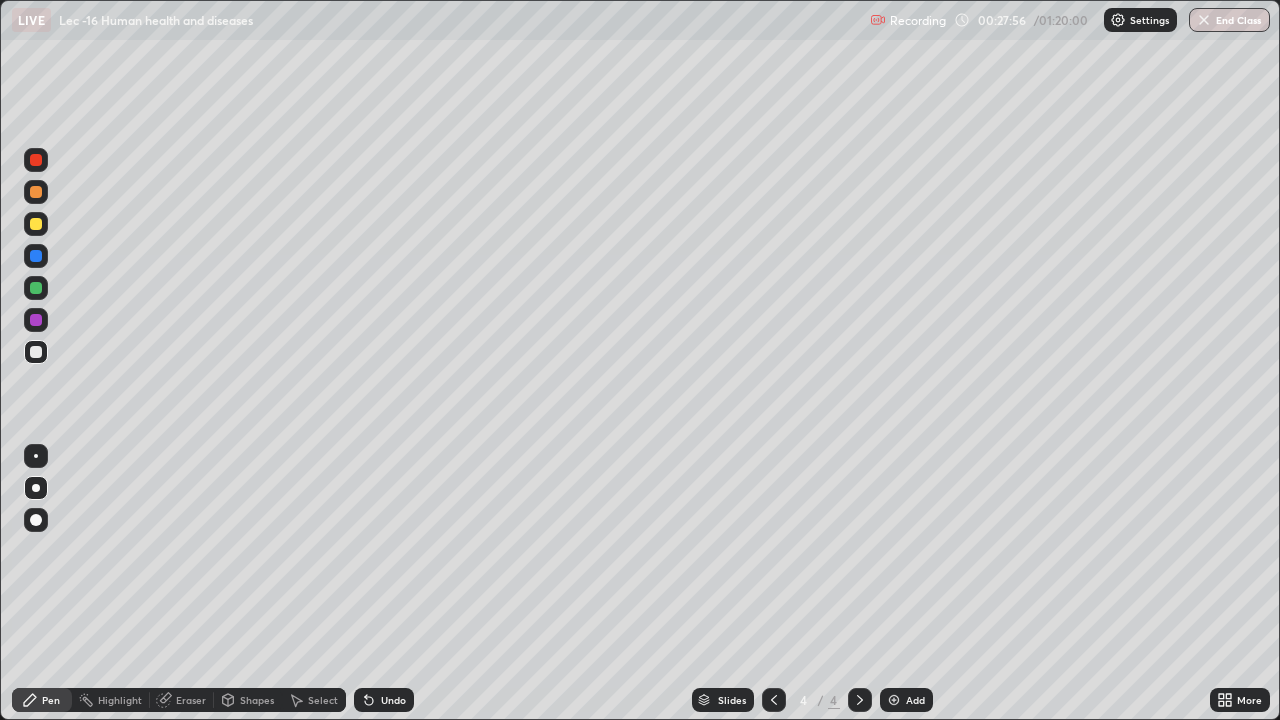 click at bounding box center [36, 456] 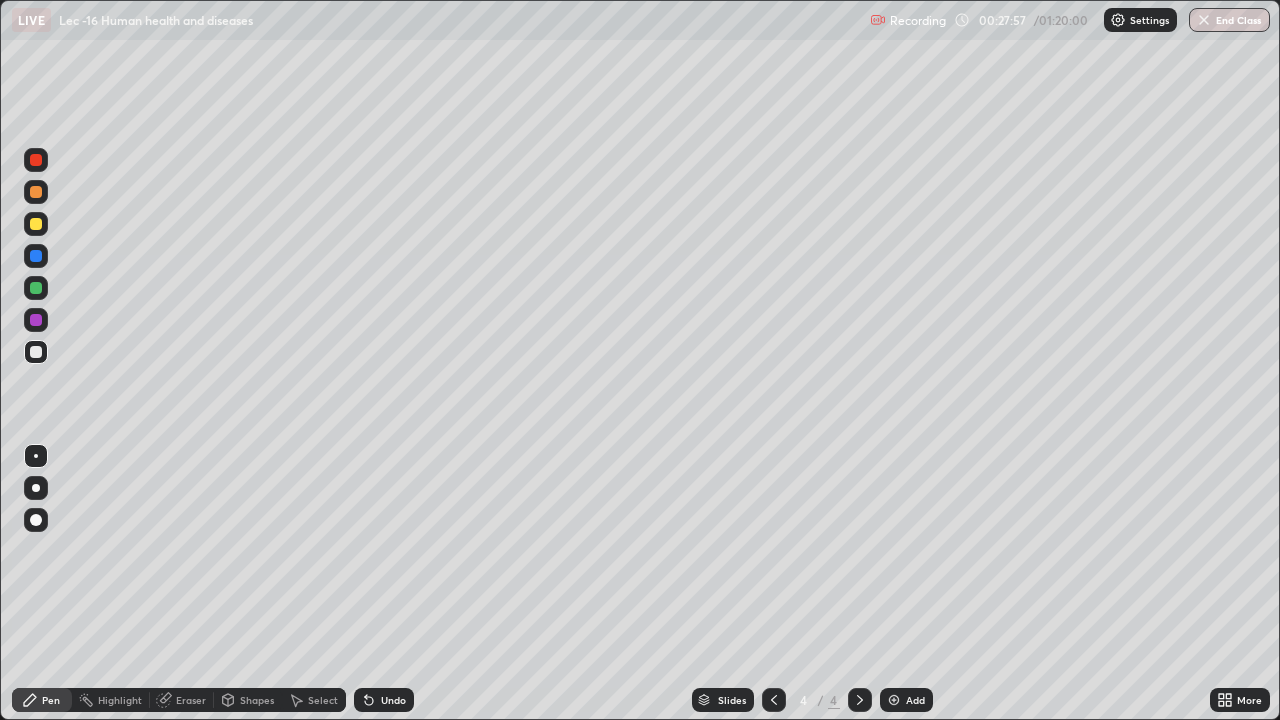 click at bounding box center [36, 224] 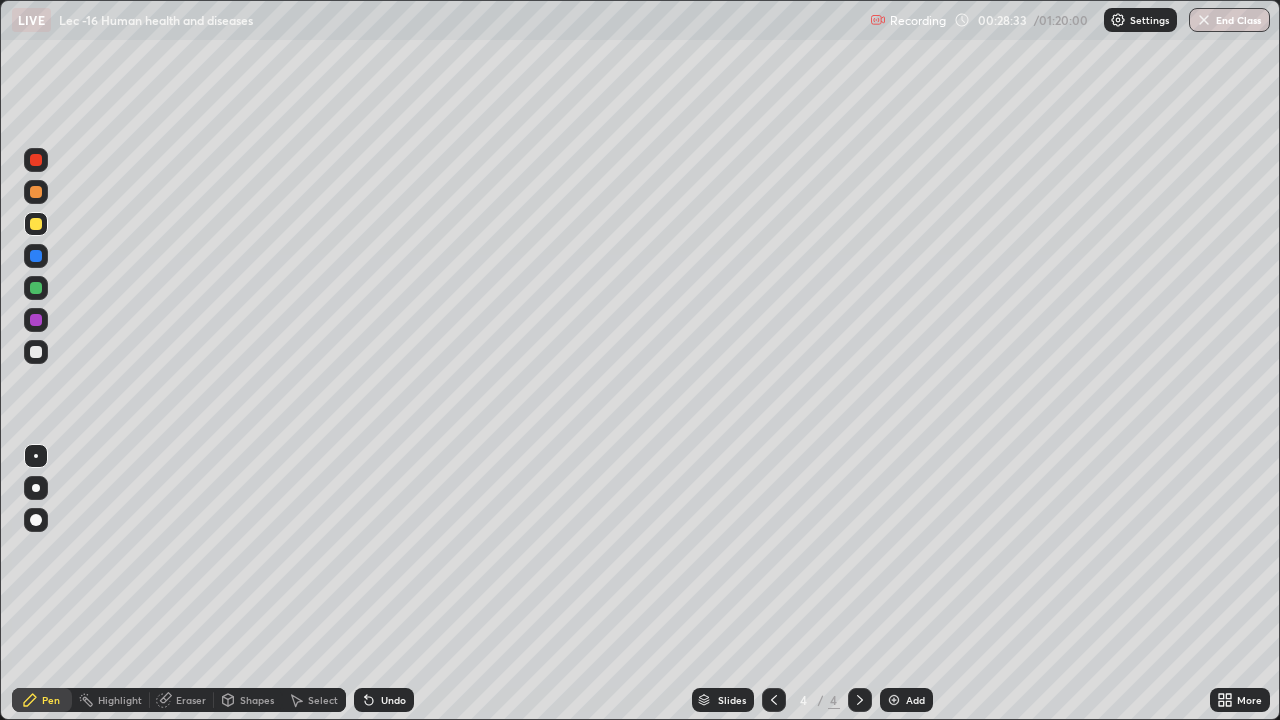 click at bounding box center (36, 160) 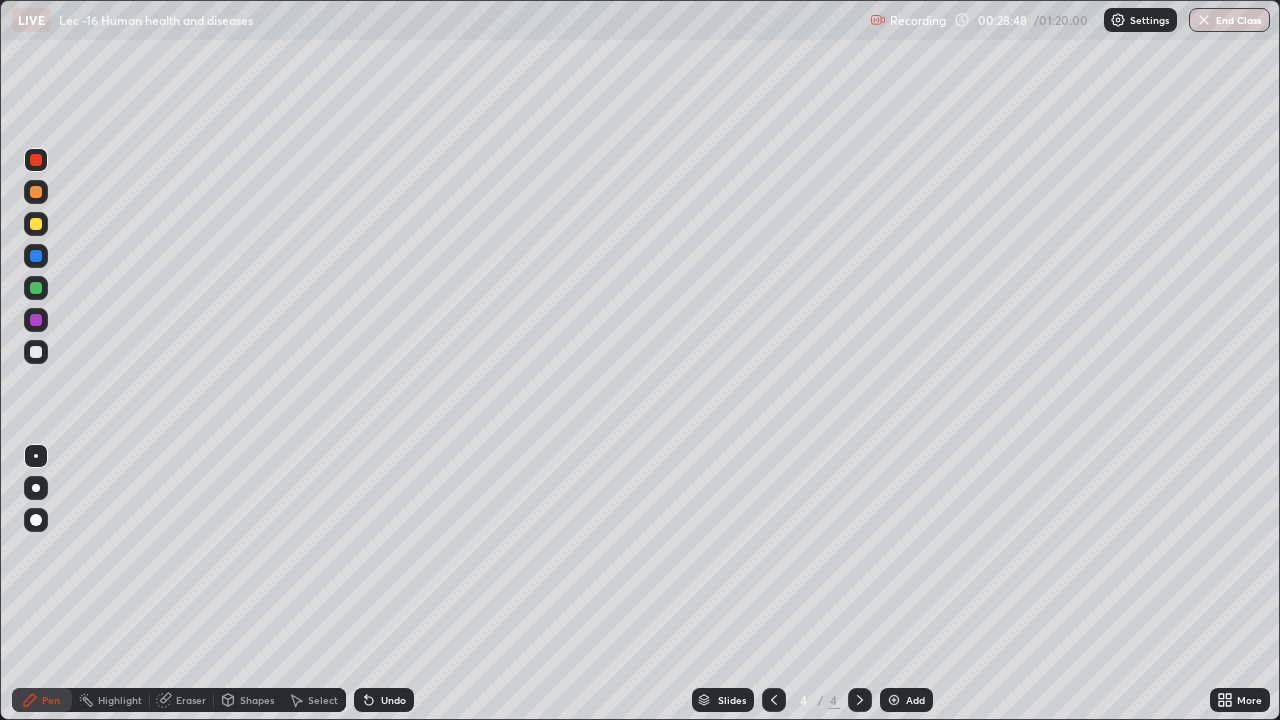 click on "Eraser" at bounding box center [191, 700] 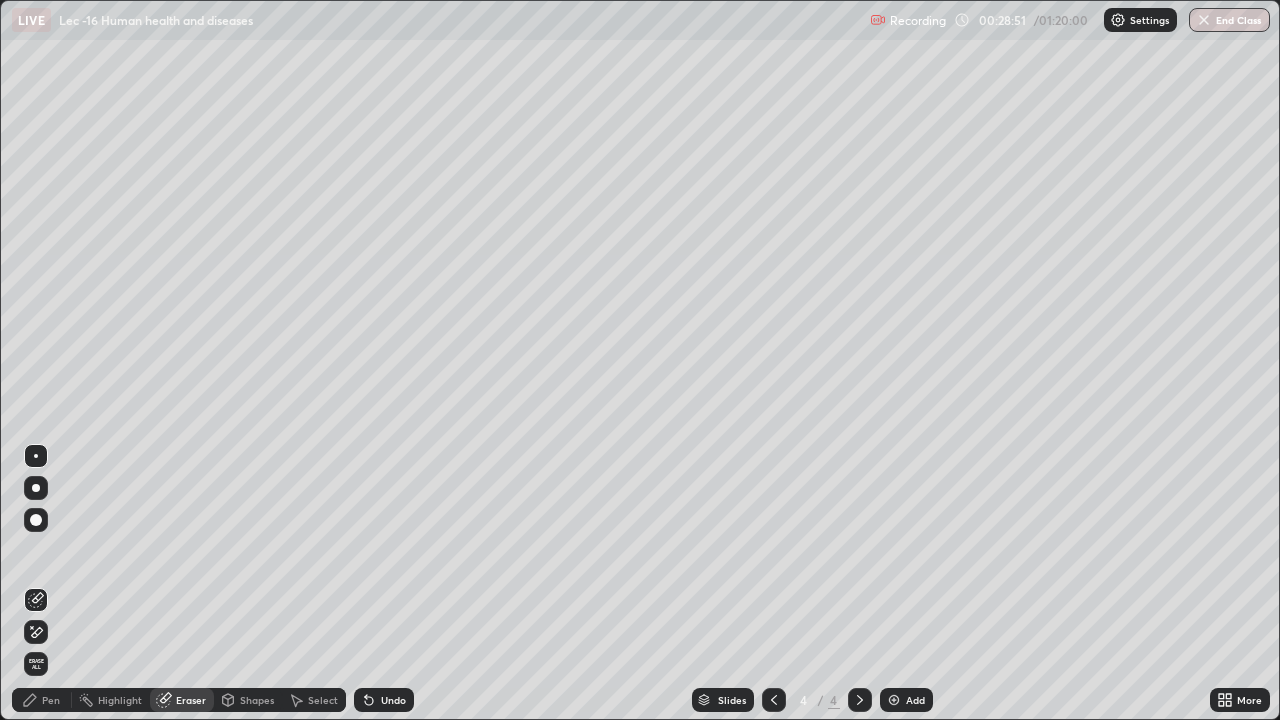 click on "Pen" at bounding box center (51, 700) 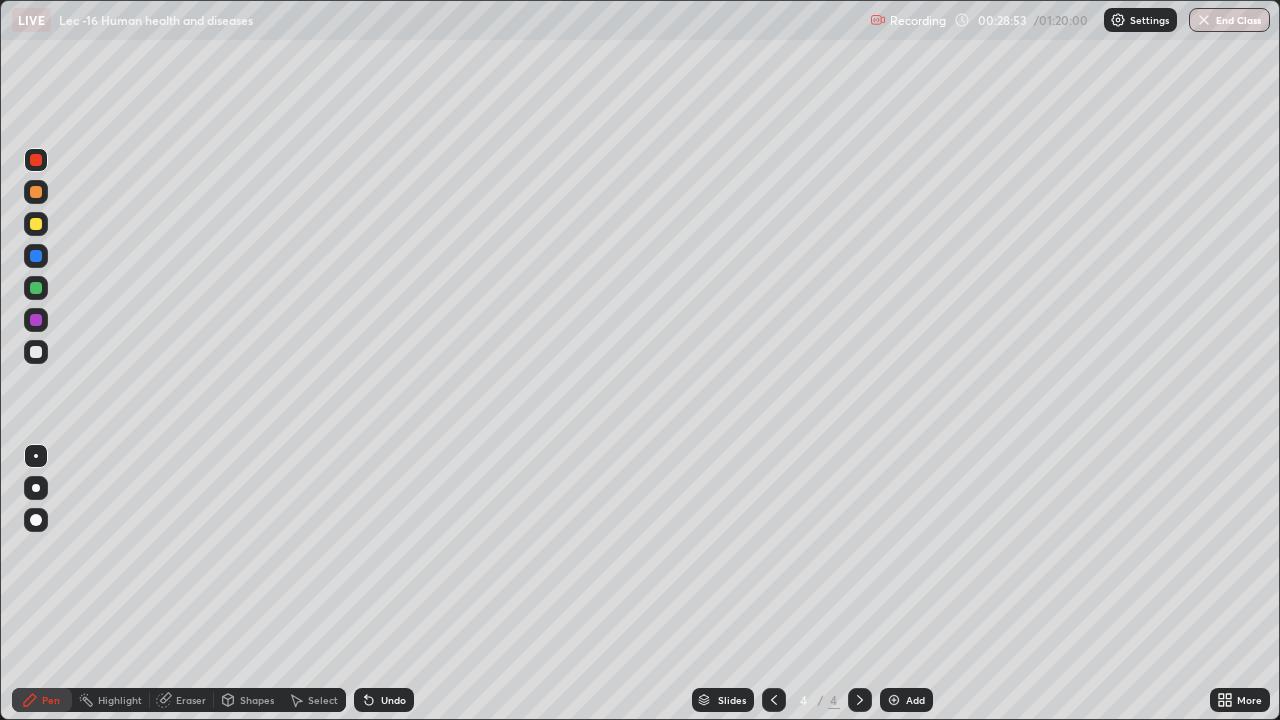 click at bounding box center [36, 224] 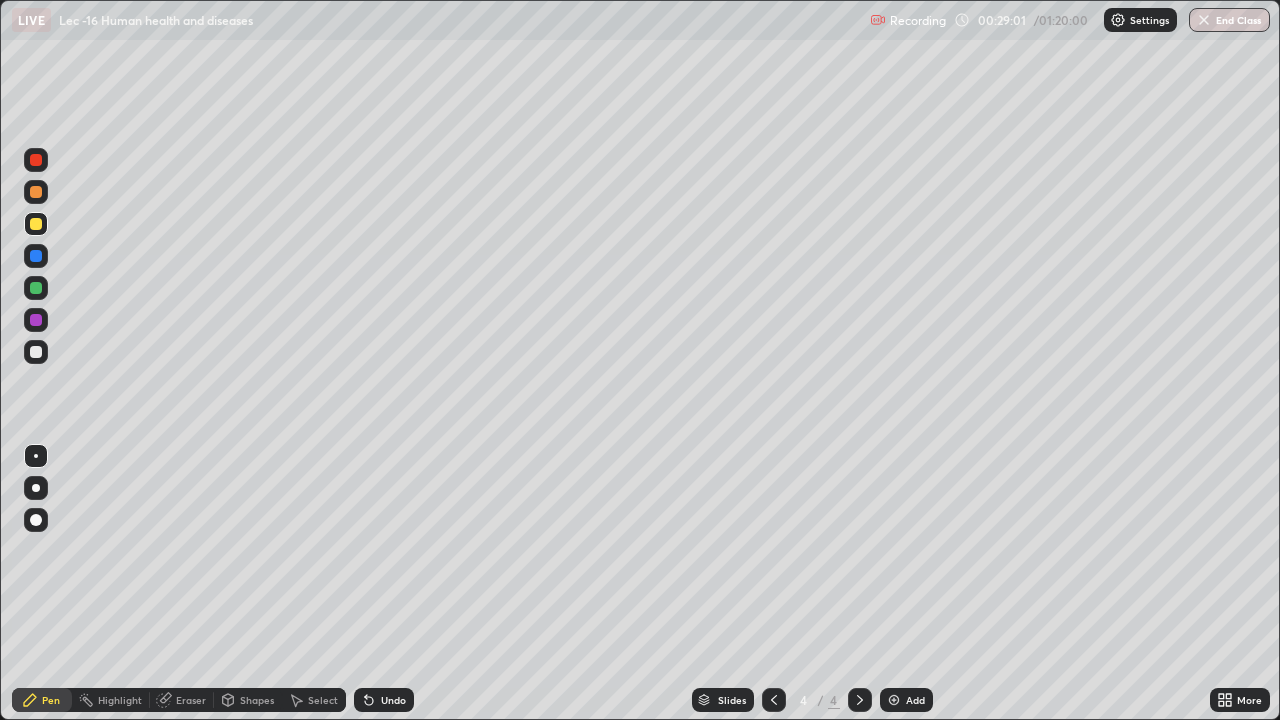 click 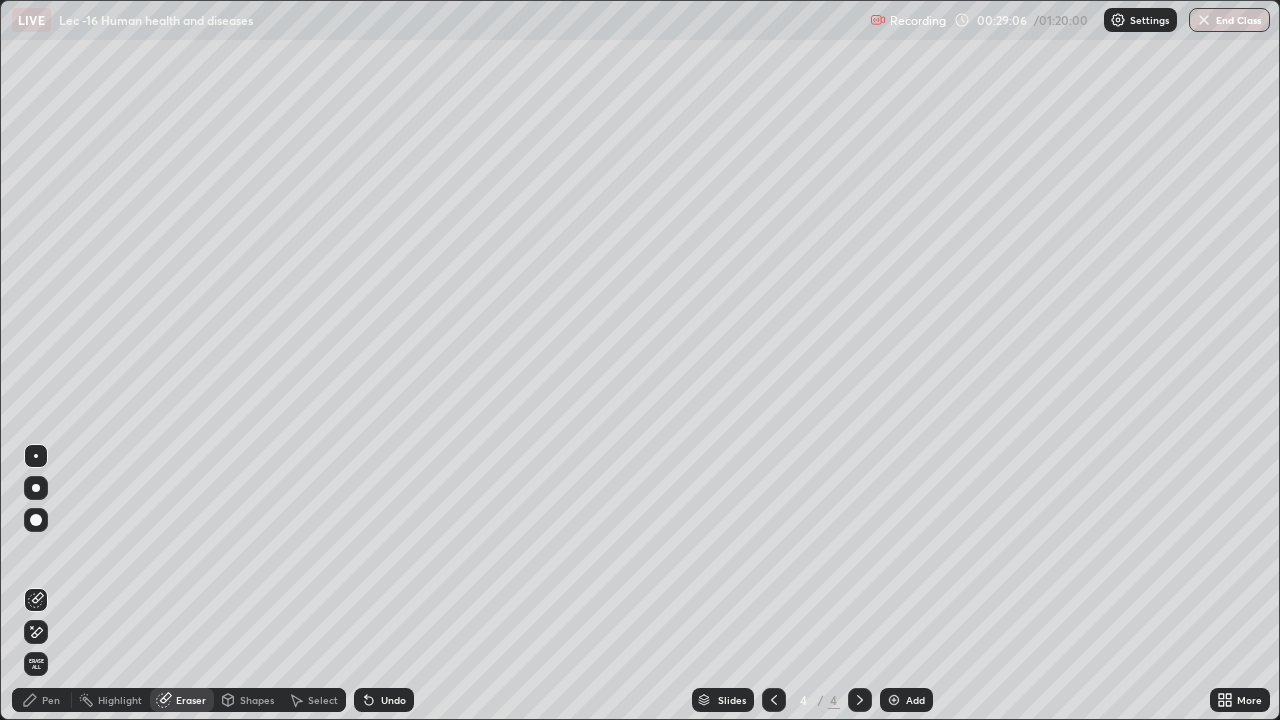 click on "Pen" at bounding box center (51, 700) 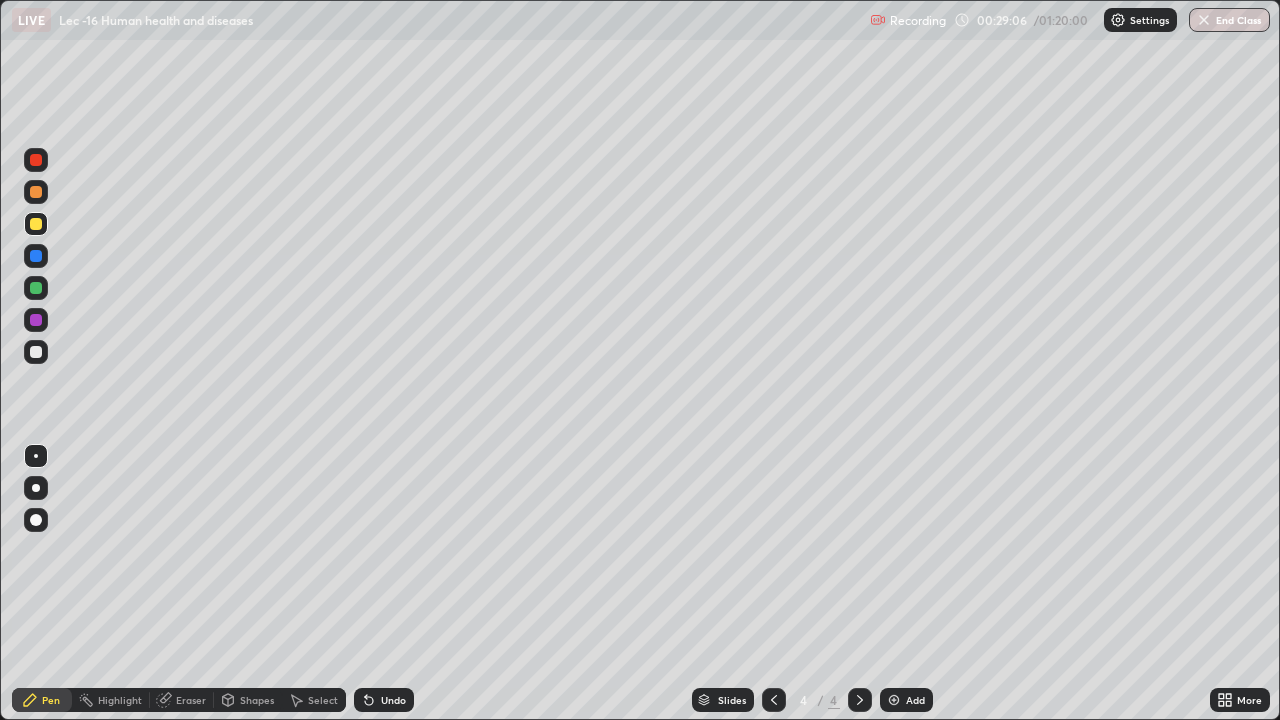 click on "Pen" at bounding box center (42, 700) 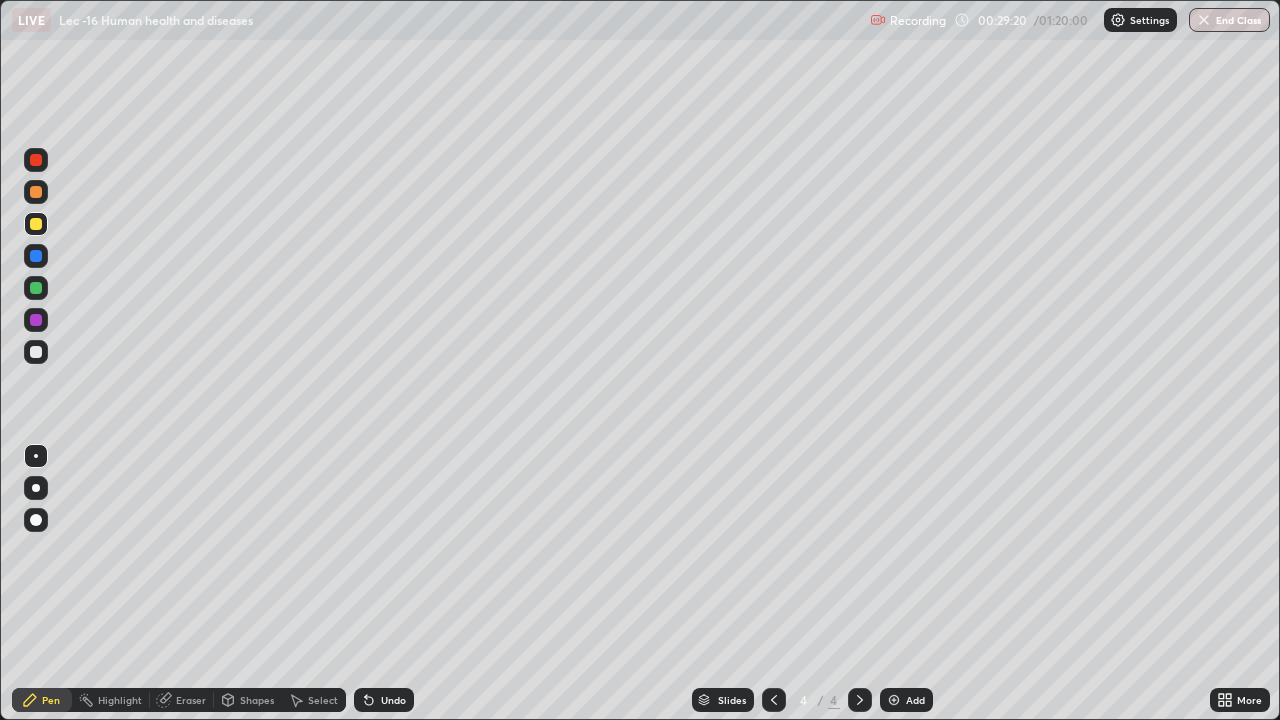 click on "Eraser" at bounding box center (191, 700) 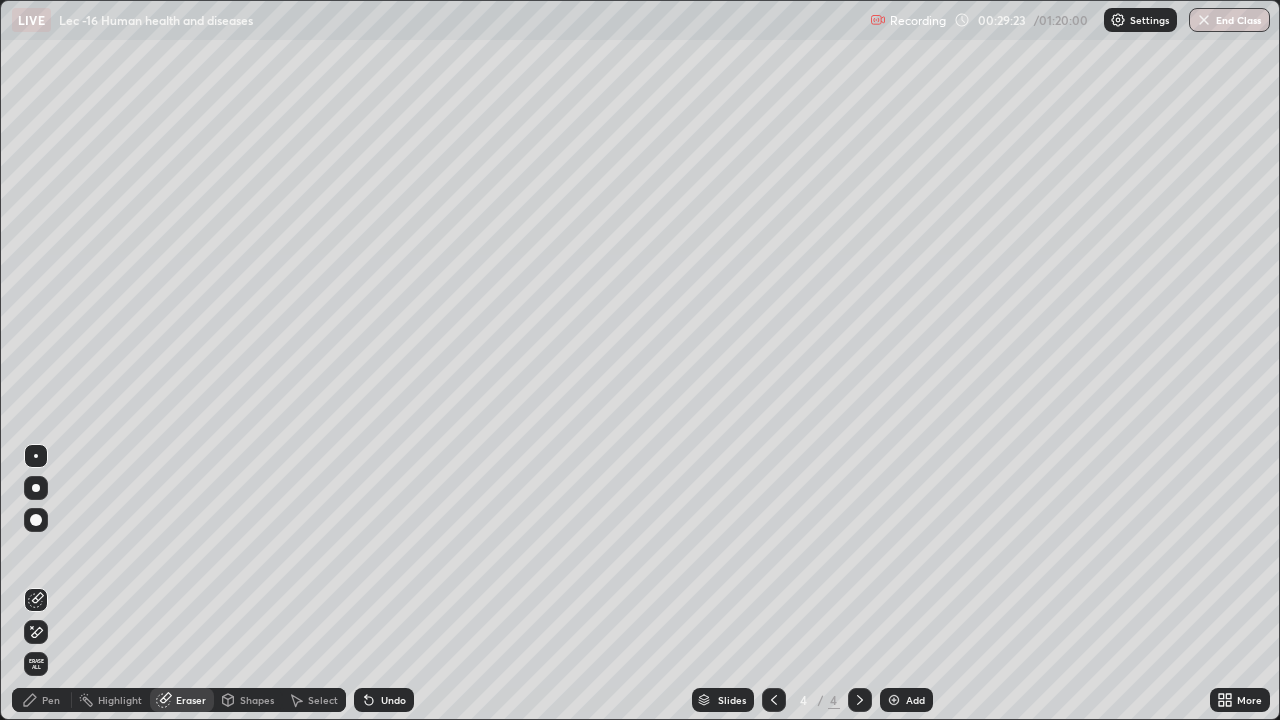 click on "Pen" at bounding box center [42, 700] 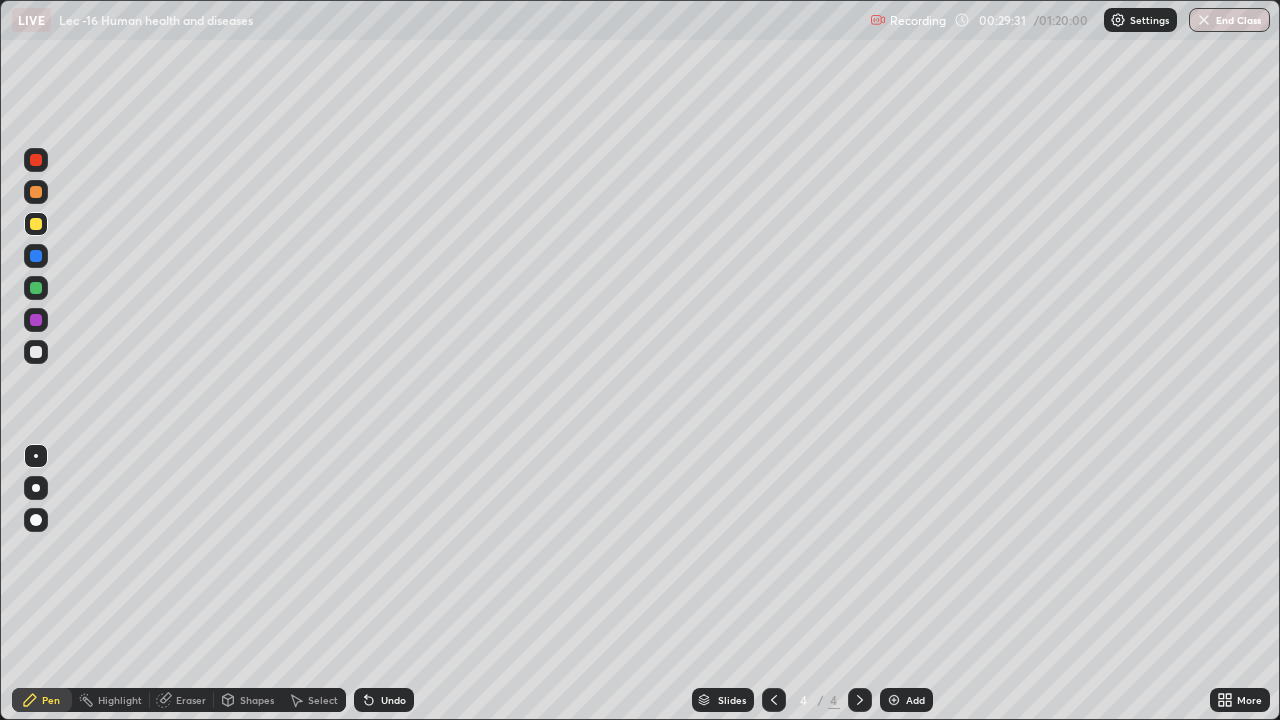 click at bounding box center [36, 352] 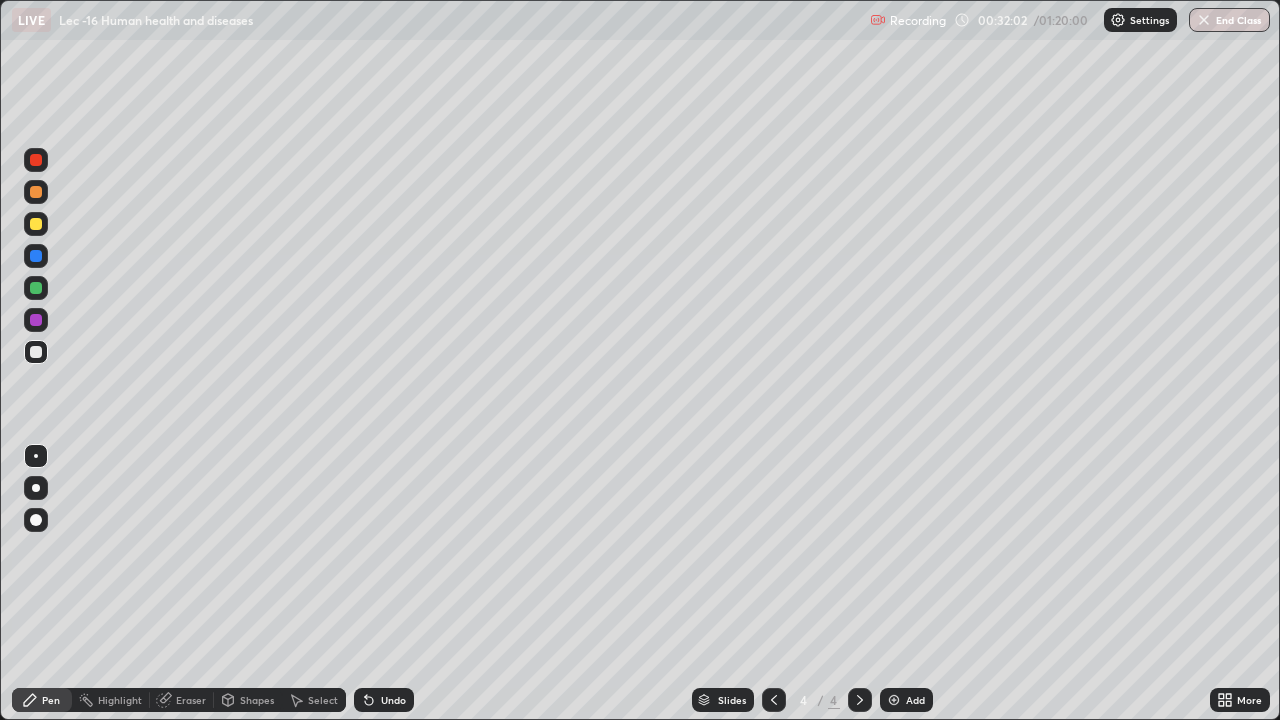 click on "Select" at bounding box center (314, 700) 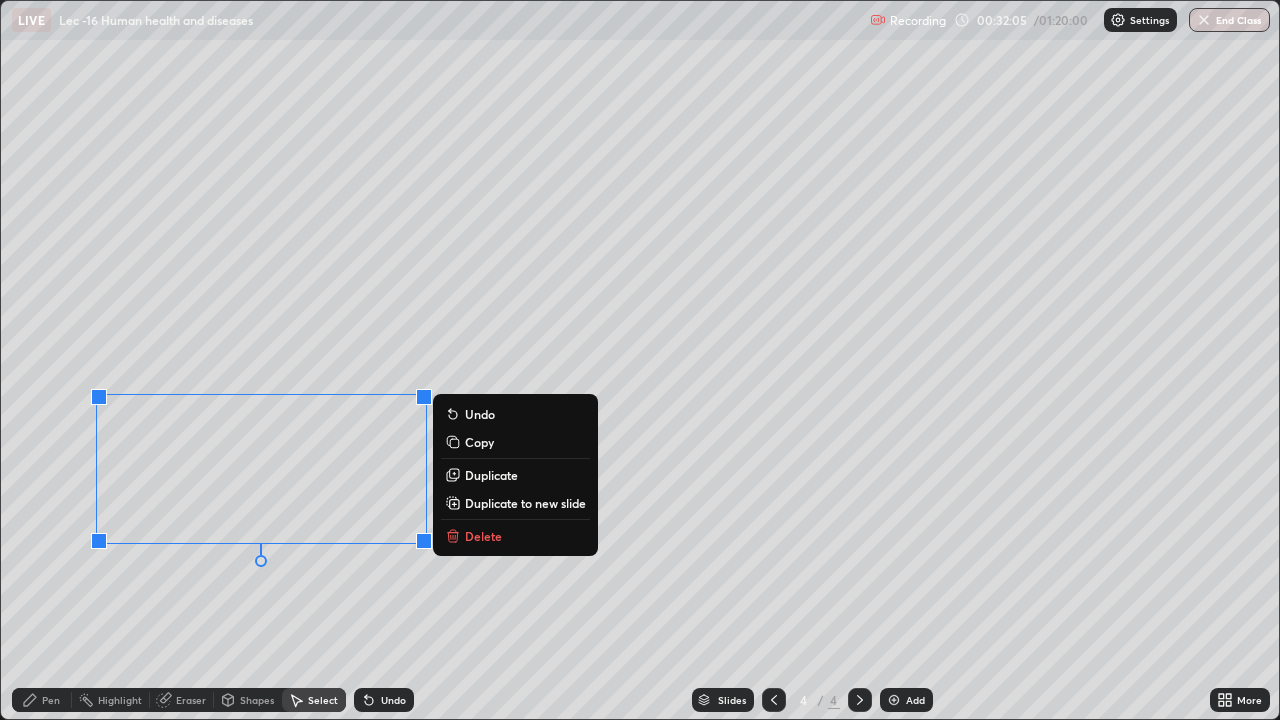 click on "Duplicate" at bounding box center (515, 475) 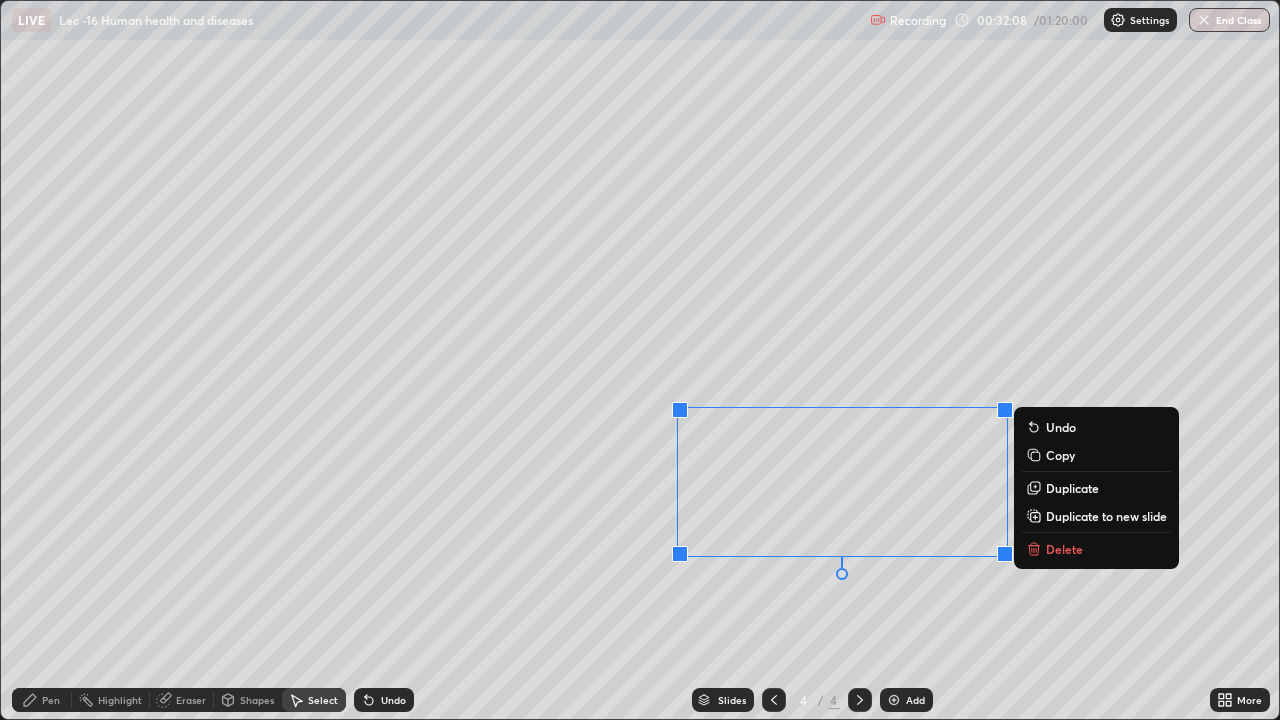 click on "0 ° Undo Copy Duplicate Duplicate to new slide Delete" at bounding box center (640, 360) 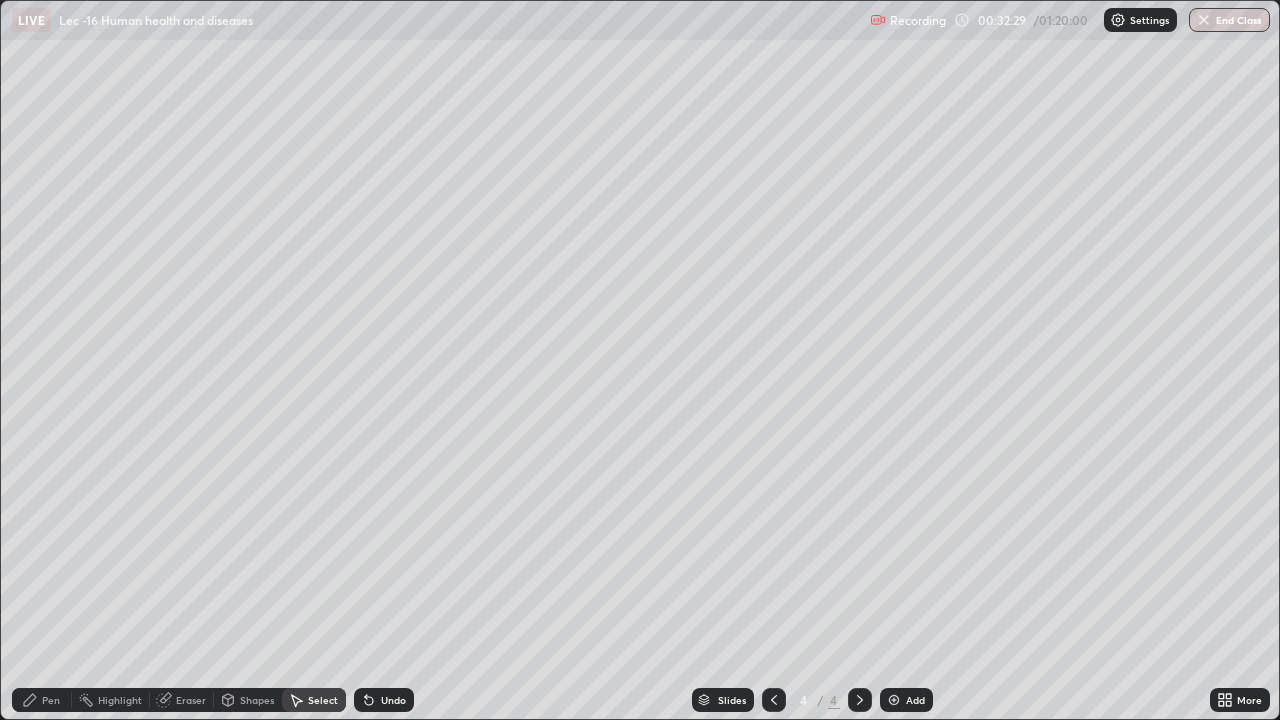 click on "Pen" at bounding box center [51, 700] 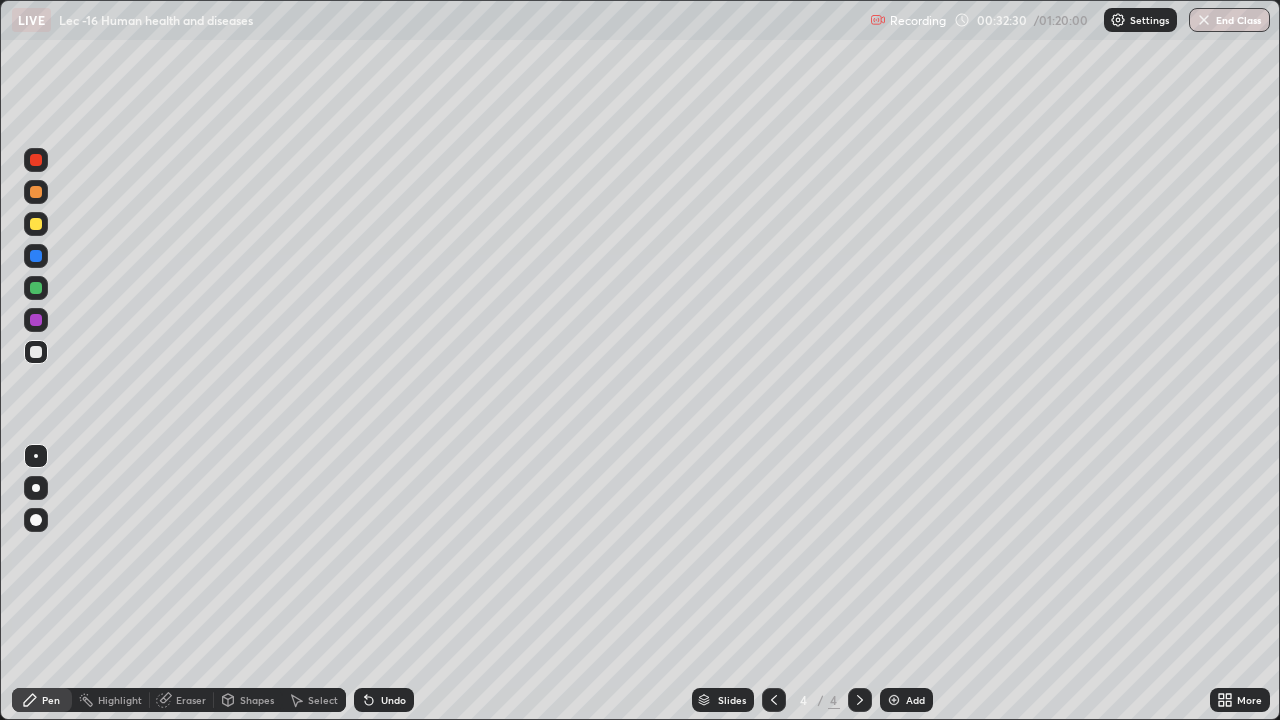 click at bounding box center (36, 192) 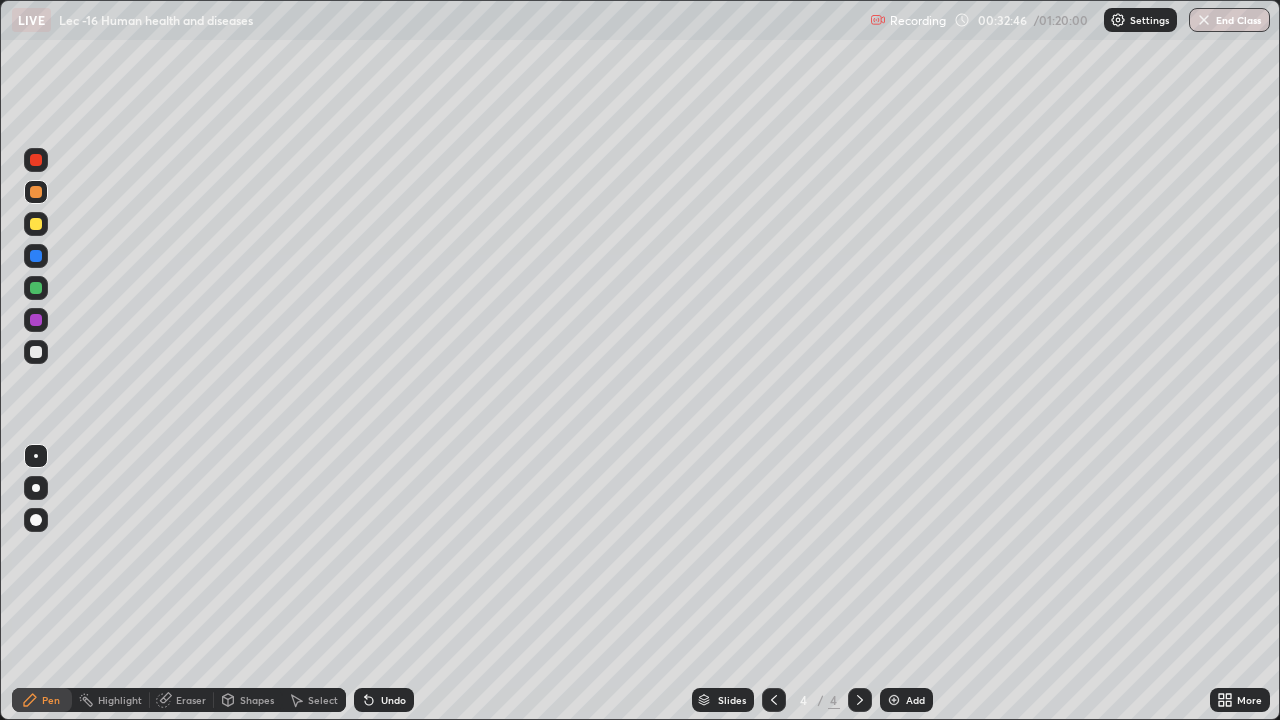 click at bounding box center [36, 256] 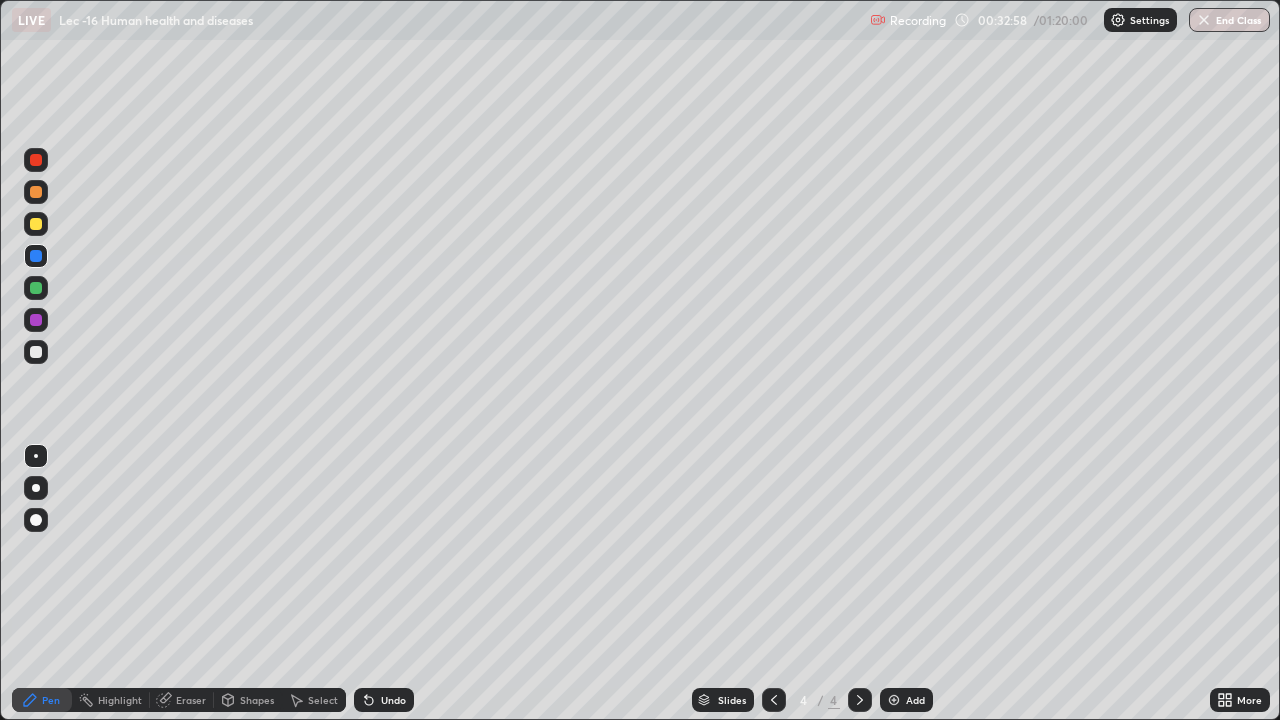 click at bounding box center [36, 224] 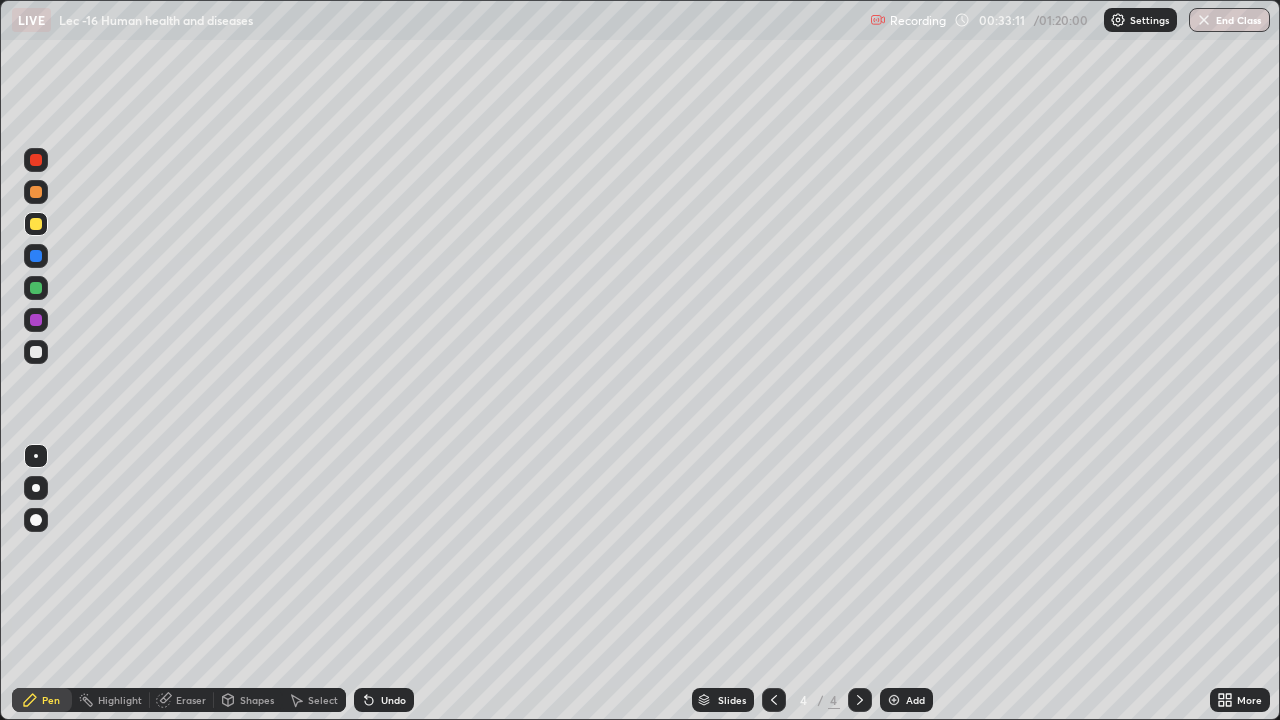 click at bounding box center (36, 160) 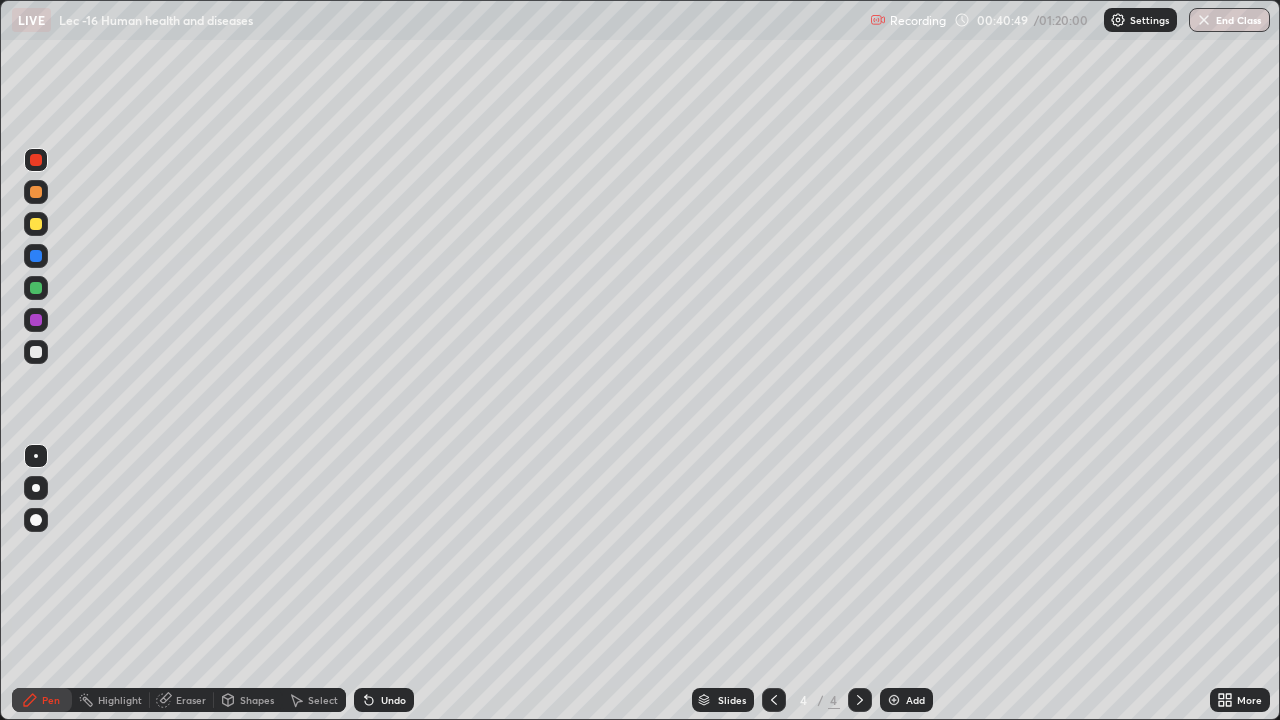 click on "Add" at bounding box center [906, 700] 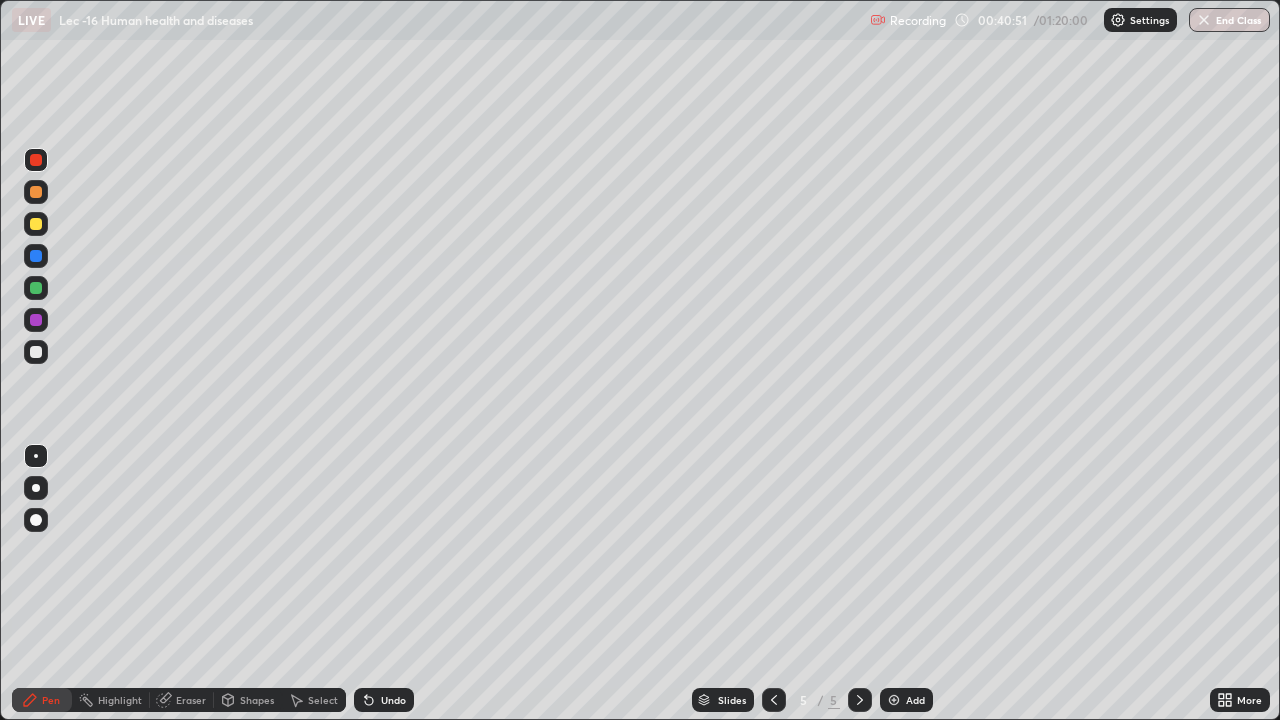 click at bounding box center (36, 224) 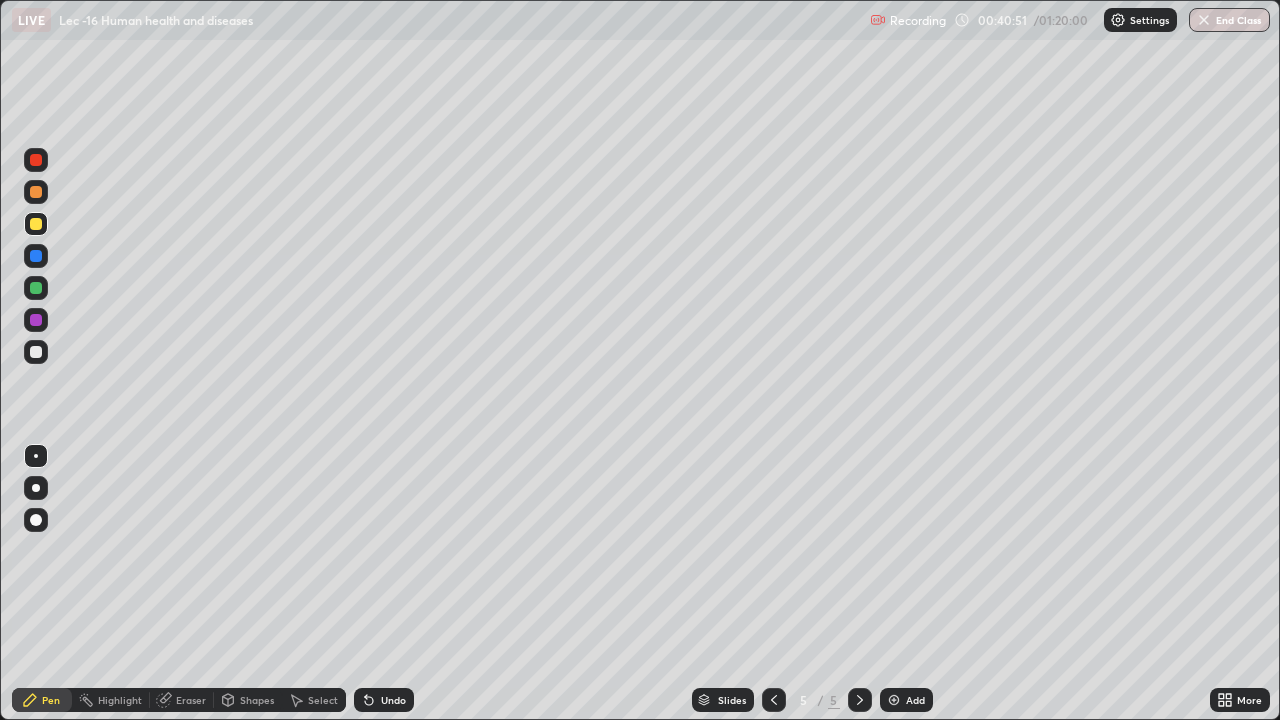 click at bounding box center (36, 520) 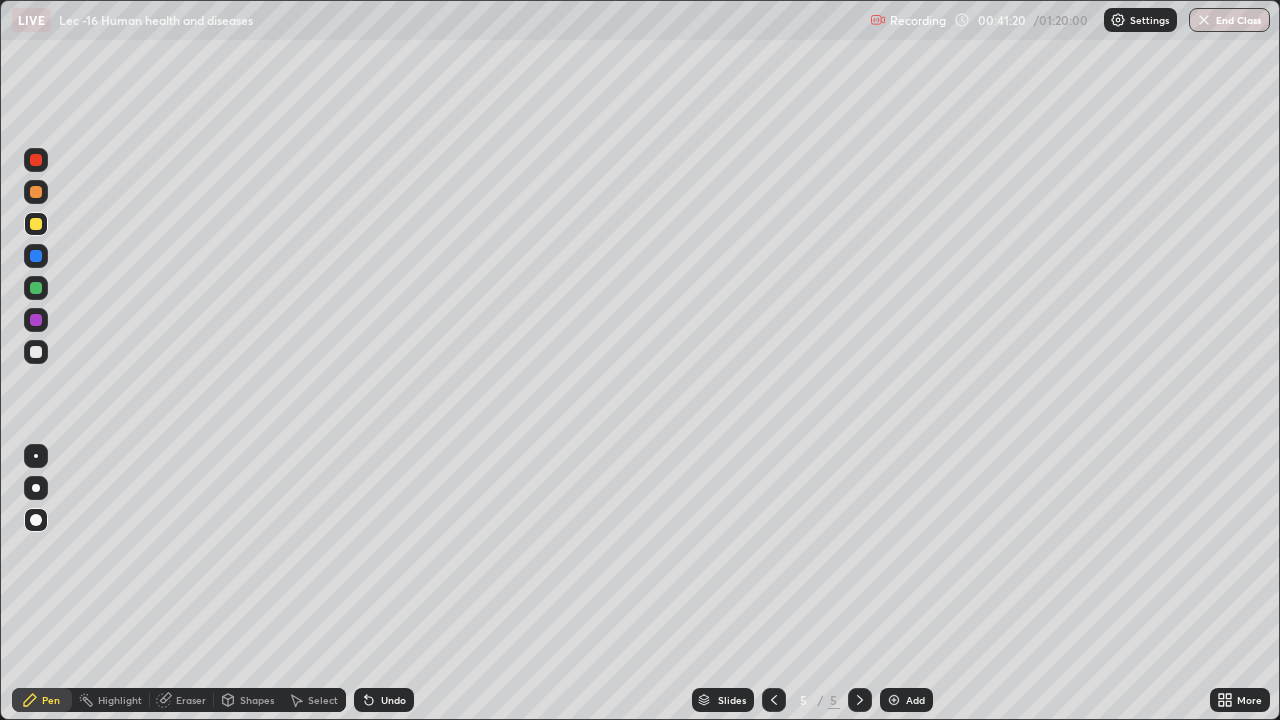 click 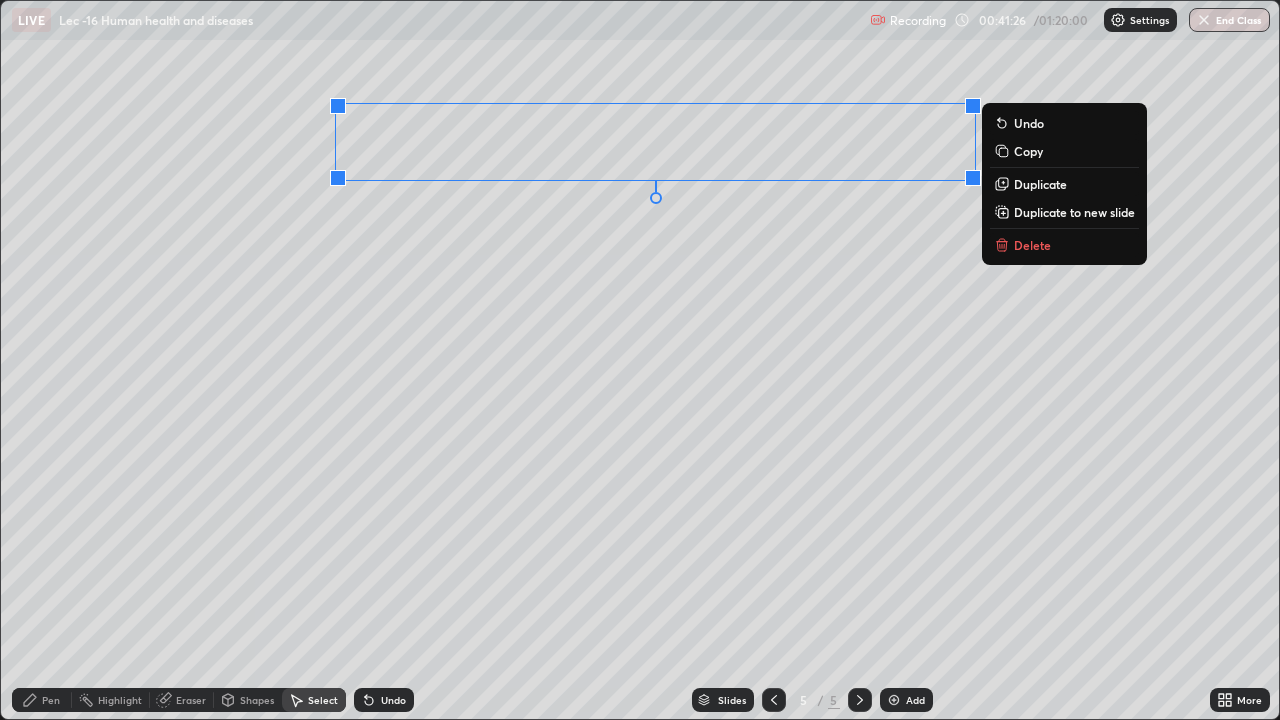 click on "0 ° Undo Copy Duplicate Duplicate to new slide Delete" at bounding box center [640, 360] 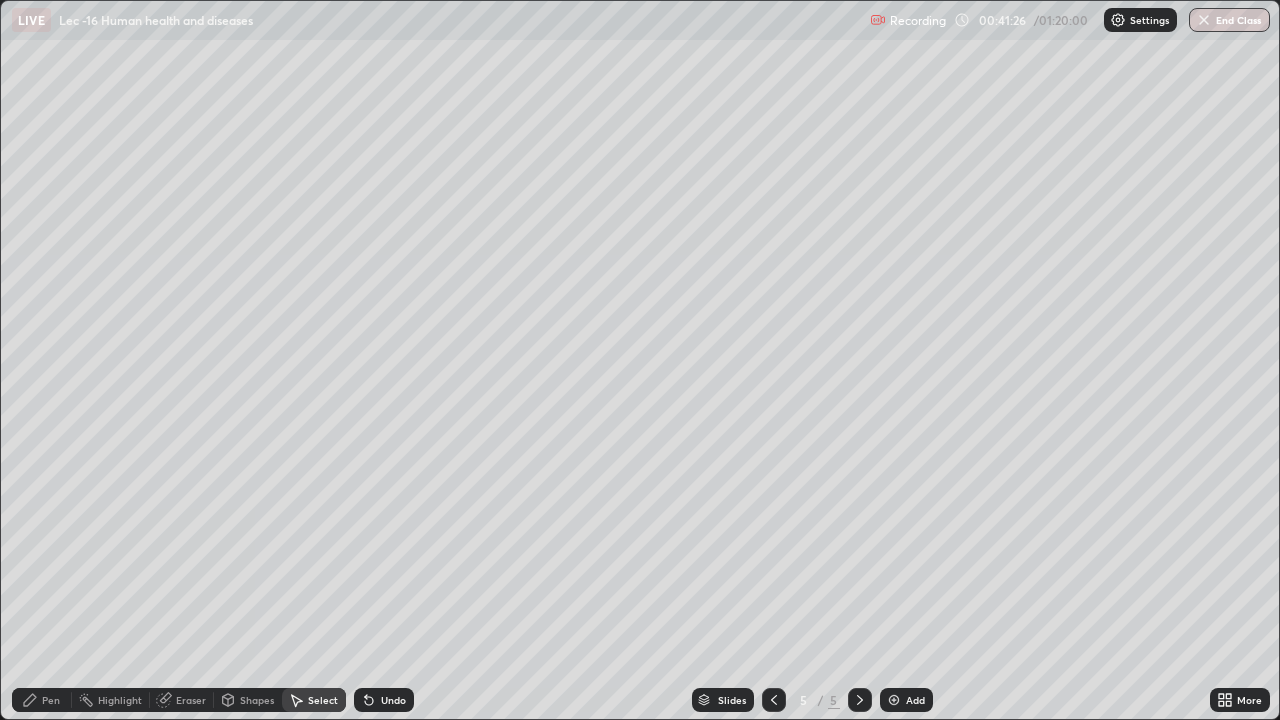 click on "Pen" at bounding box center (51, 700) 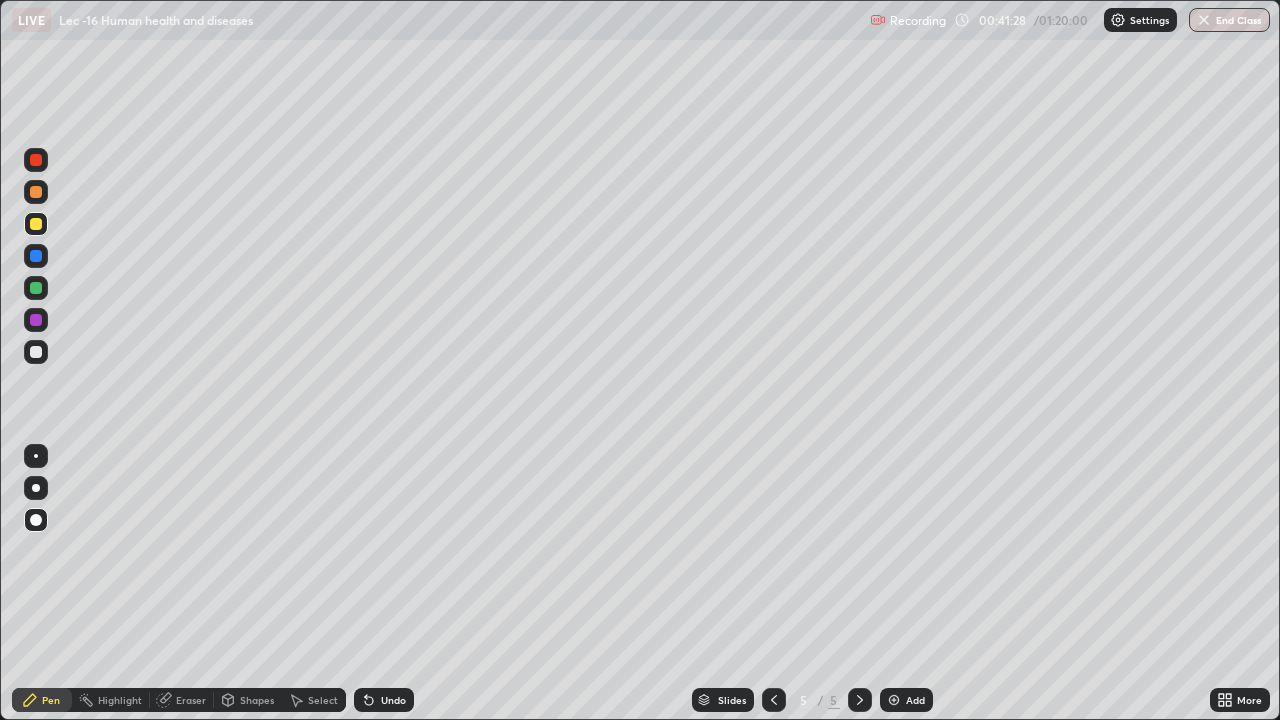 click at bounding box center (36, 352) 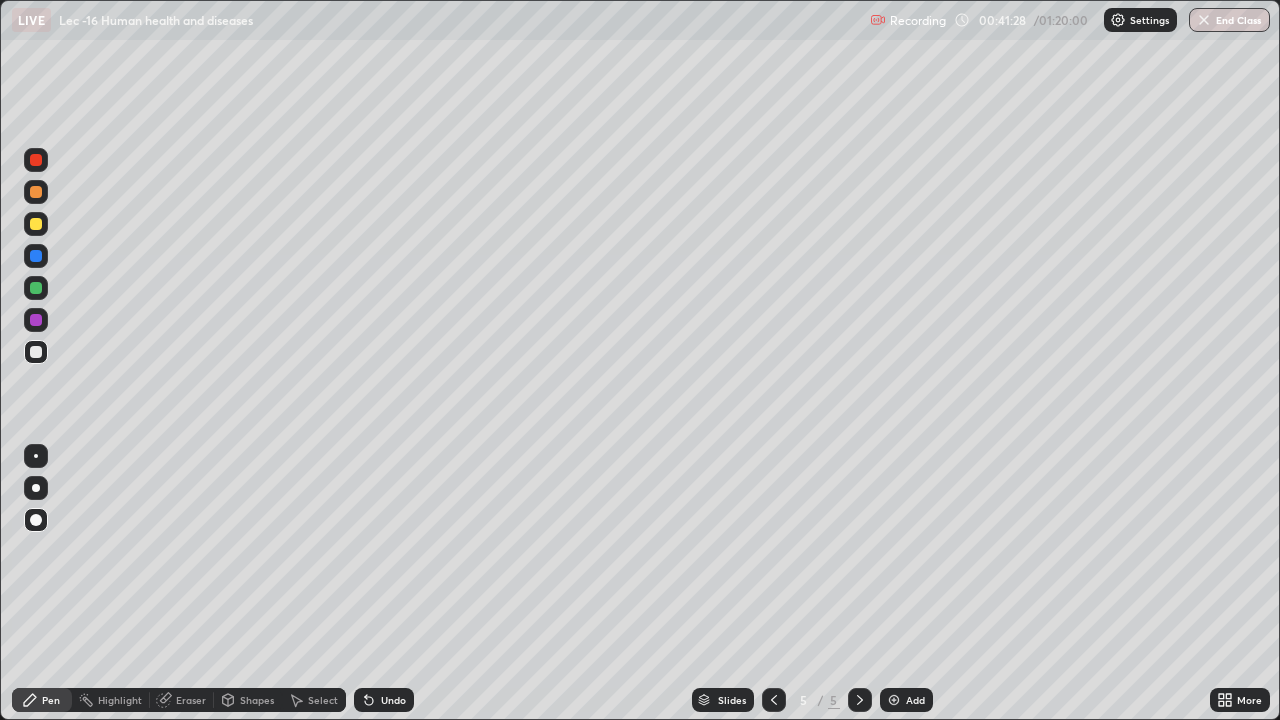 click at bounding box center [36, 488] 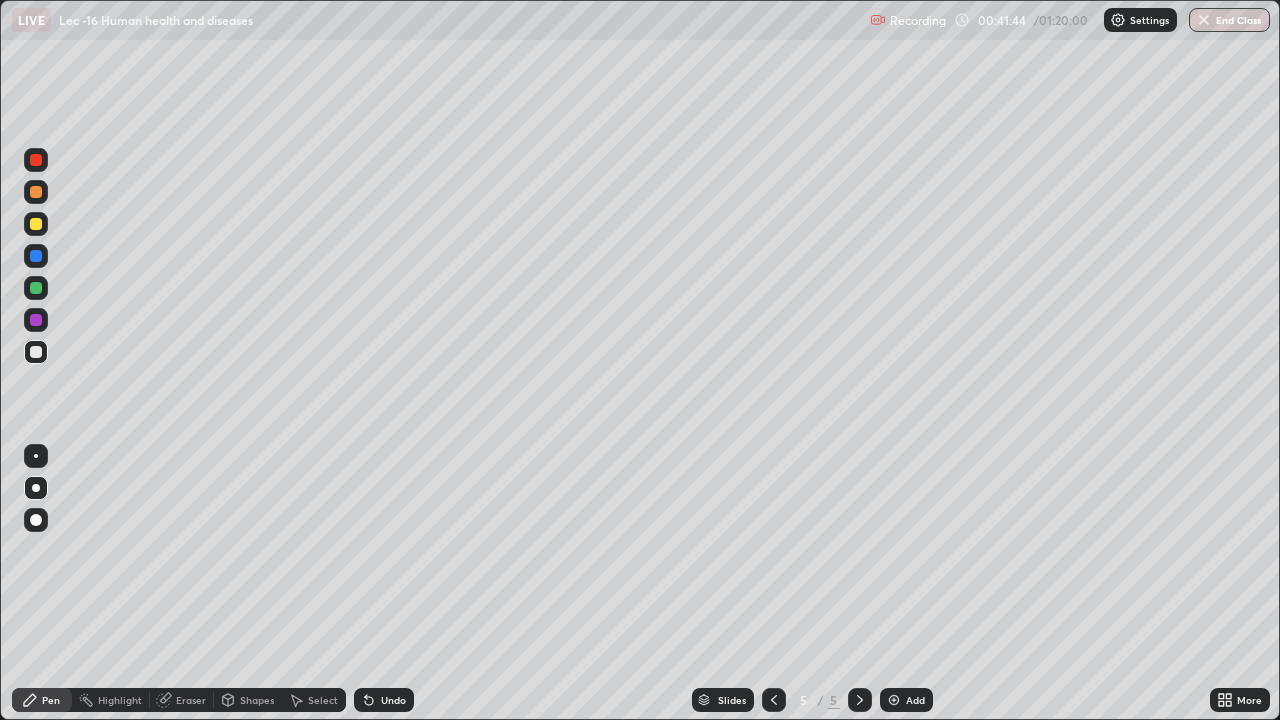 click 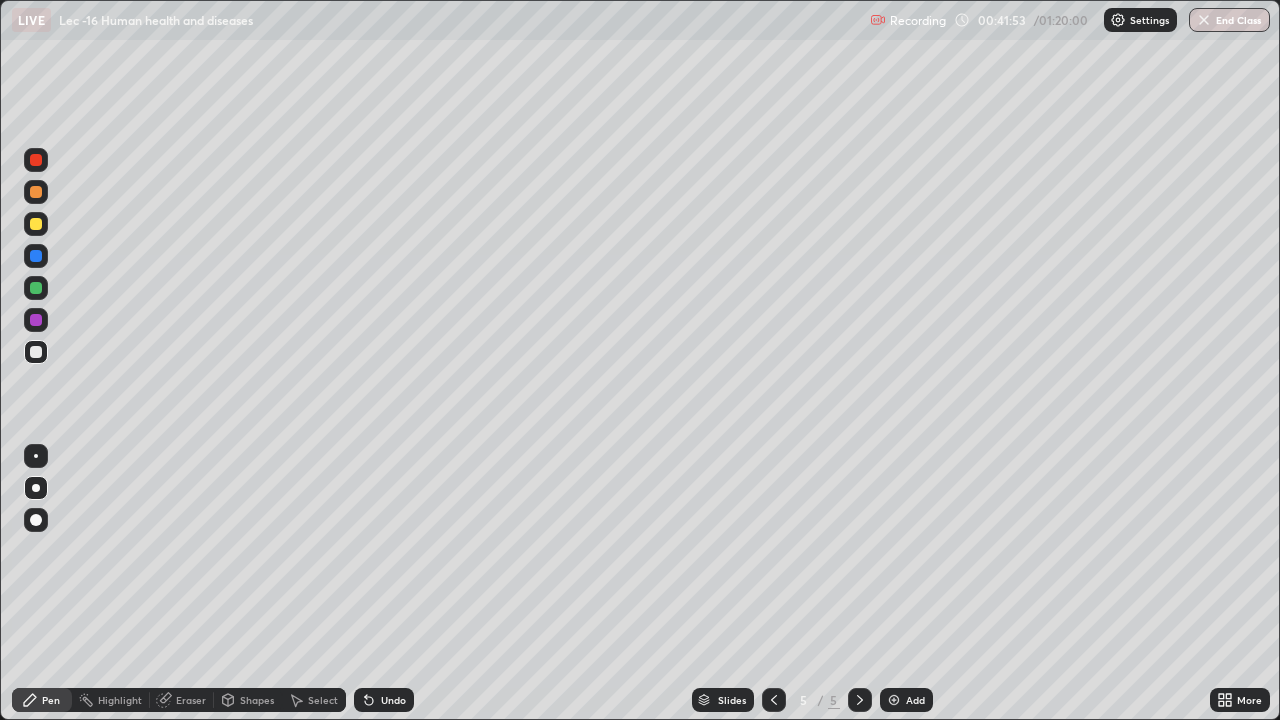 click at bounding box center (36, 456) 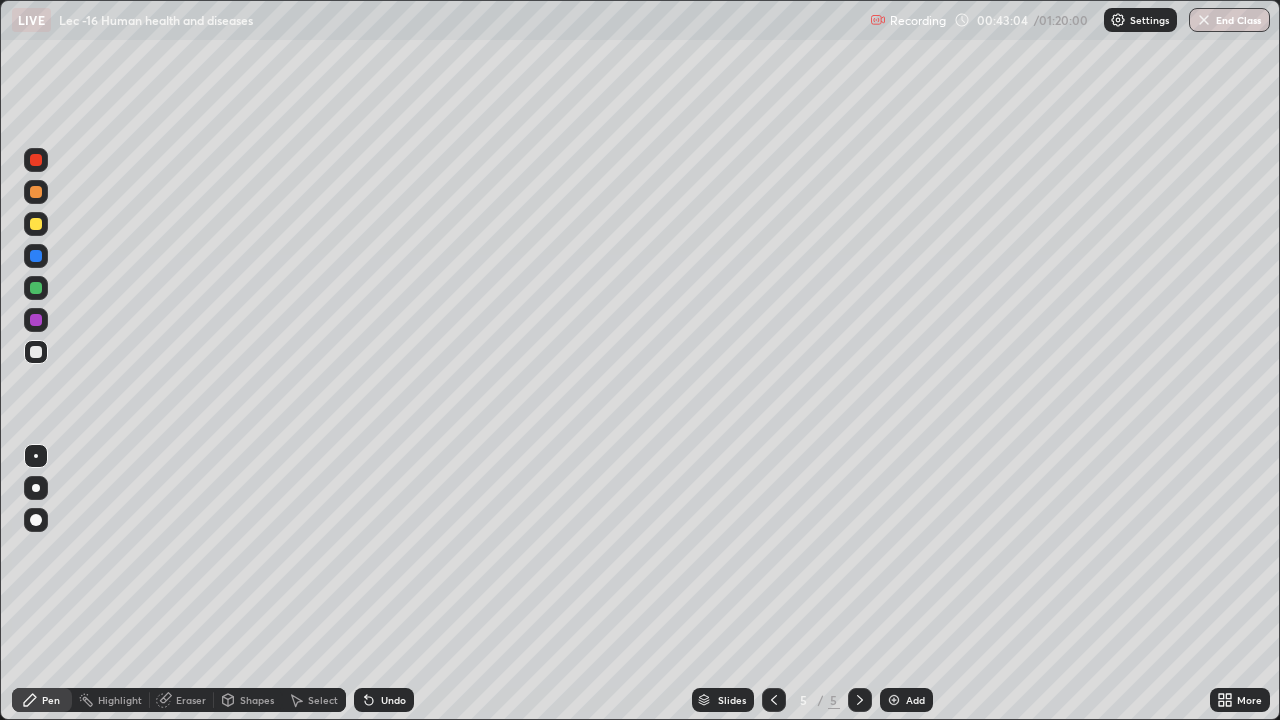click 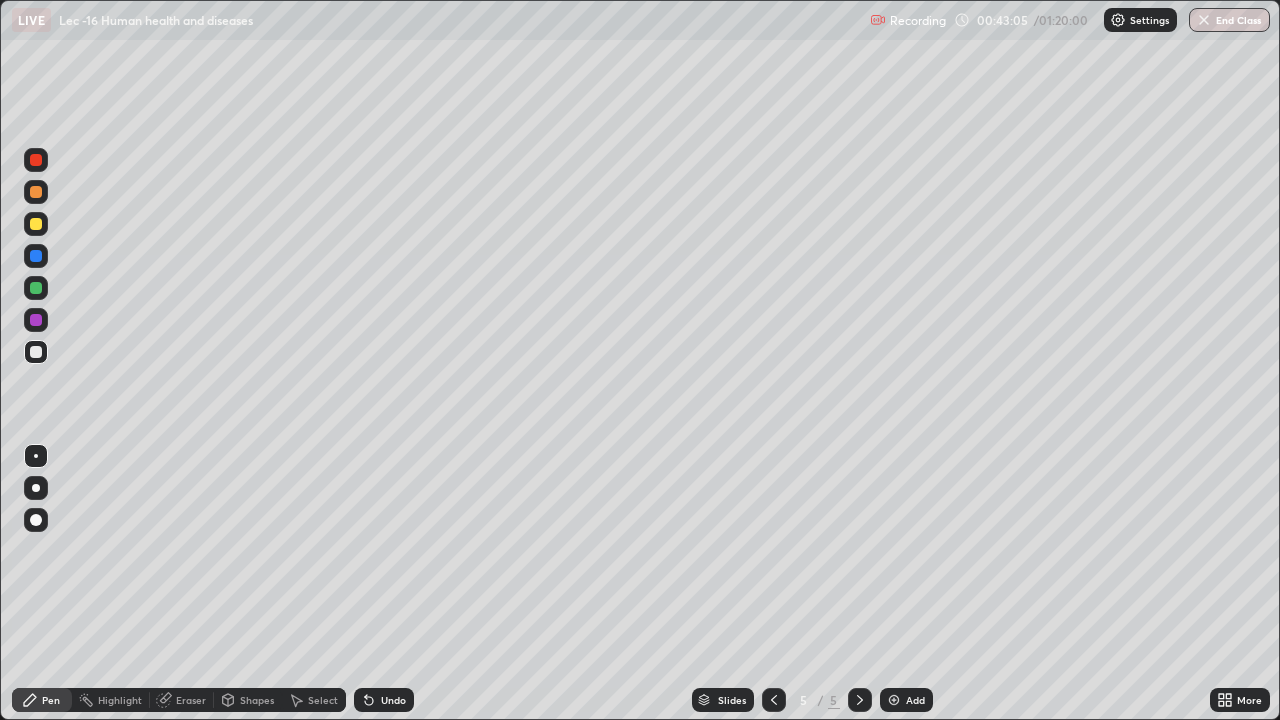 click 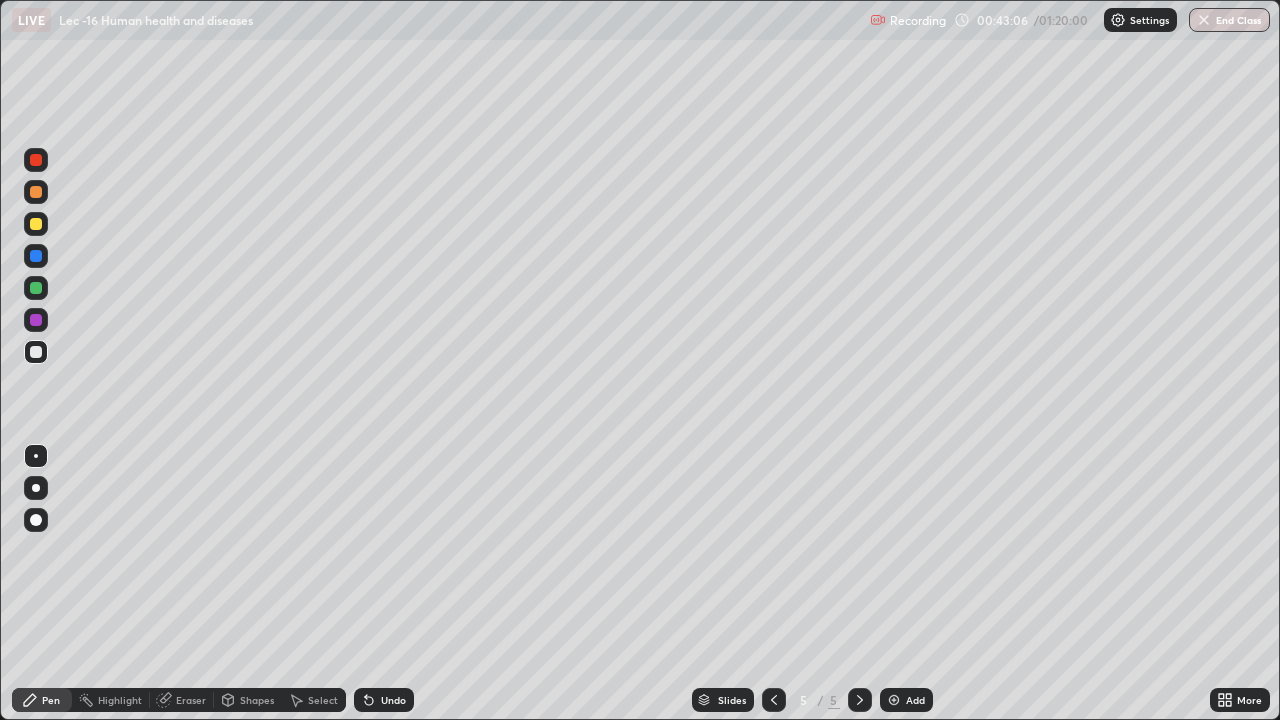 click 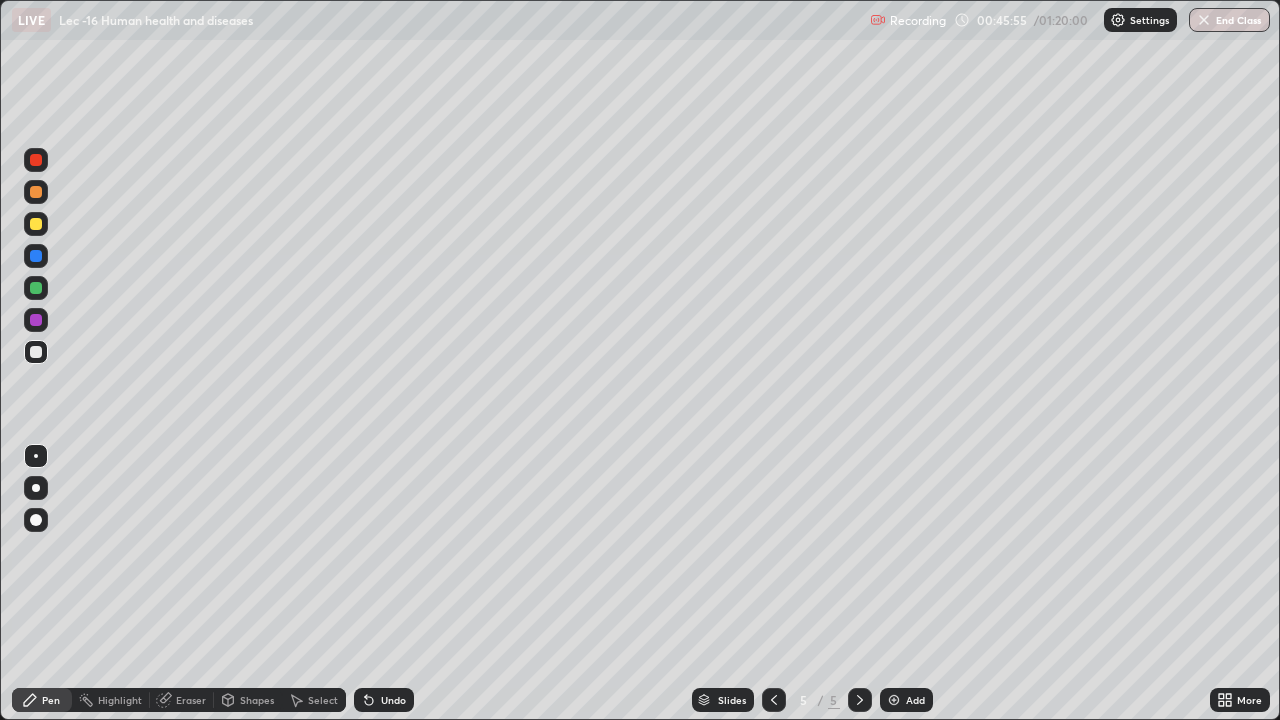 click at bounding box center (894, 700) 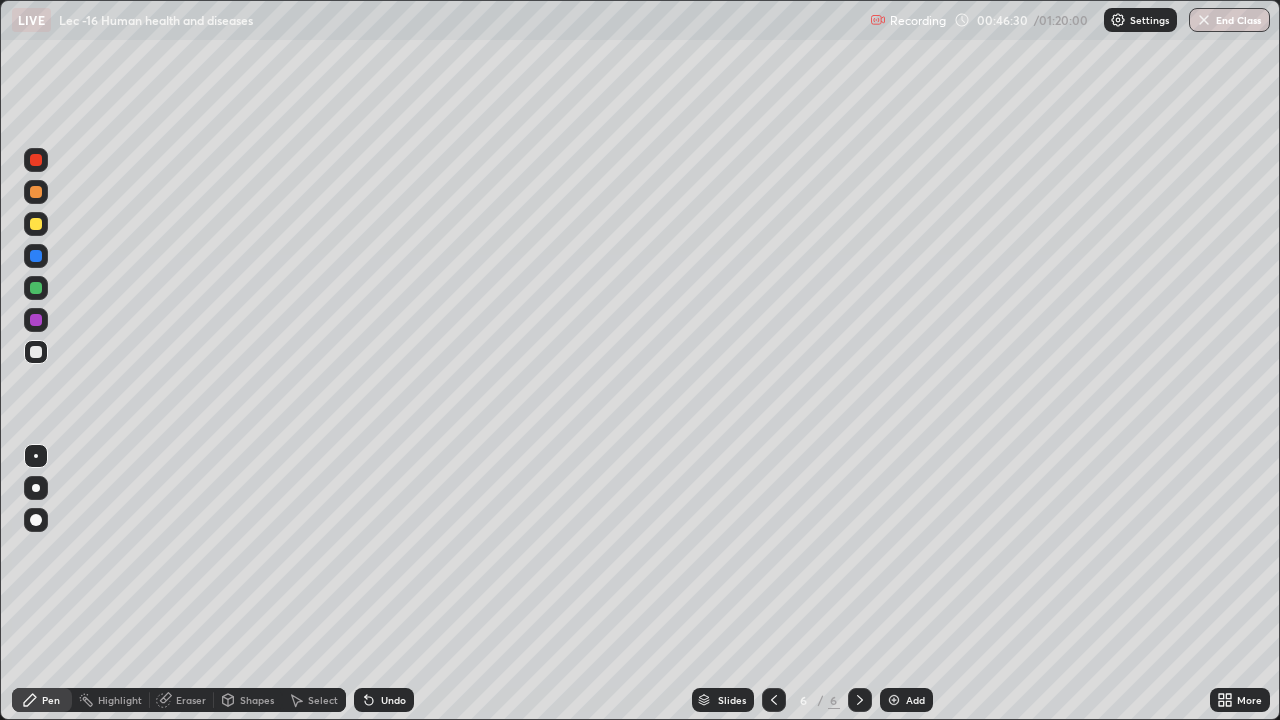 click 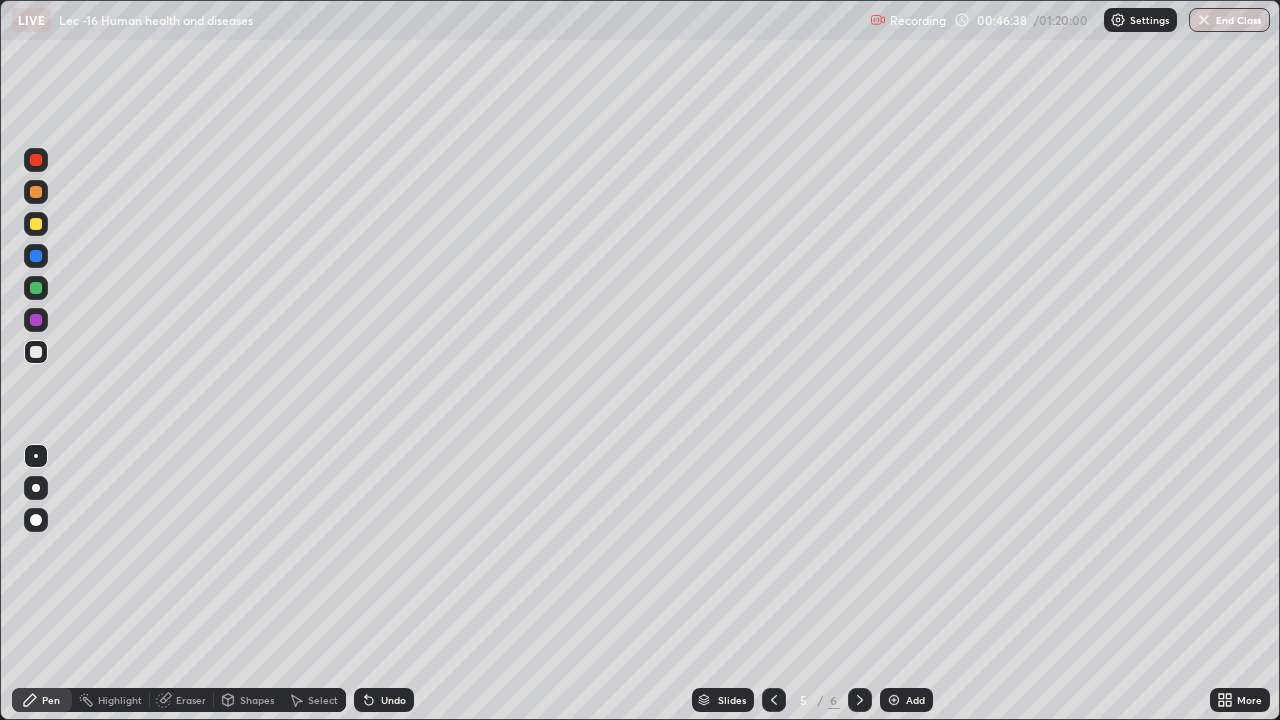 click 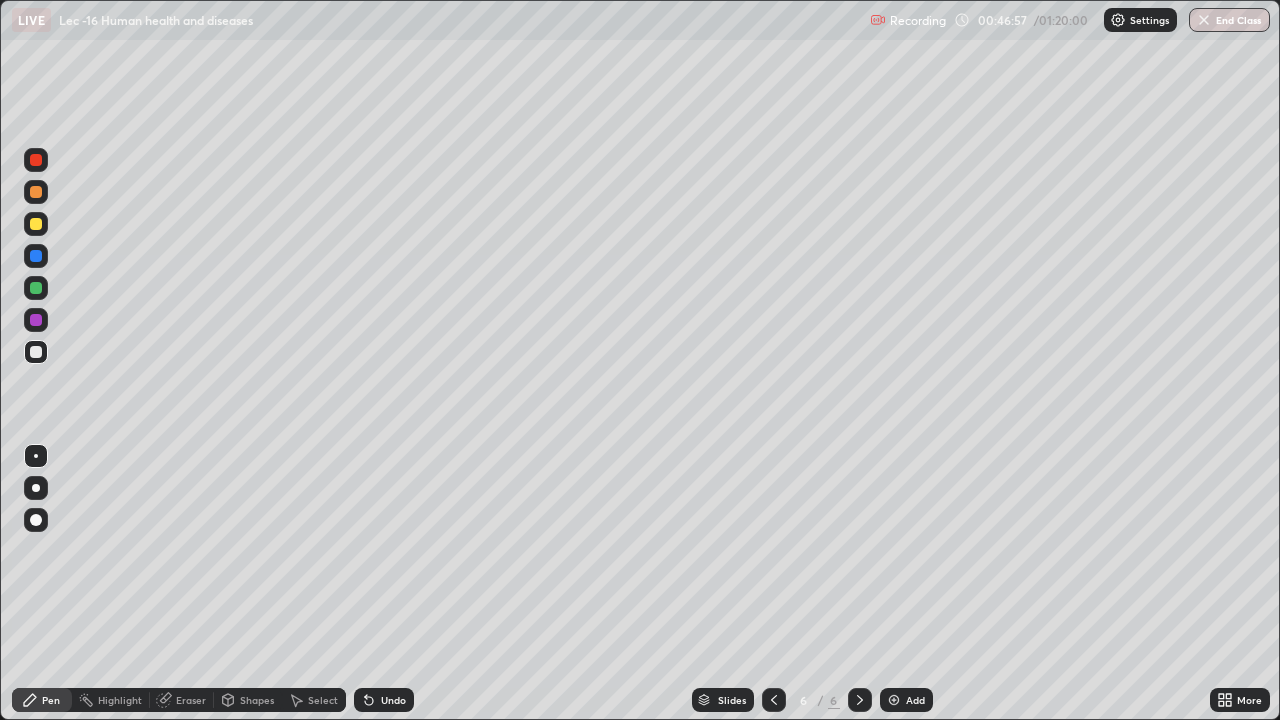 click on "Eraser" at bounding box center (191, 700) 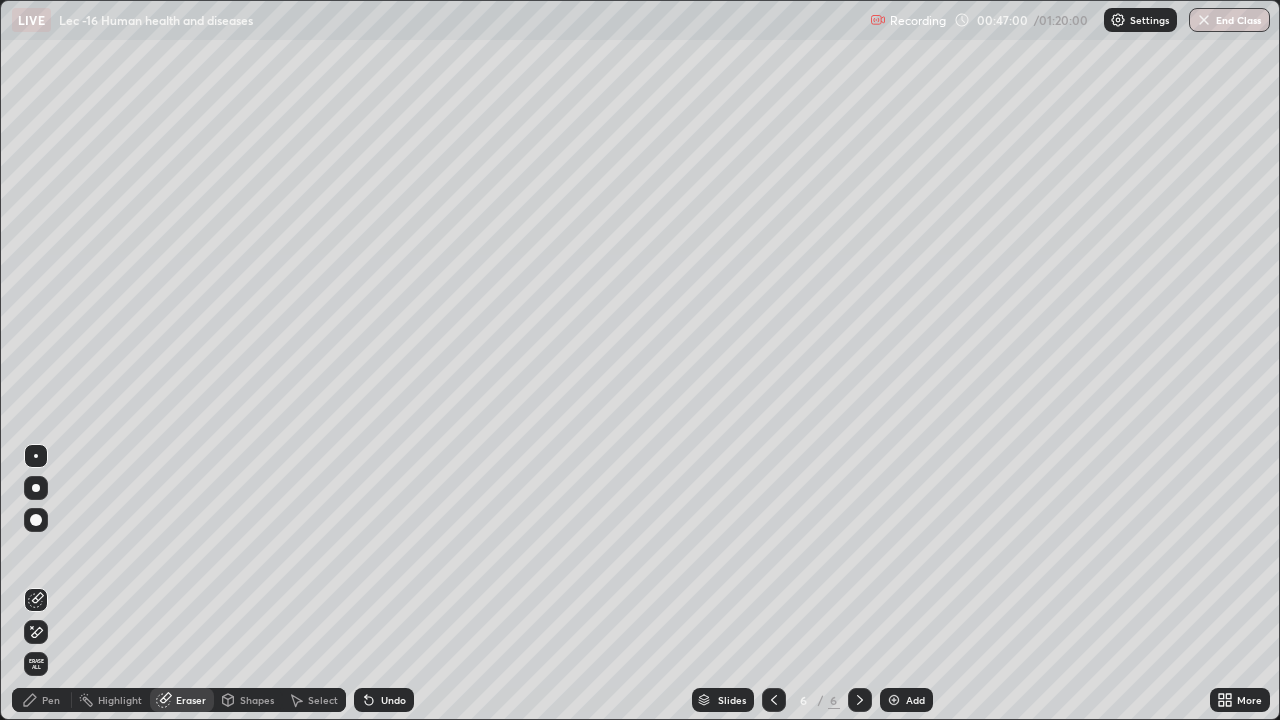 click on "Pen" at bounding box center [51, 700] 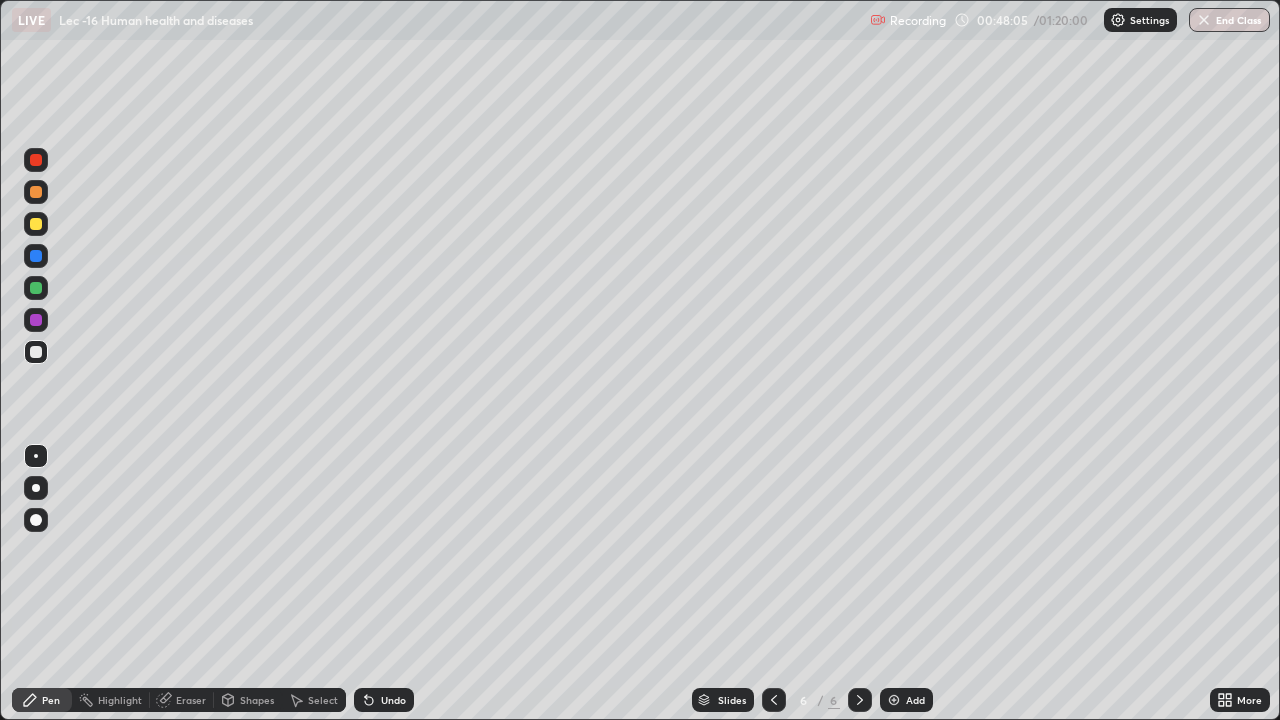 click at bounding box center [894, 700] 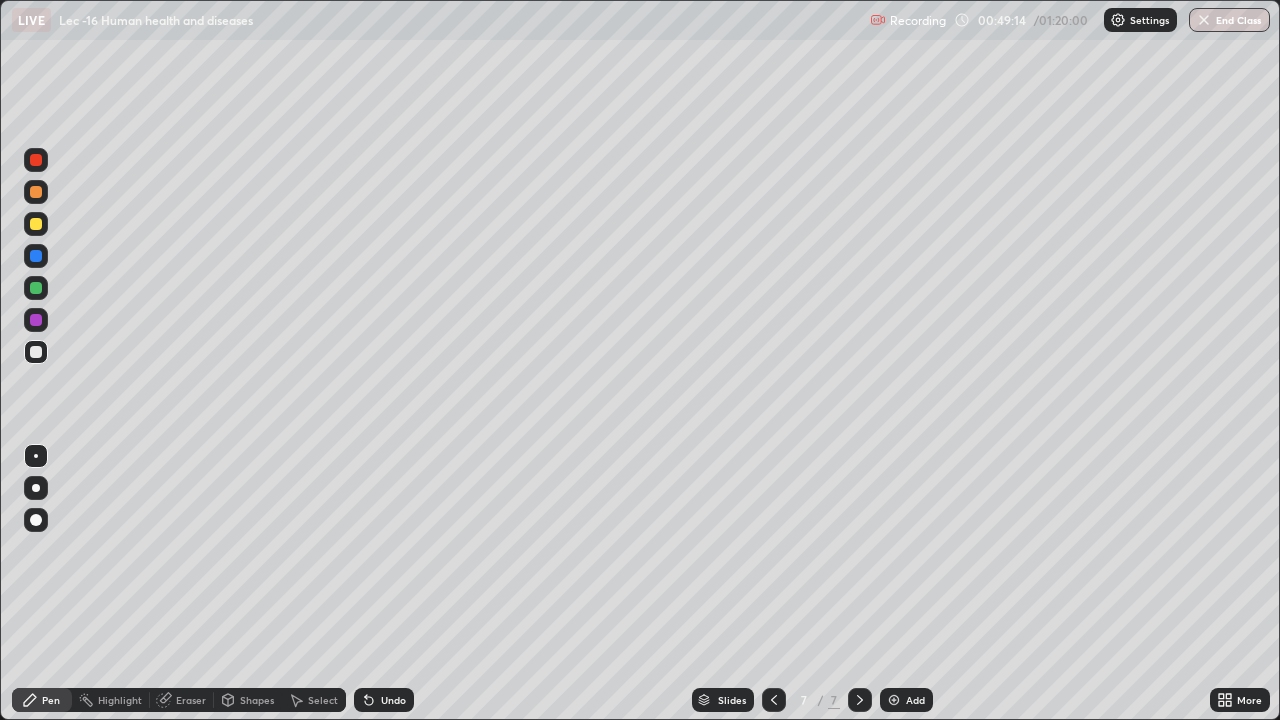 click 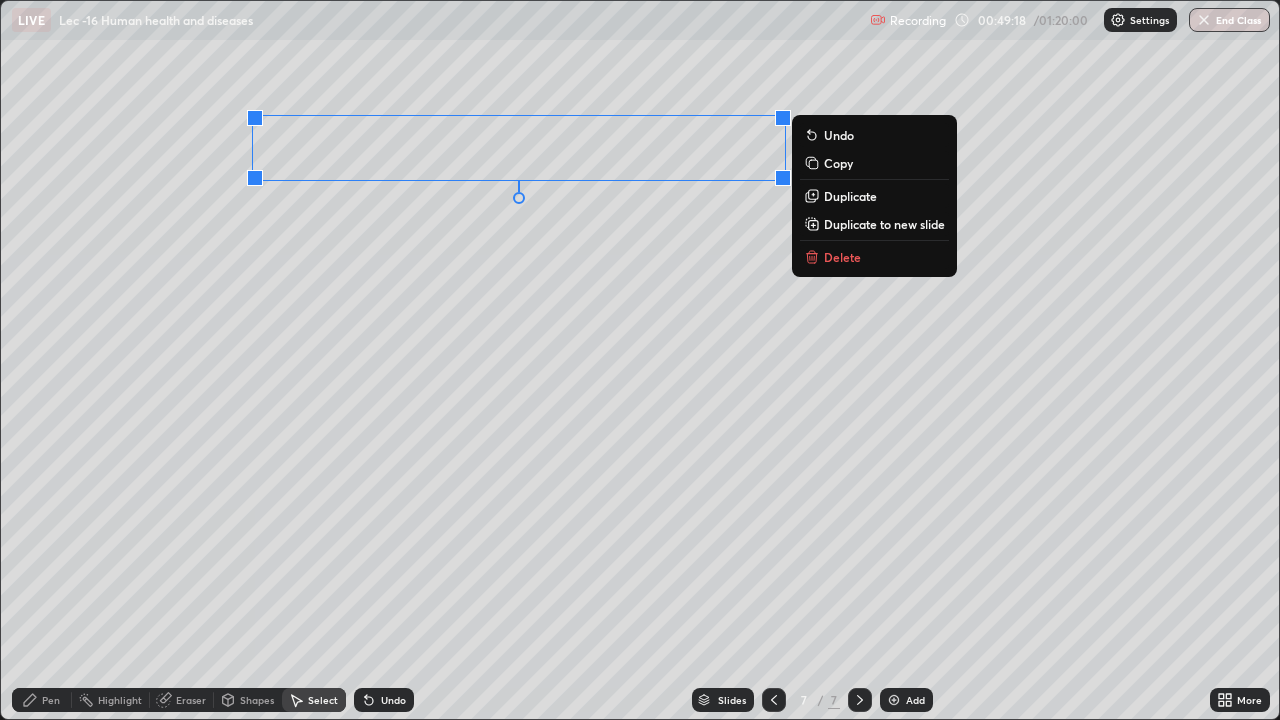 click on "0 ° Undo Copy Duplicate Duplicate to new slide Delete" at bounding box center (640, 360) 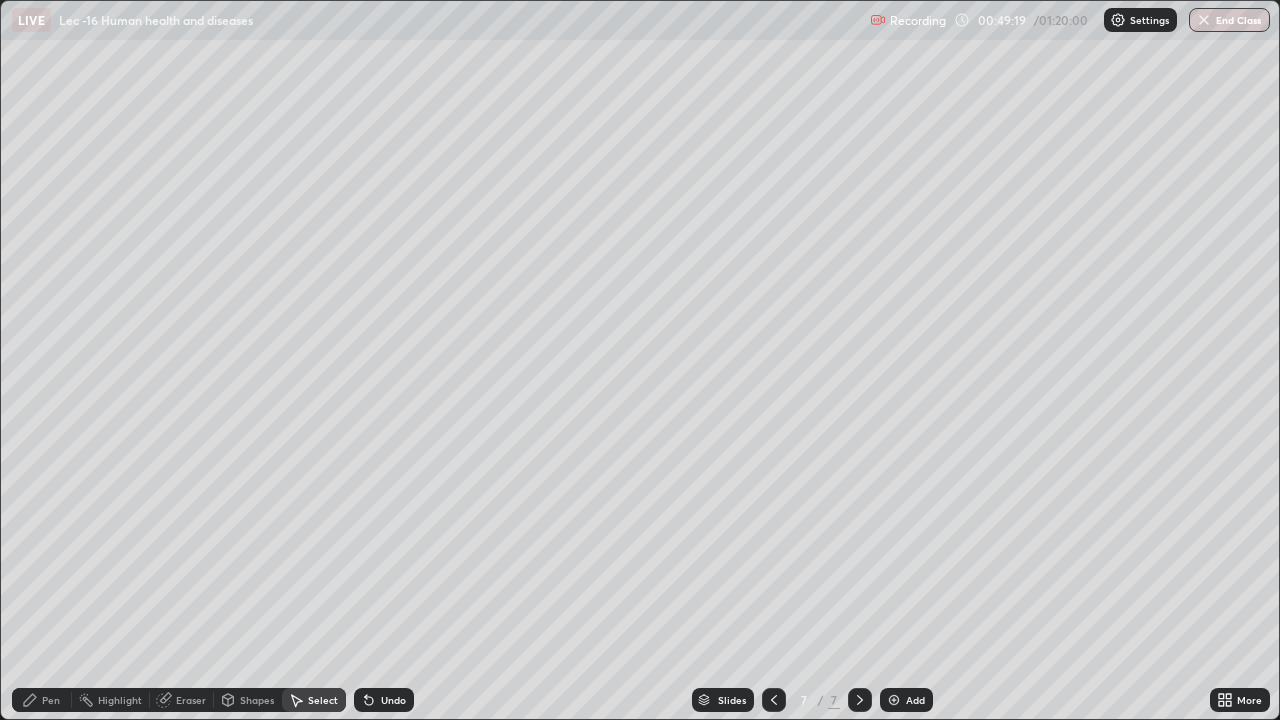 click on "Pen" at bounding box center [51, 700] 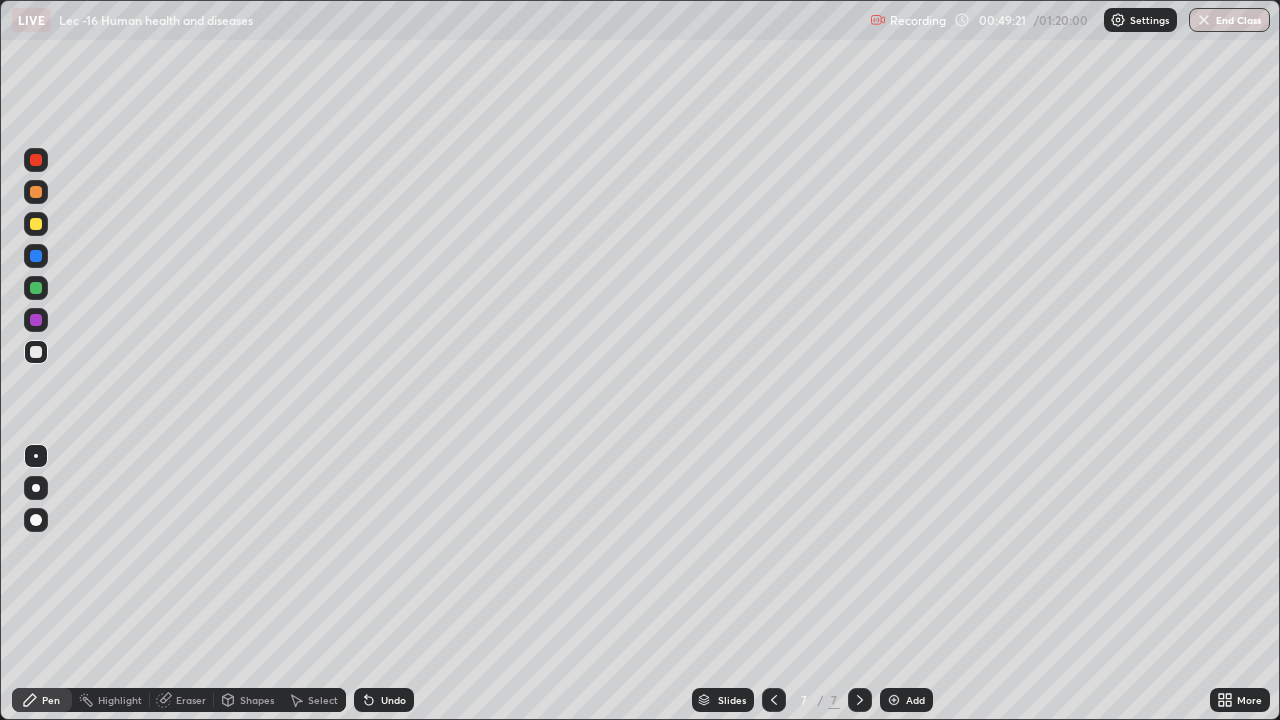 click at bounding box center (36, 224) 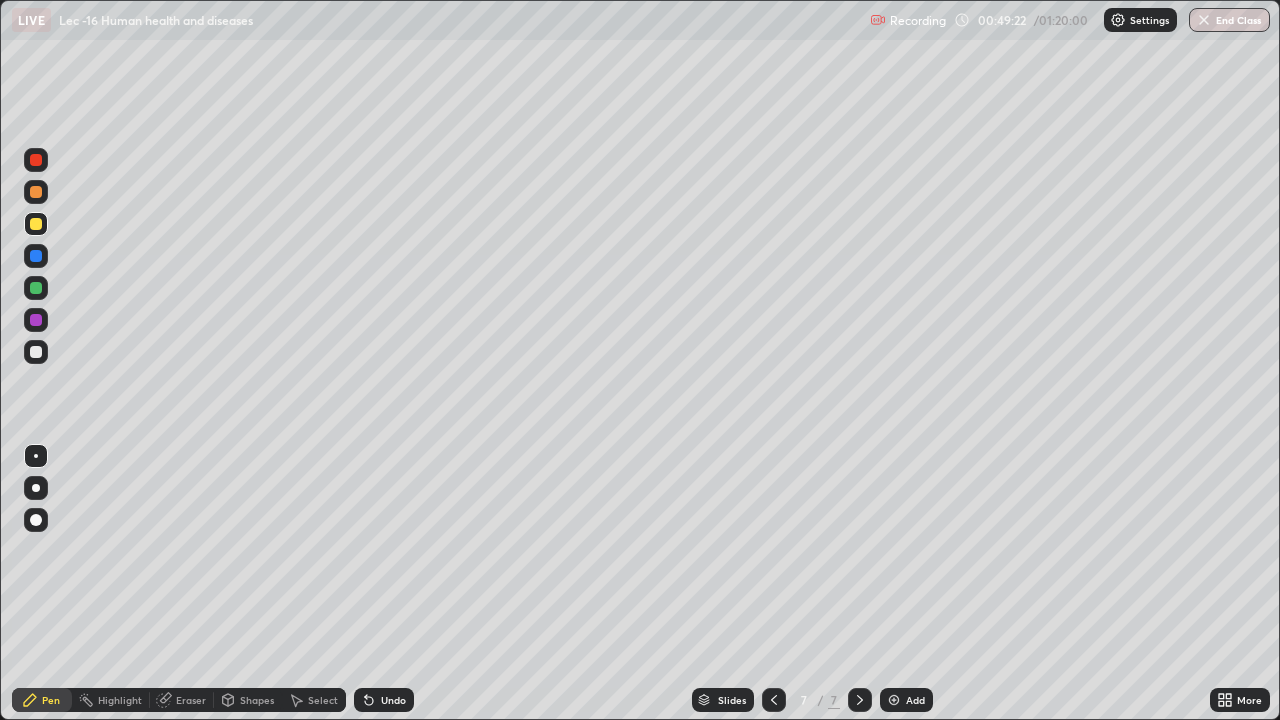click at bounding box center (36, 520) 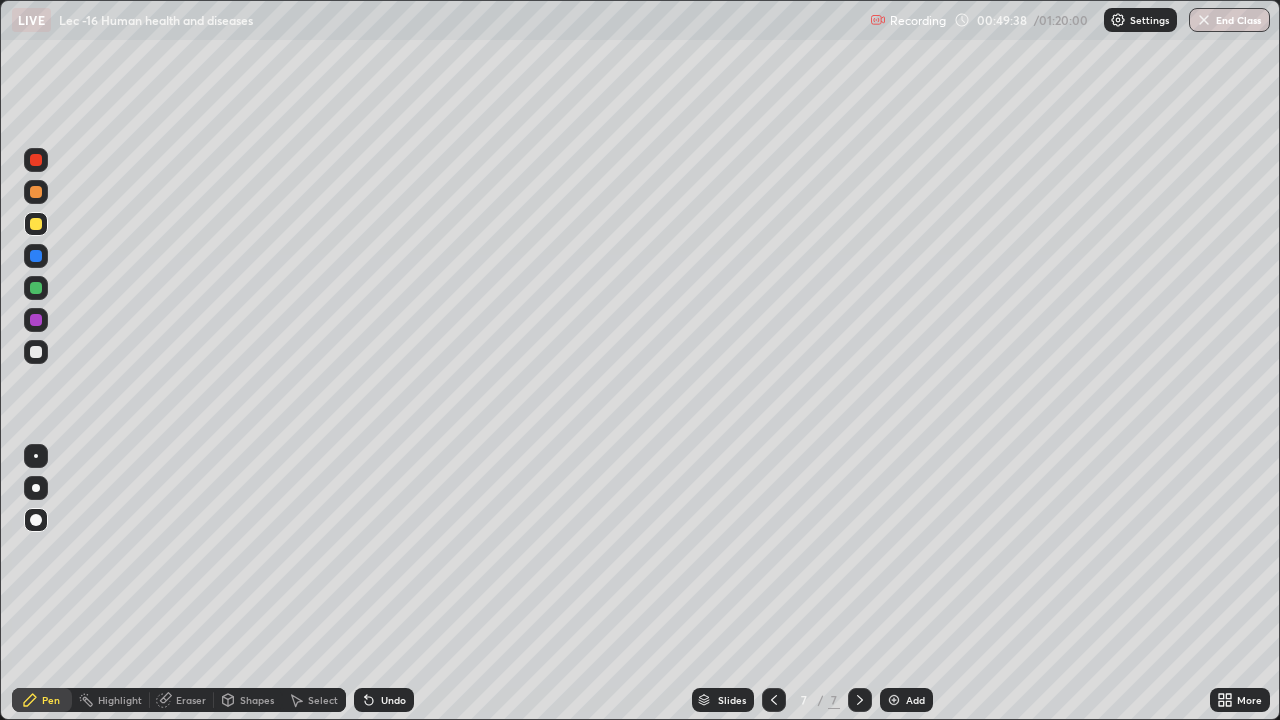 click at bounding box center (36, 352) 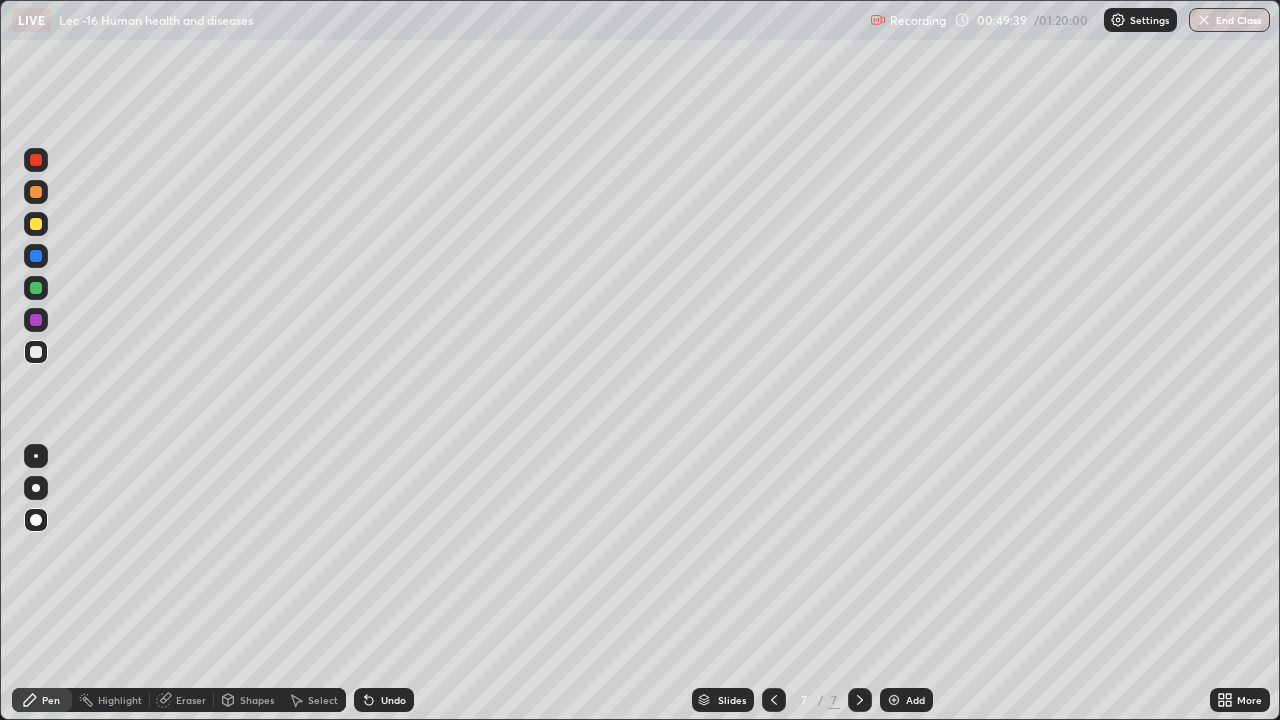 click at bounding box center [36, 488] 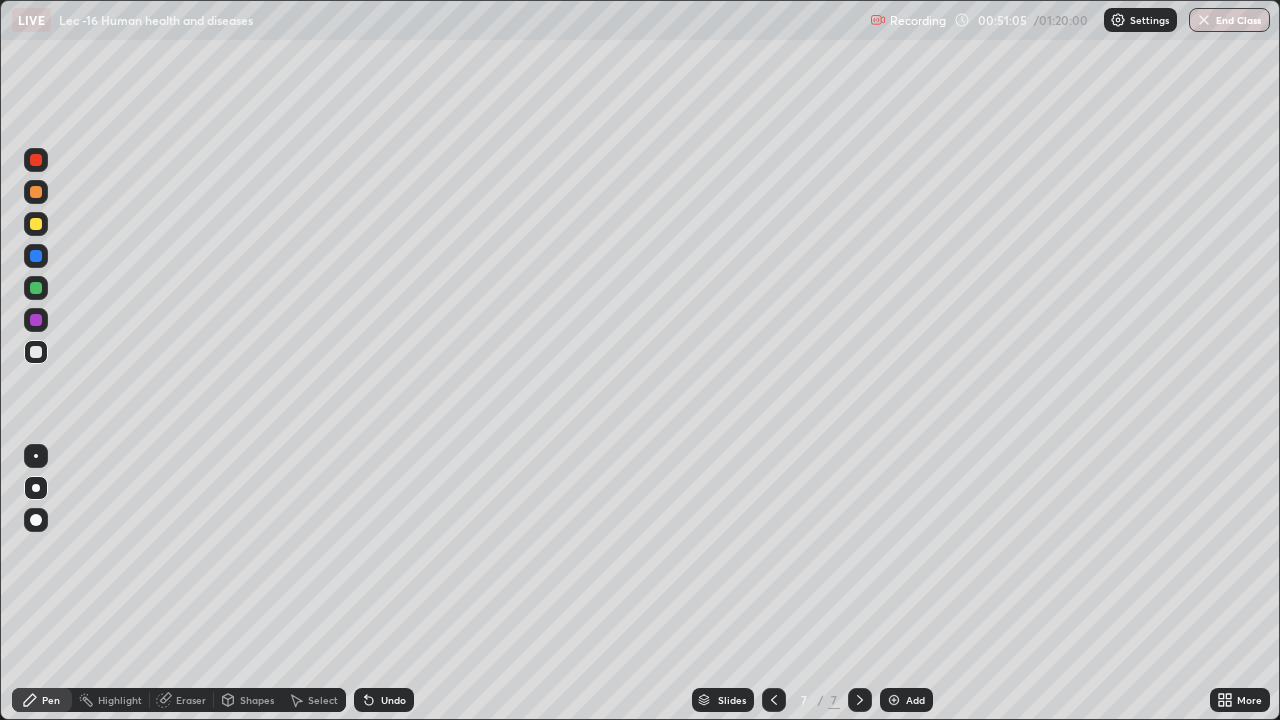 click at bounding box center [36, 456] 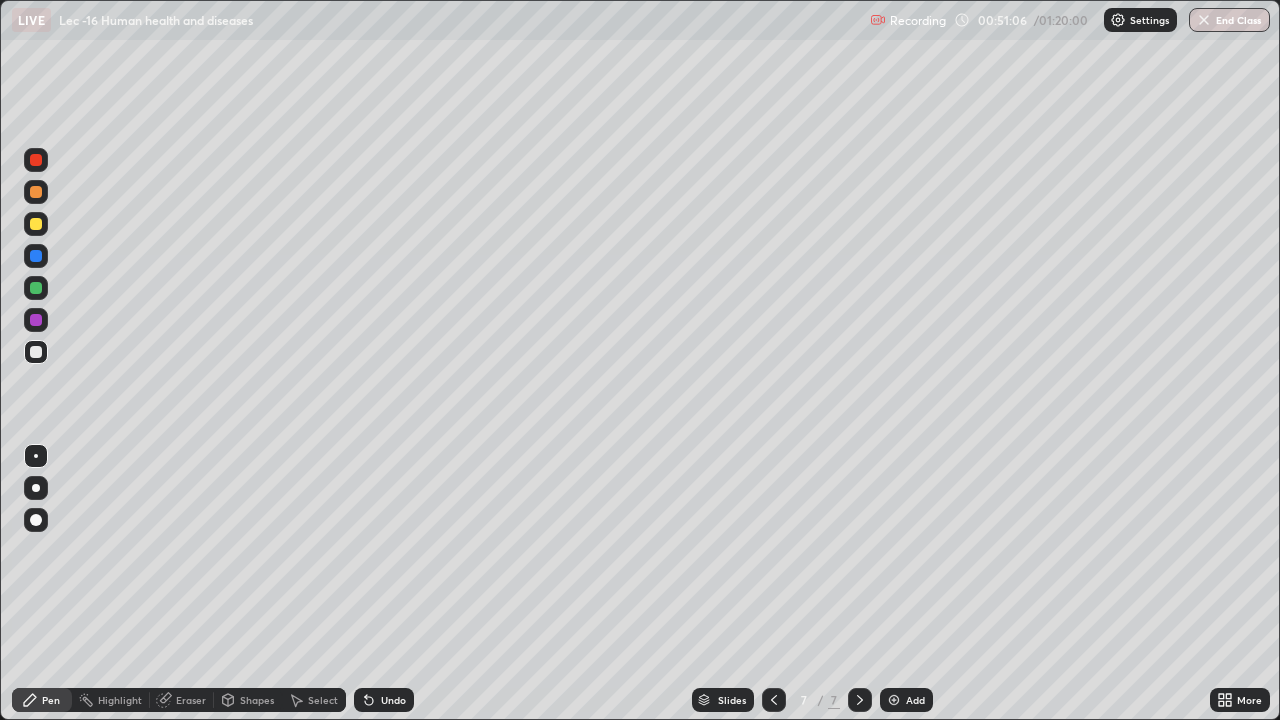 click at bounding box center (36, 224) 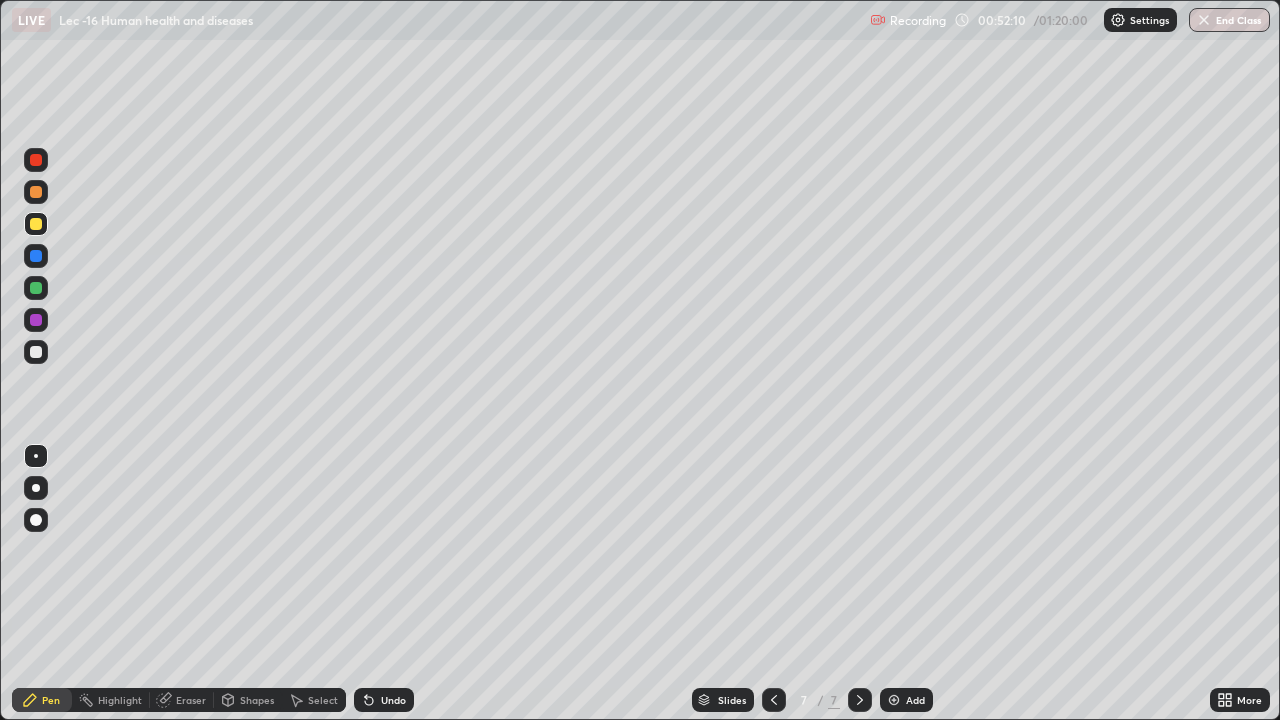 click at bounding box center [36, 352] 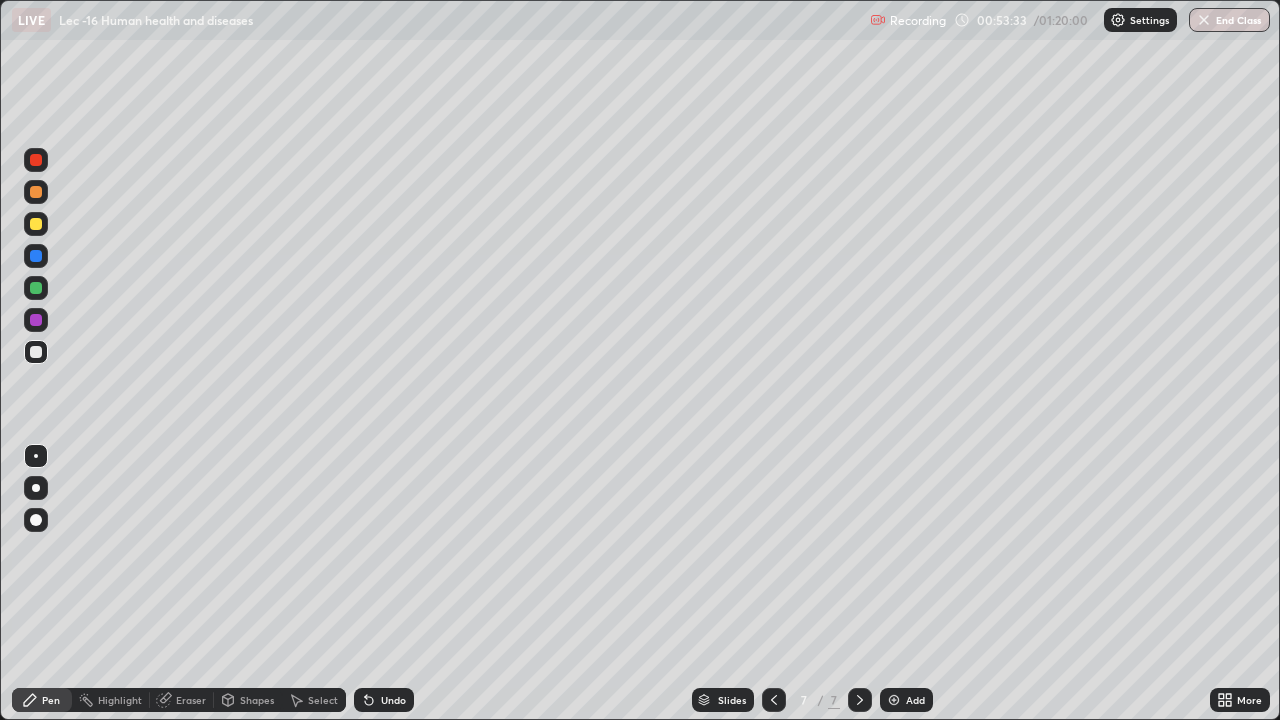 click on "Eraser" at bounding box center (182, 700) 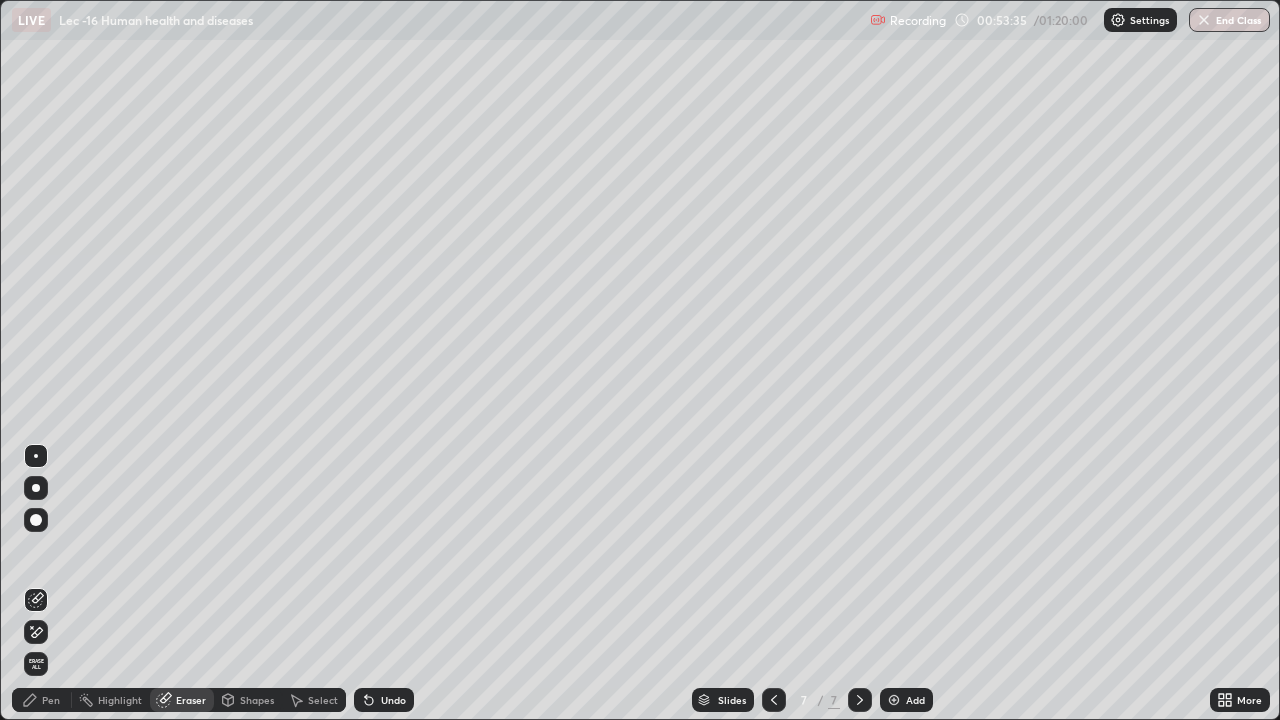 click on "Pen" at bounding box center [51, 700] 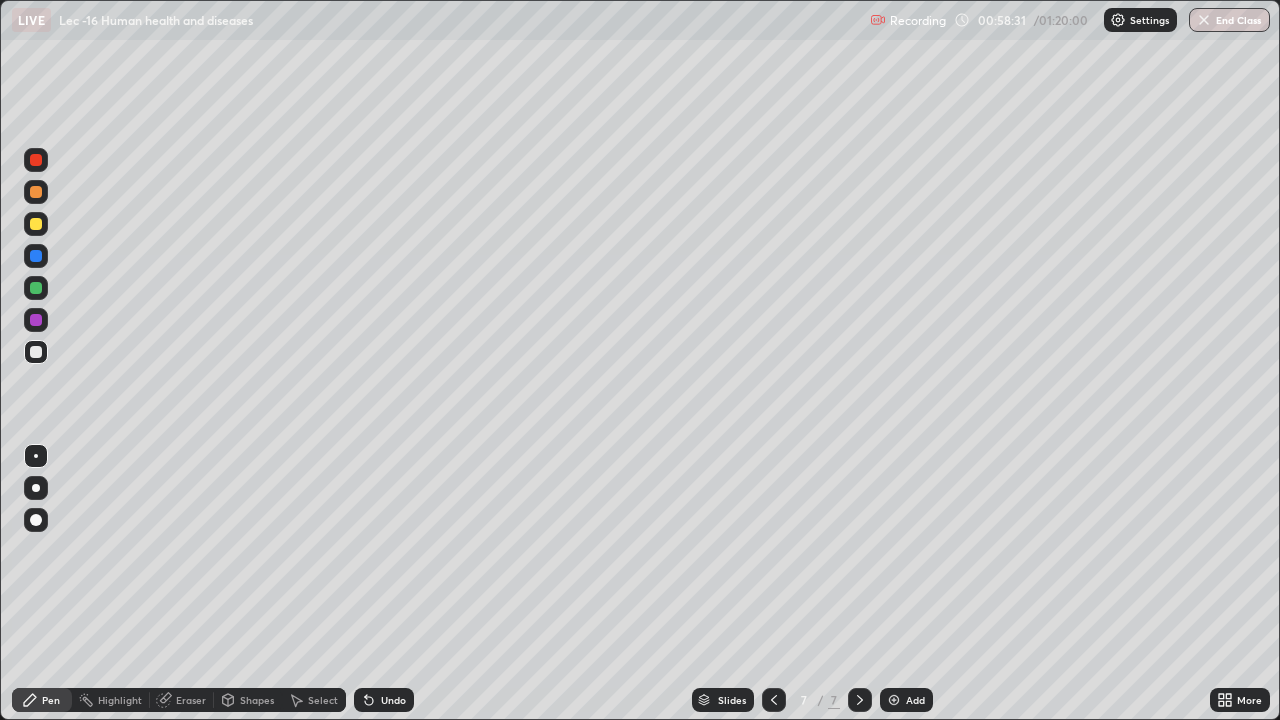 click on "Eraser" at bounding box center [191, 700] 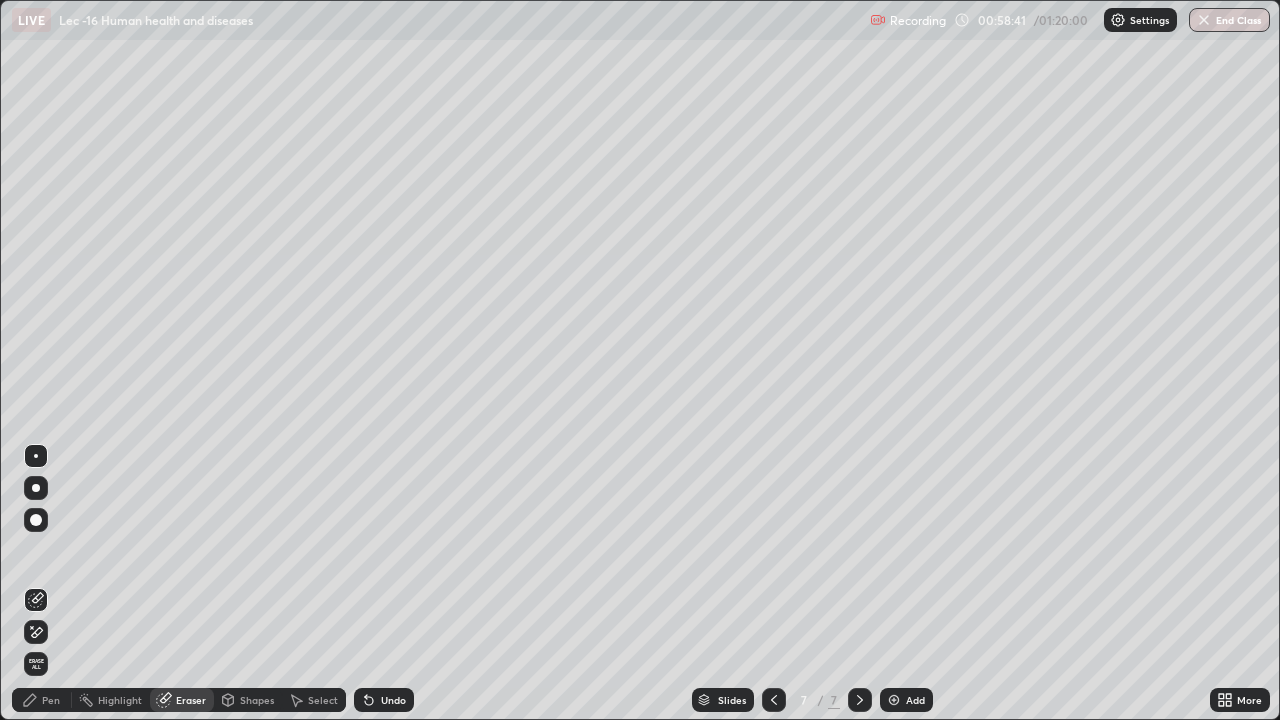 click on "Select" at bounding box center (323, 700) 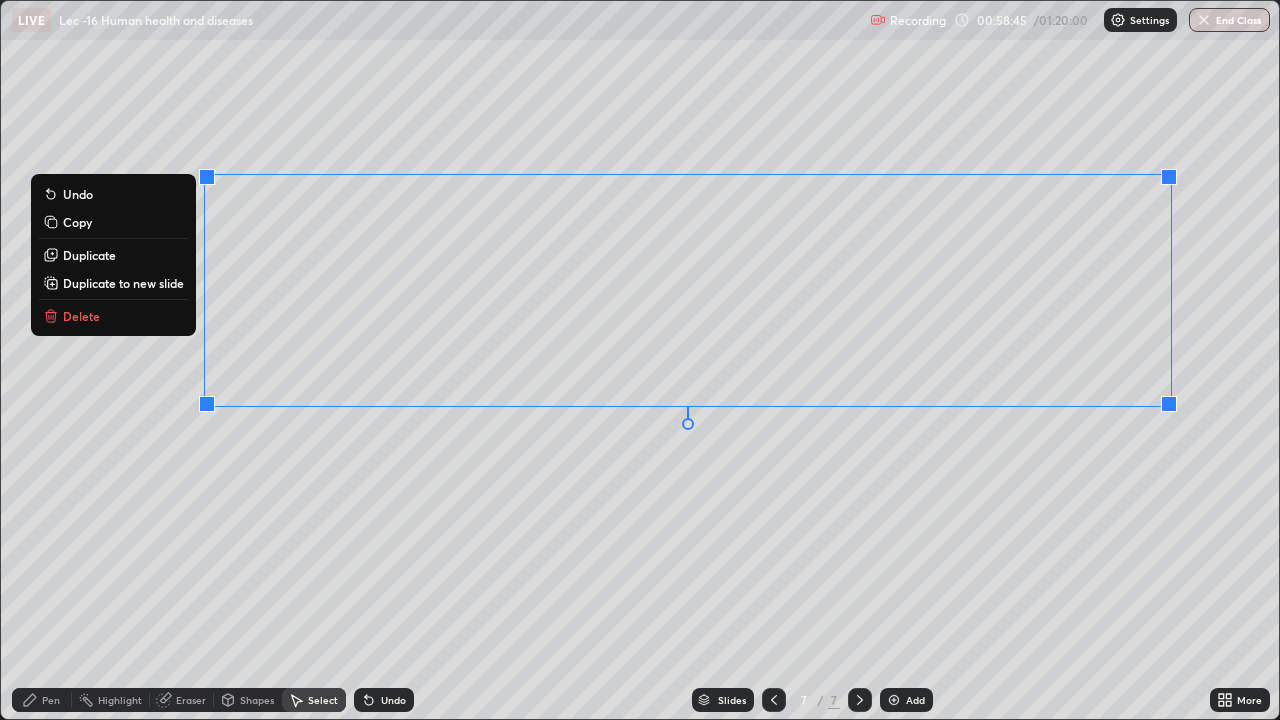 click on "0 ° Undo Copy Duplicate Duplicate to new slide Delete" at bounding box center (640, 360) 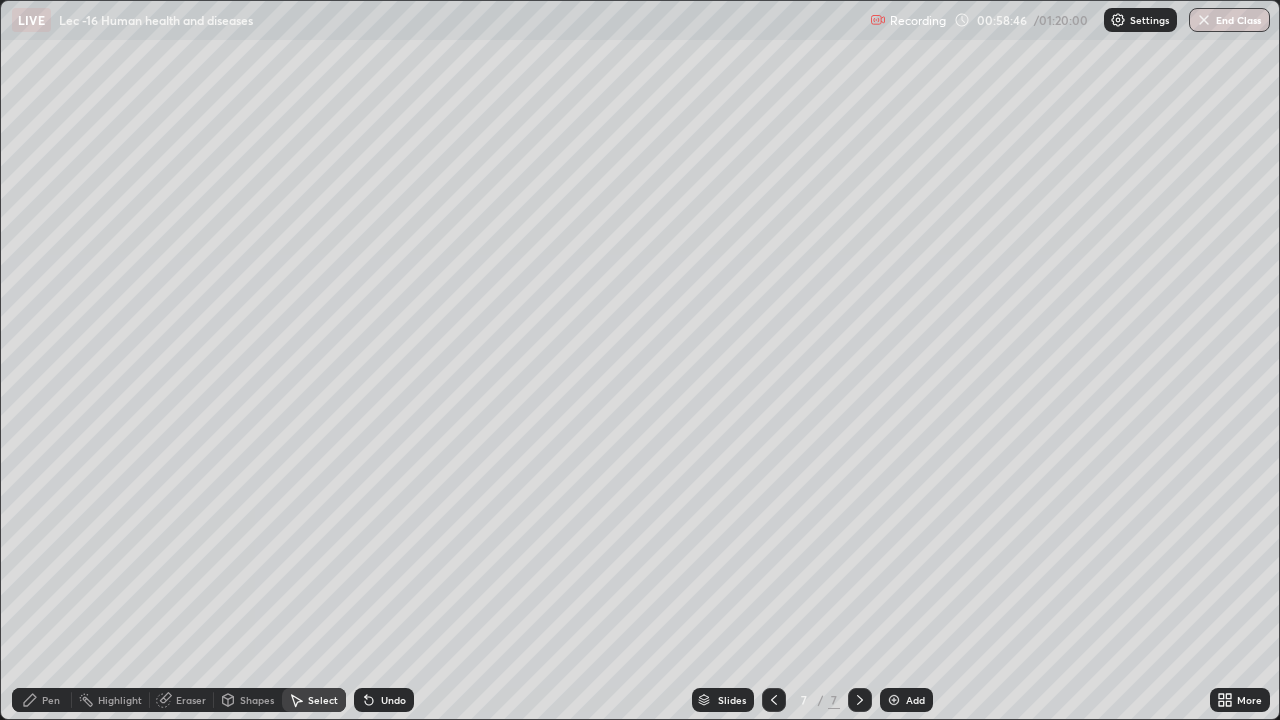 click 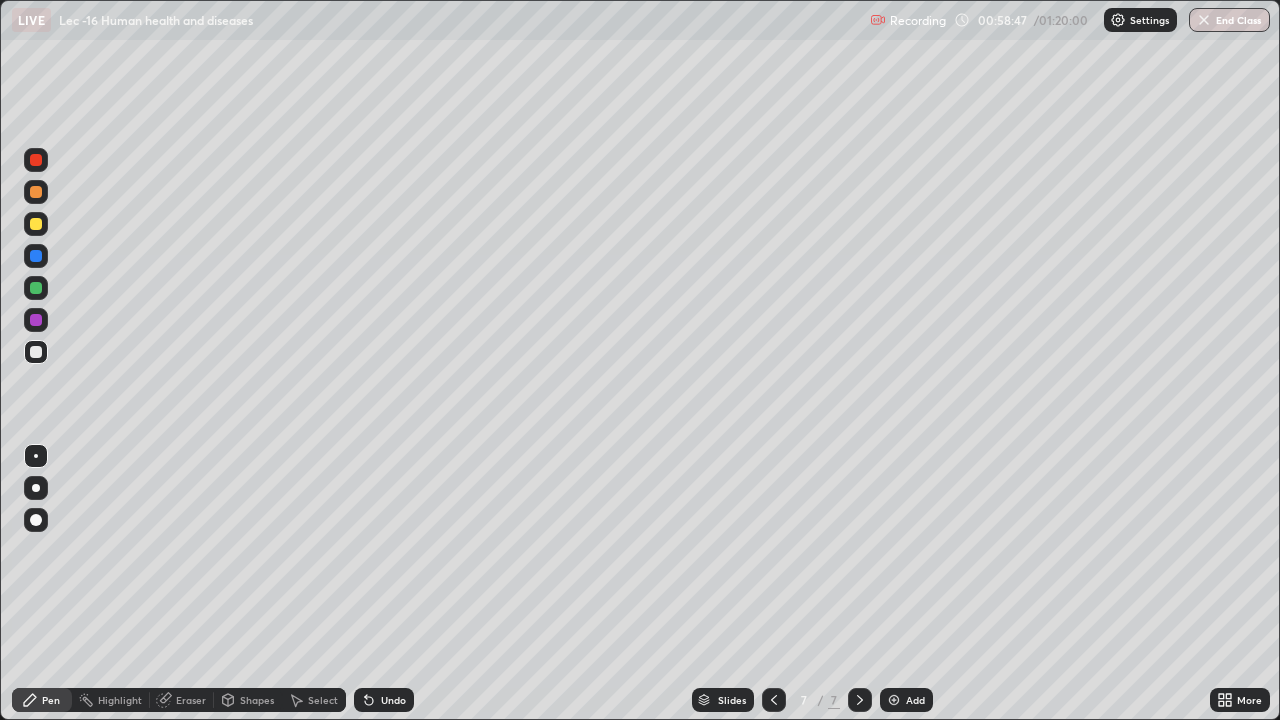 click at bounding box center [36, 488] 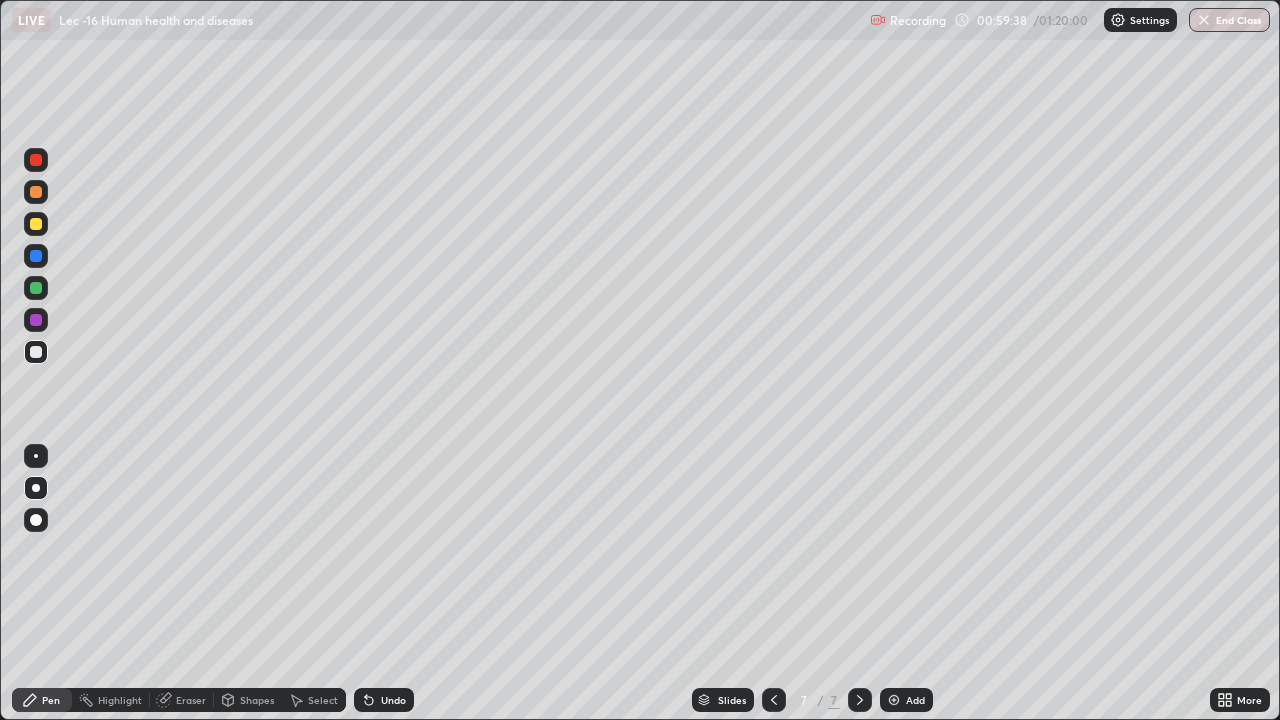 click at bounding box center (36, 224) 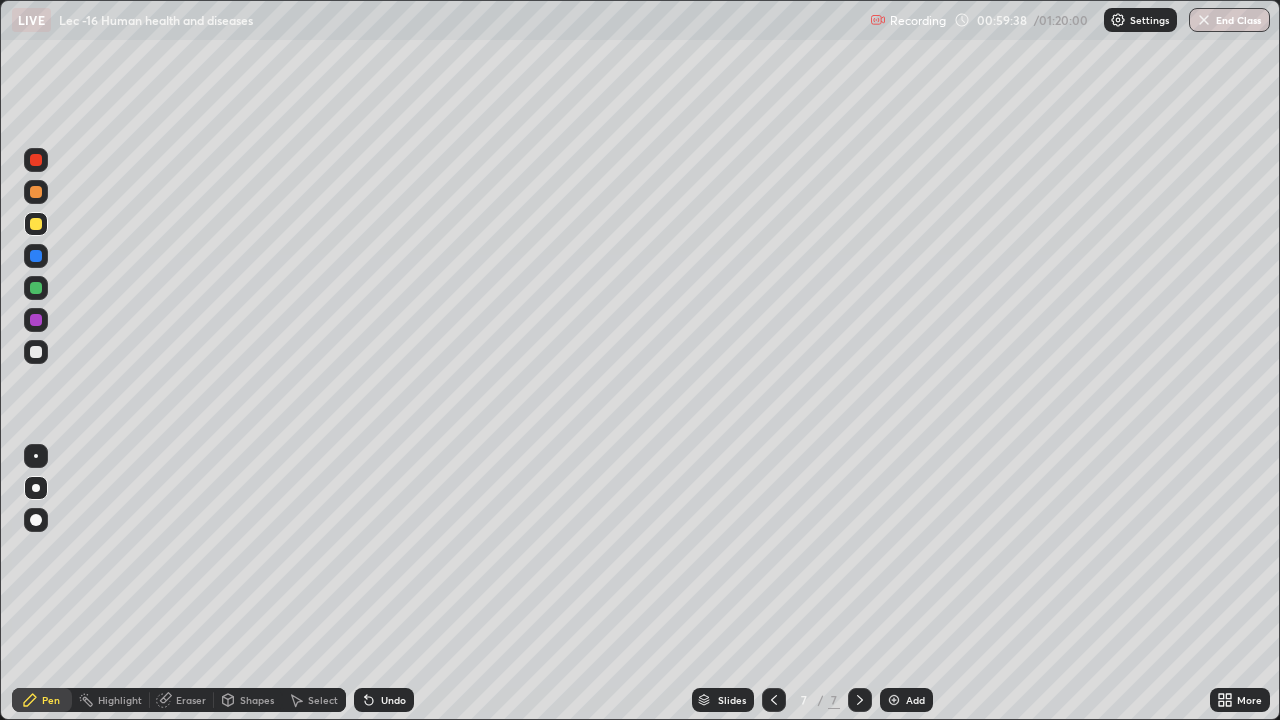 click at bounding box center (36, 456) 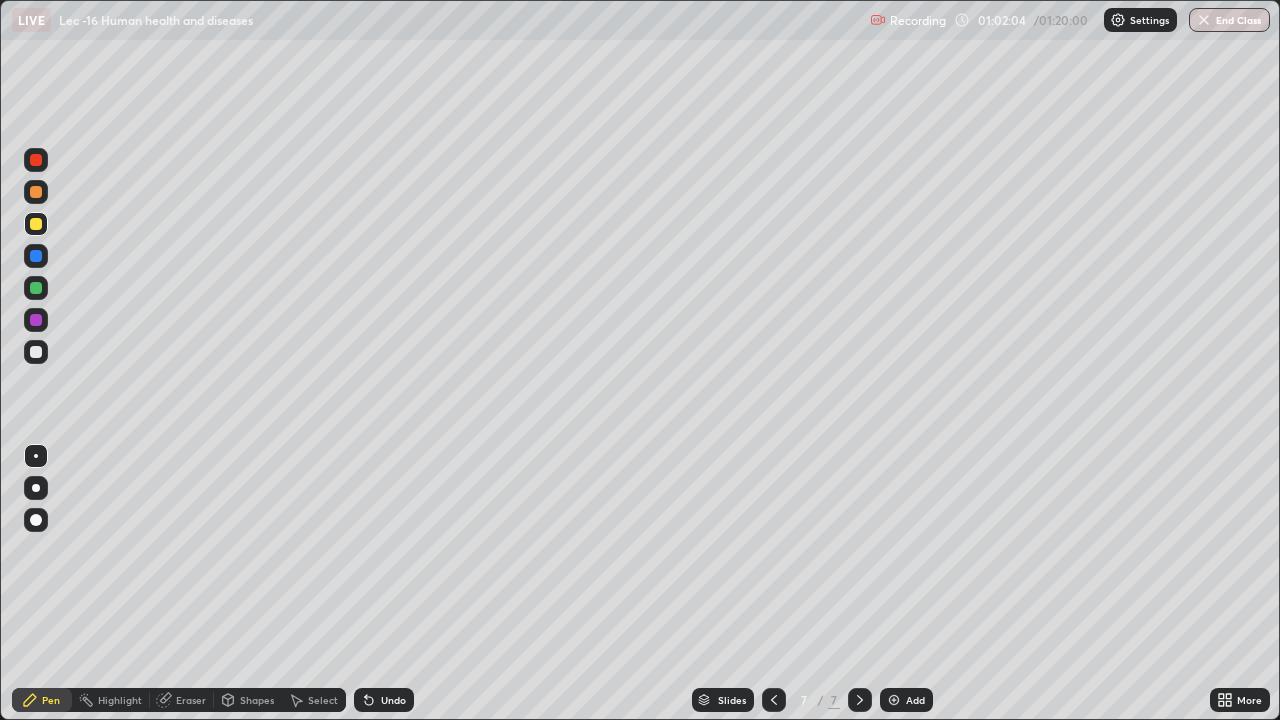 click at bounding box center [36, 352] 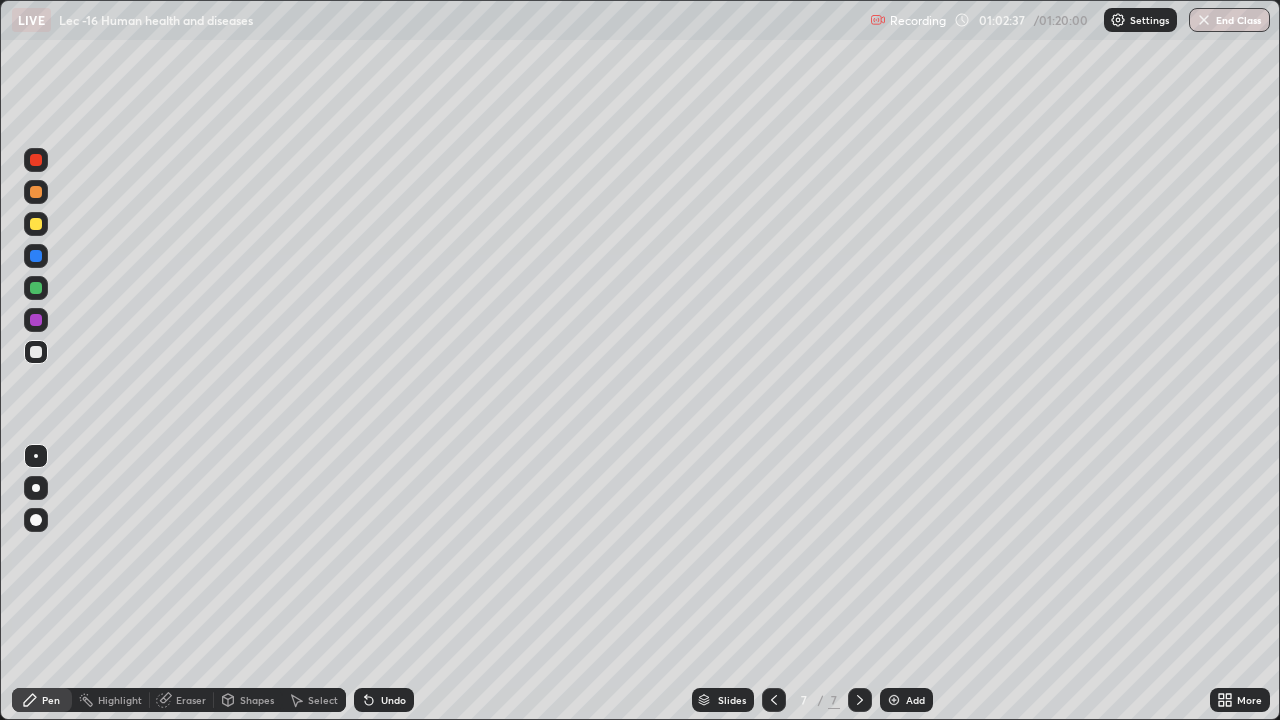 click at bounding box center (36, 256) 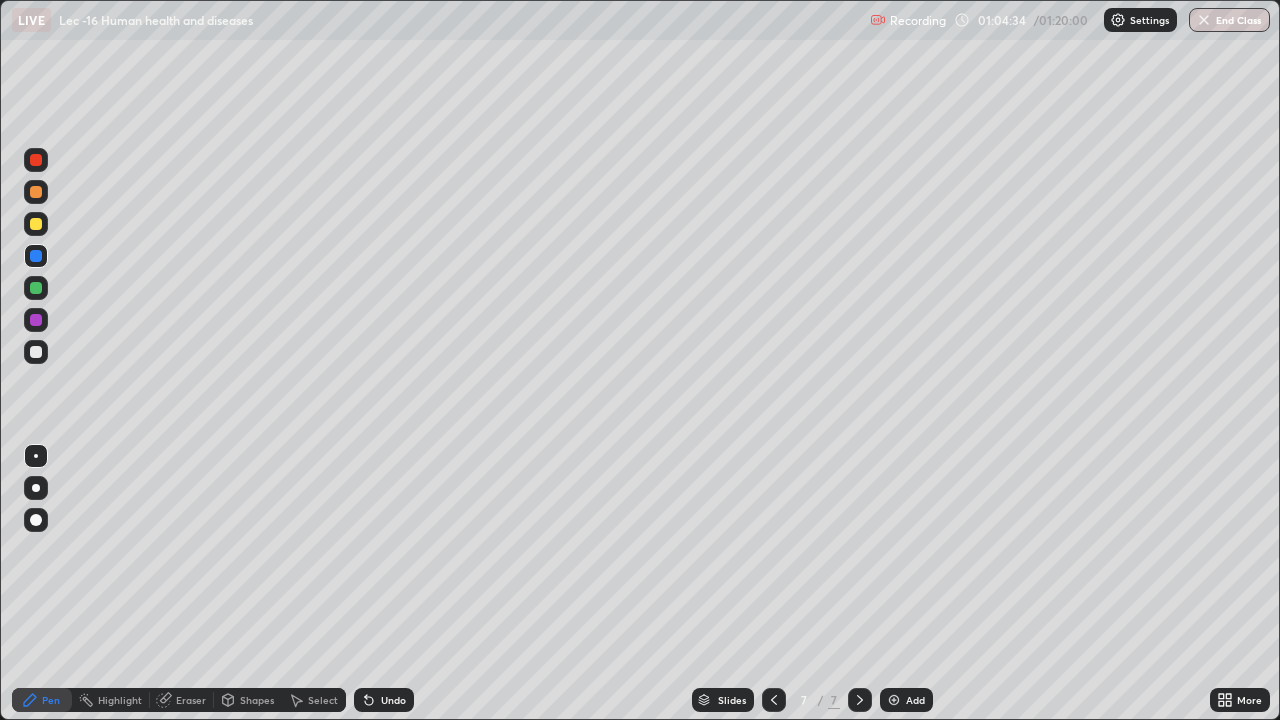 click 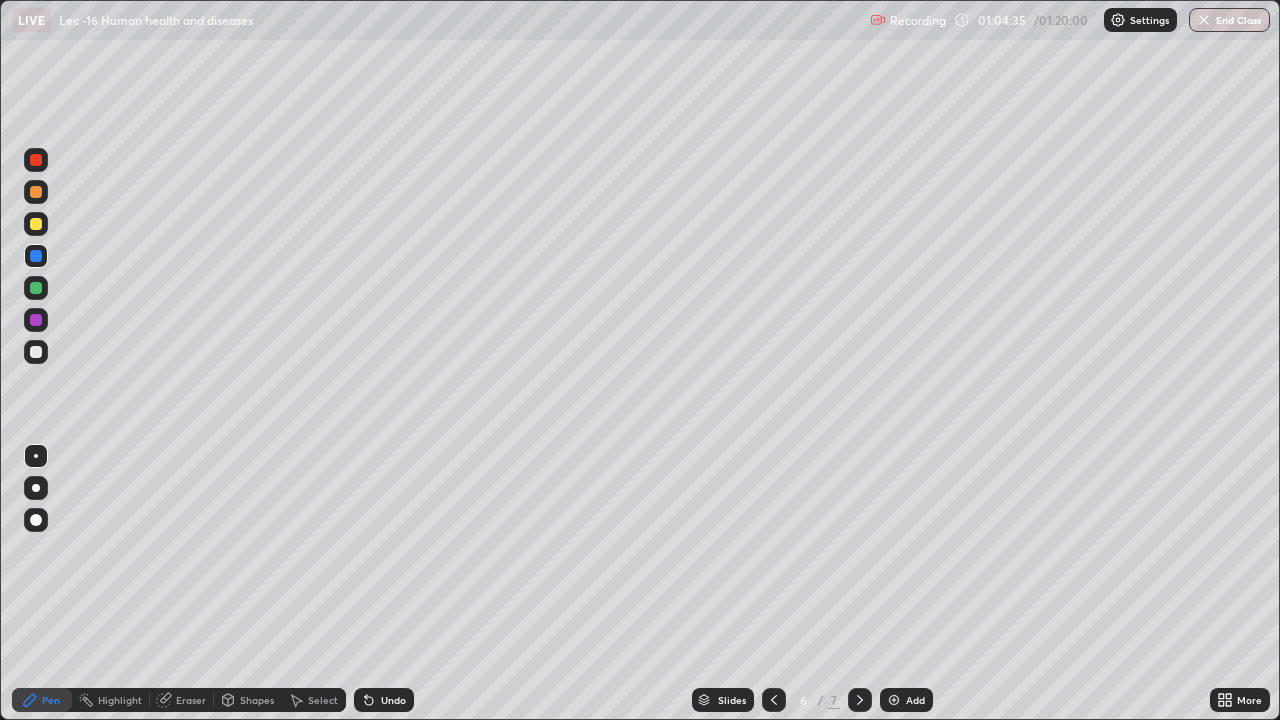 click 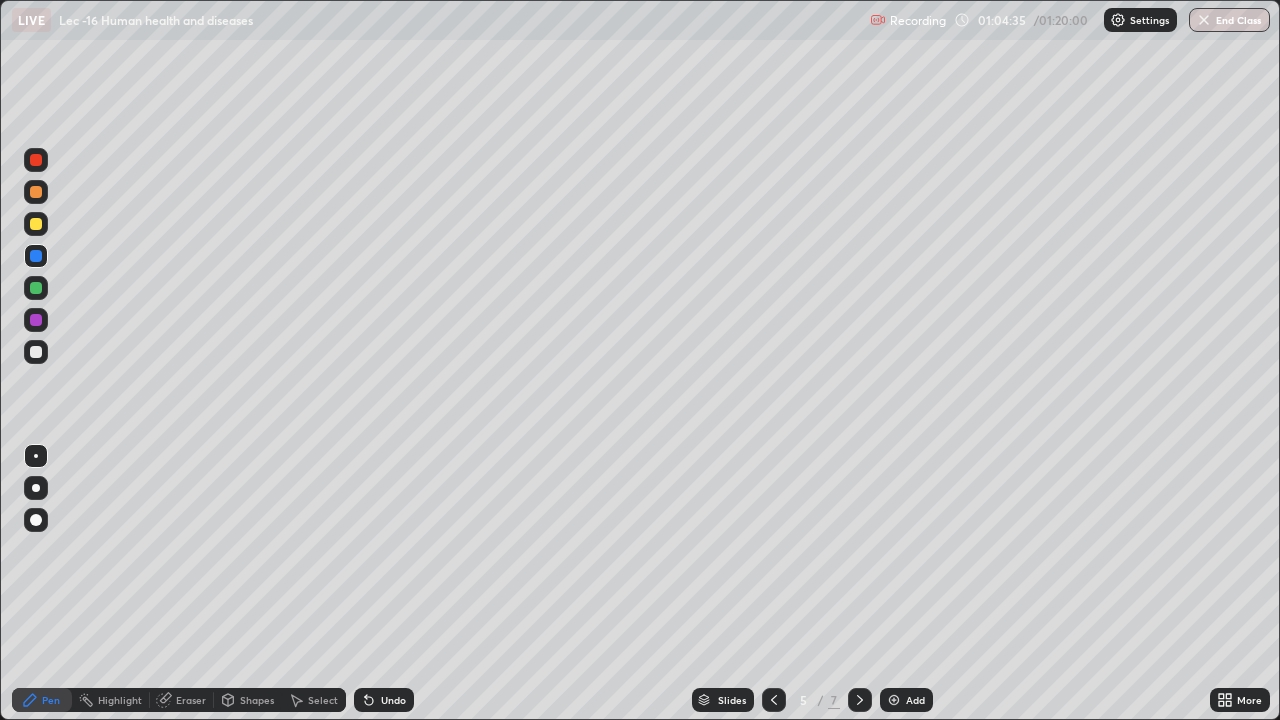 click 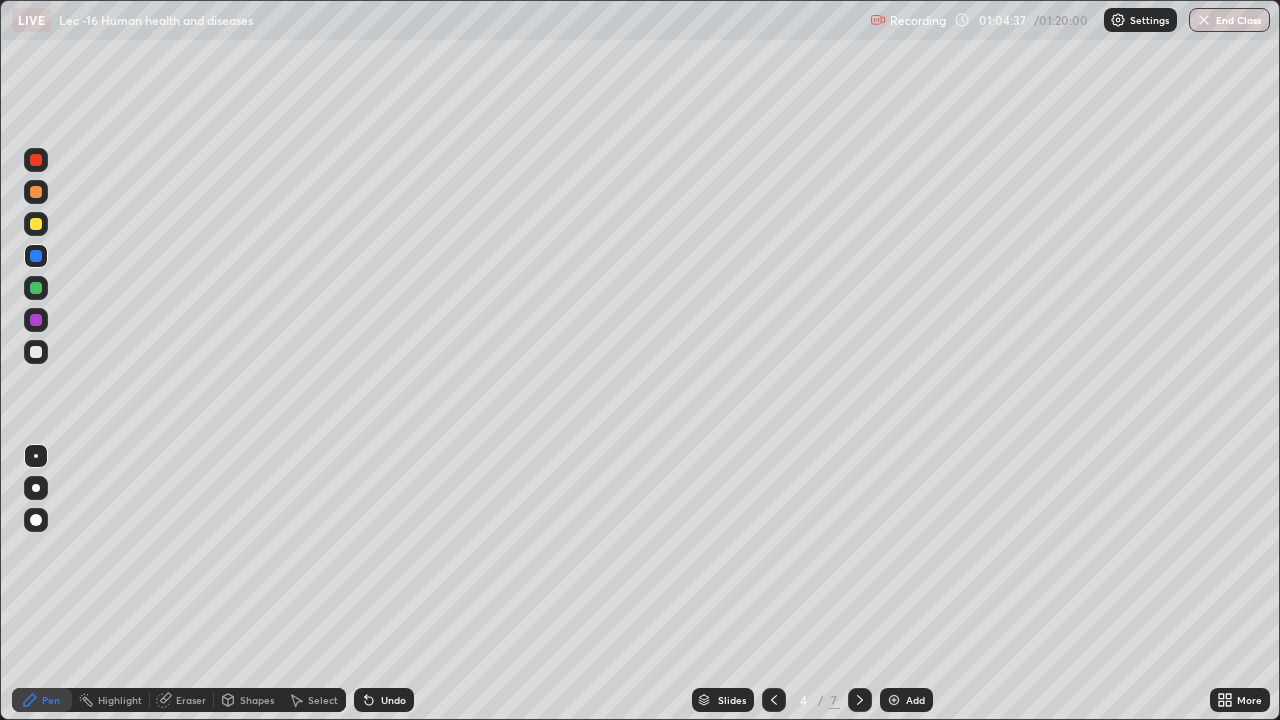 click 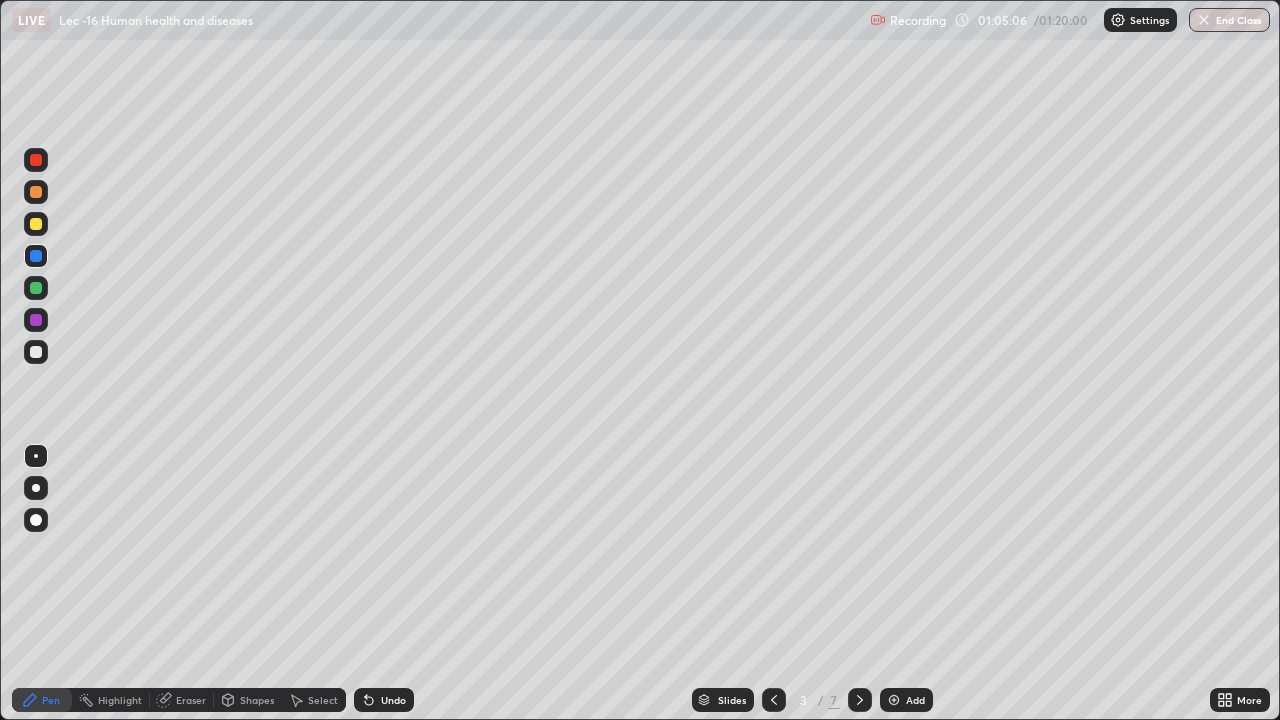 click 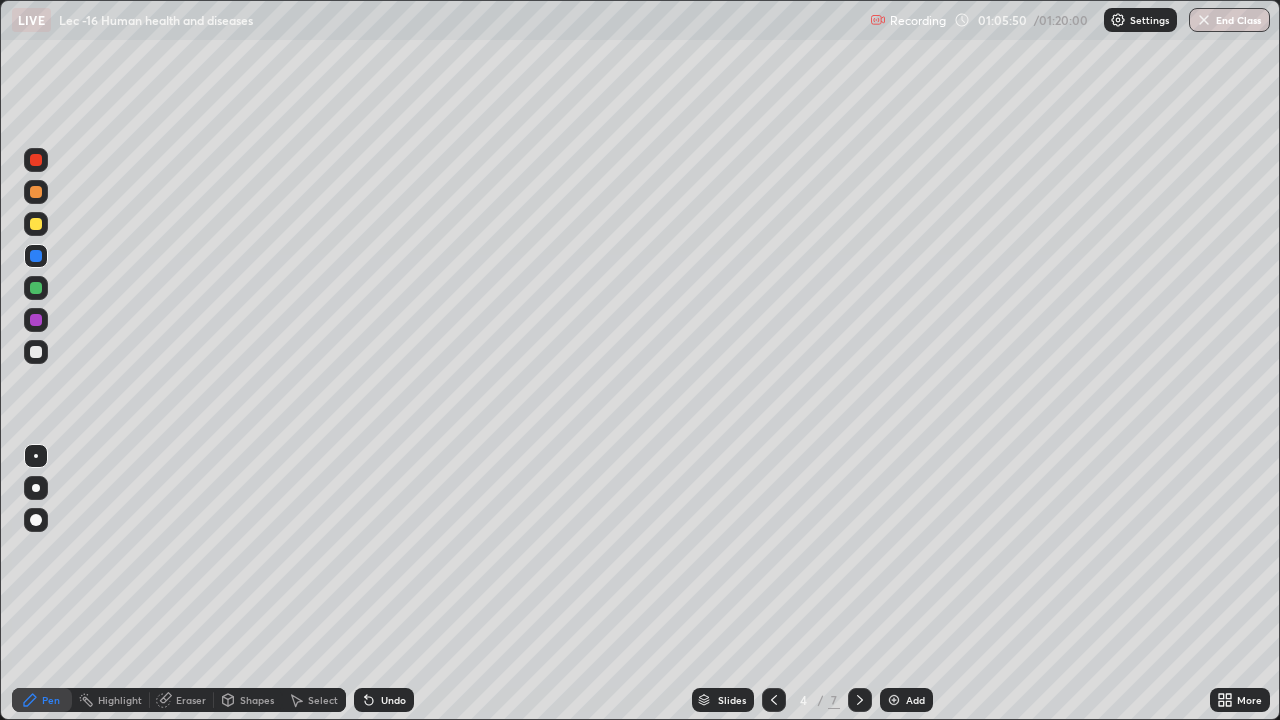 click 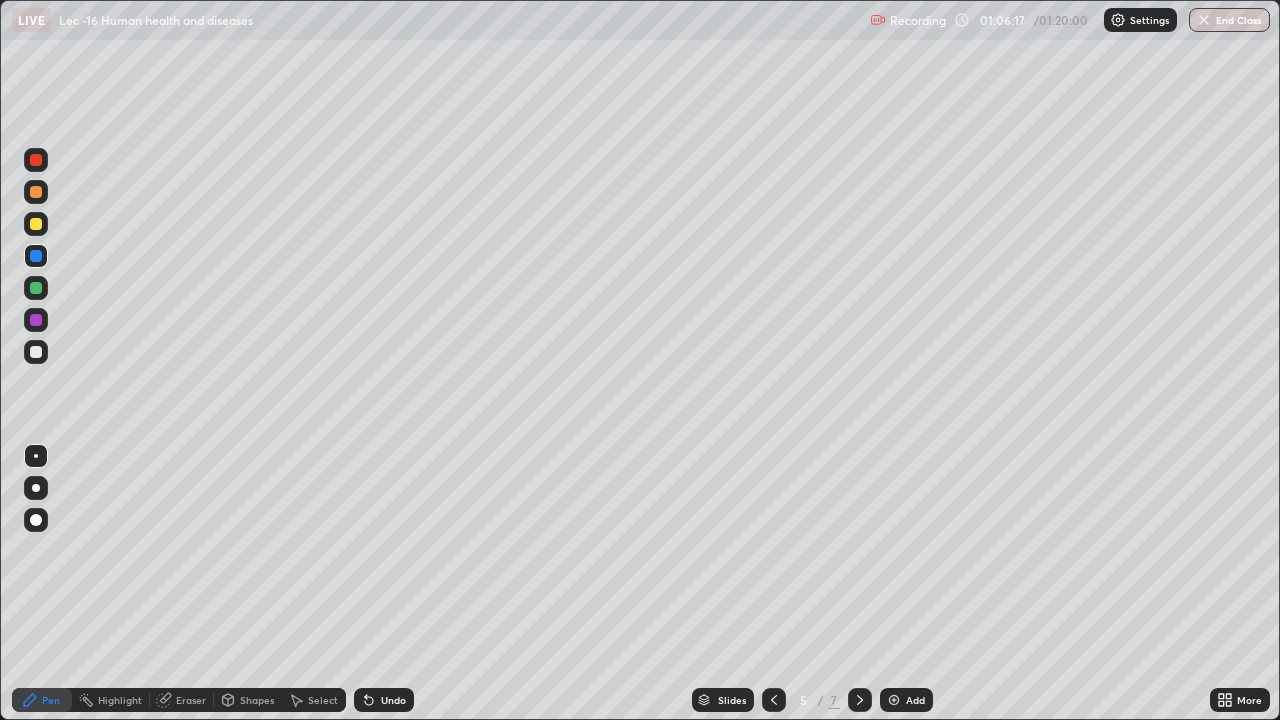 click 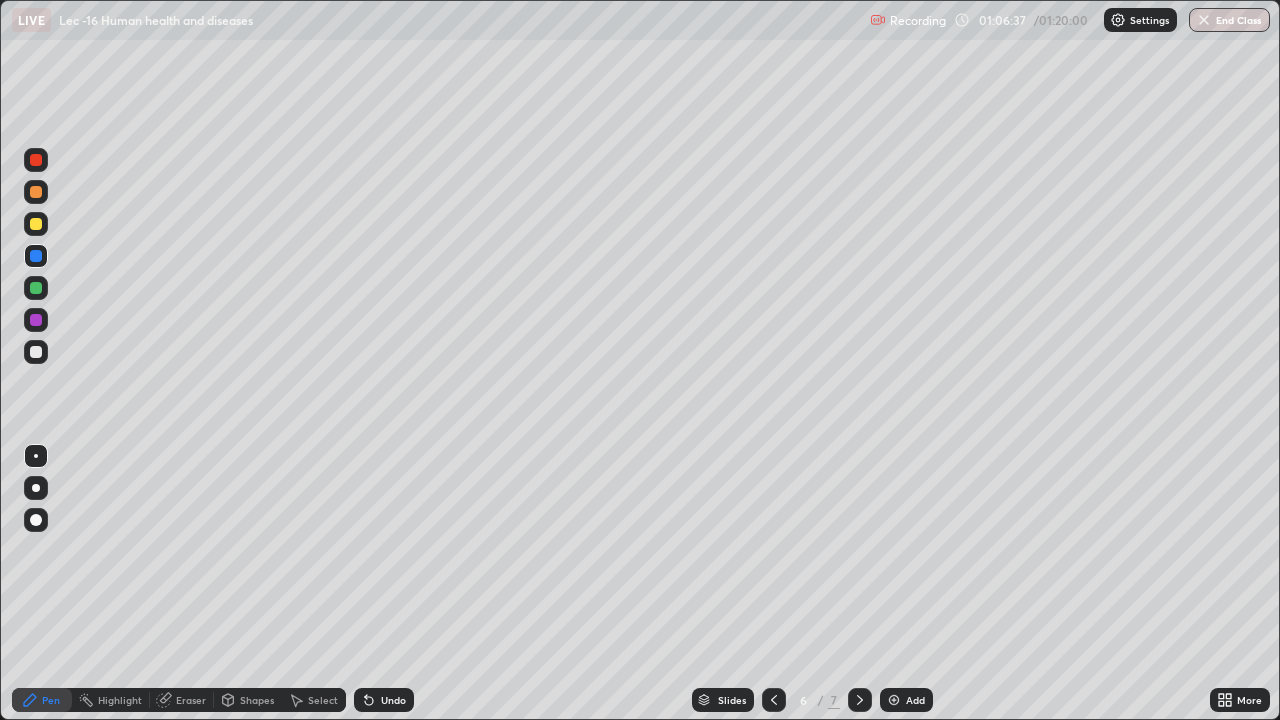 click 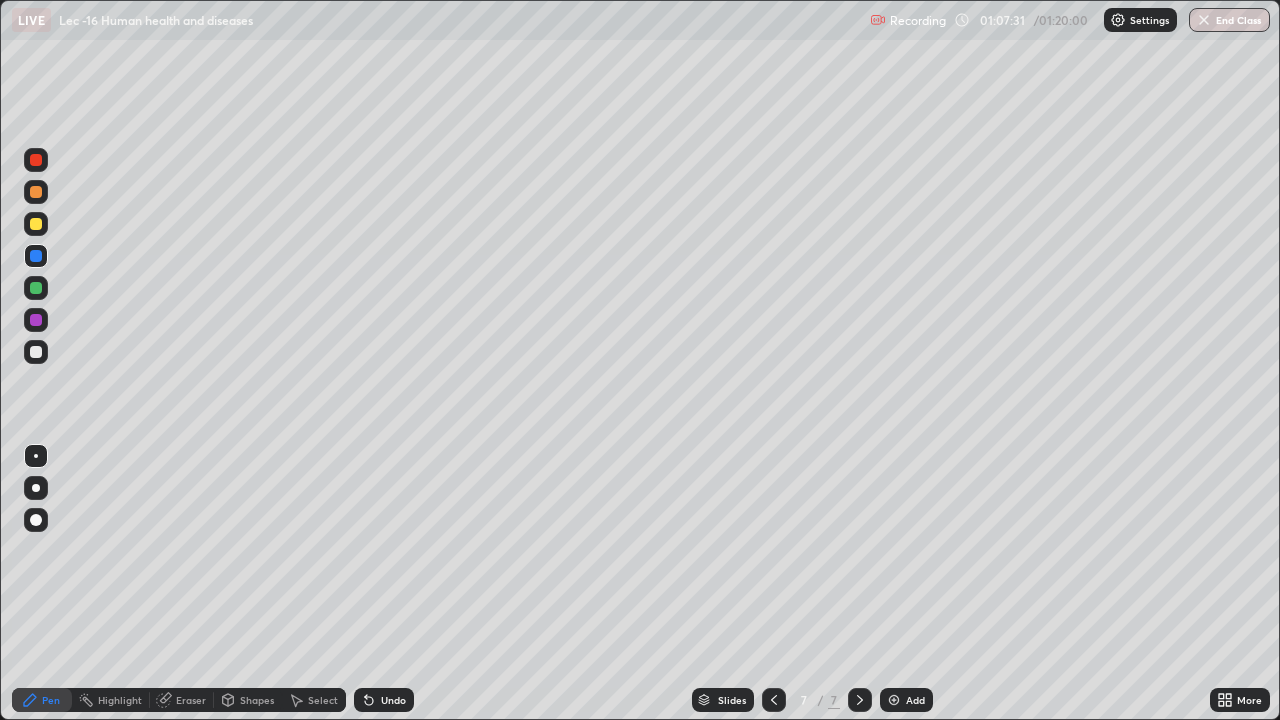 click at bounding box center (860, 700) 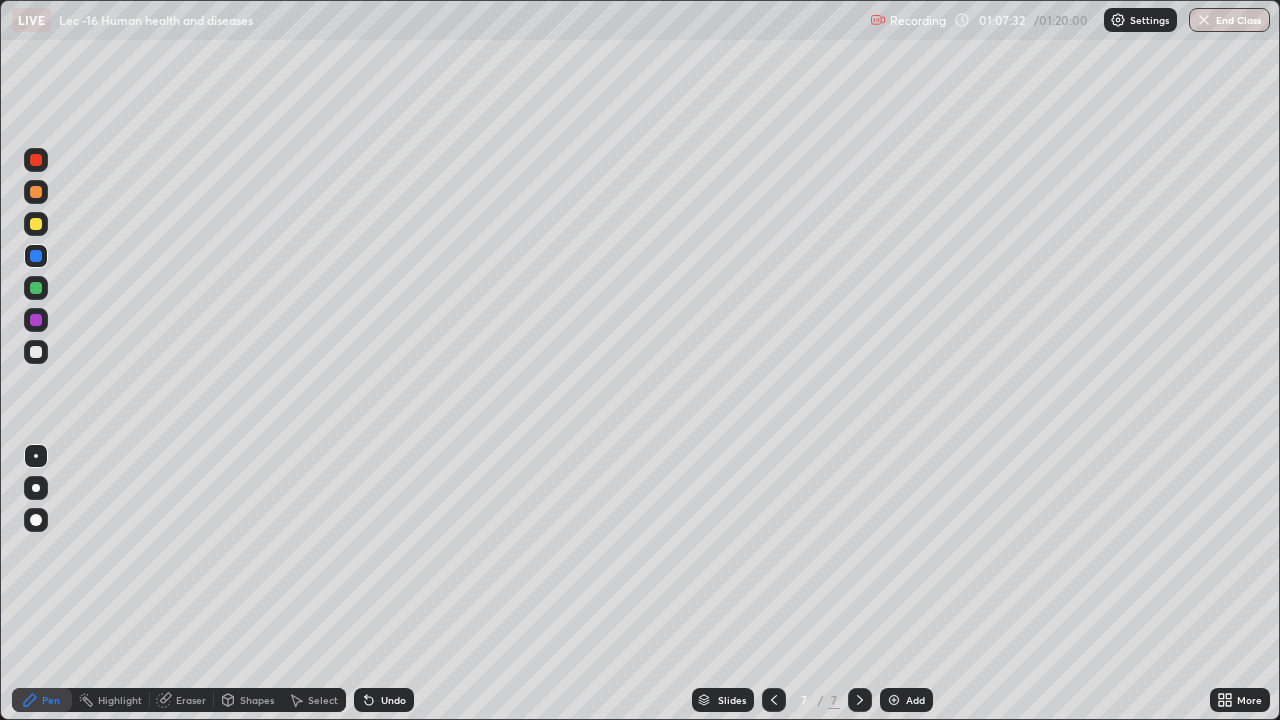 click at bounding box center (894, 700) 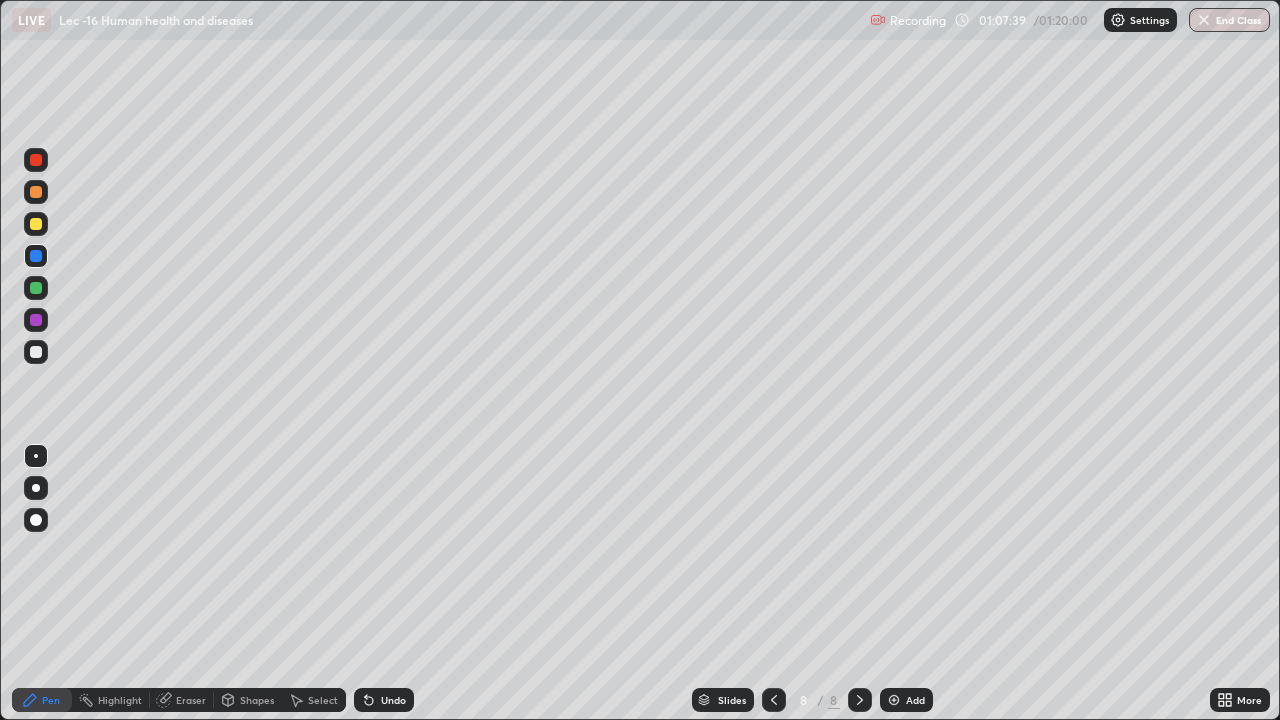 click 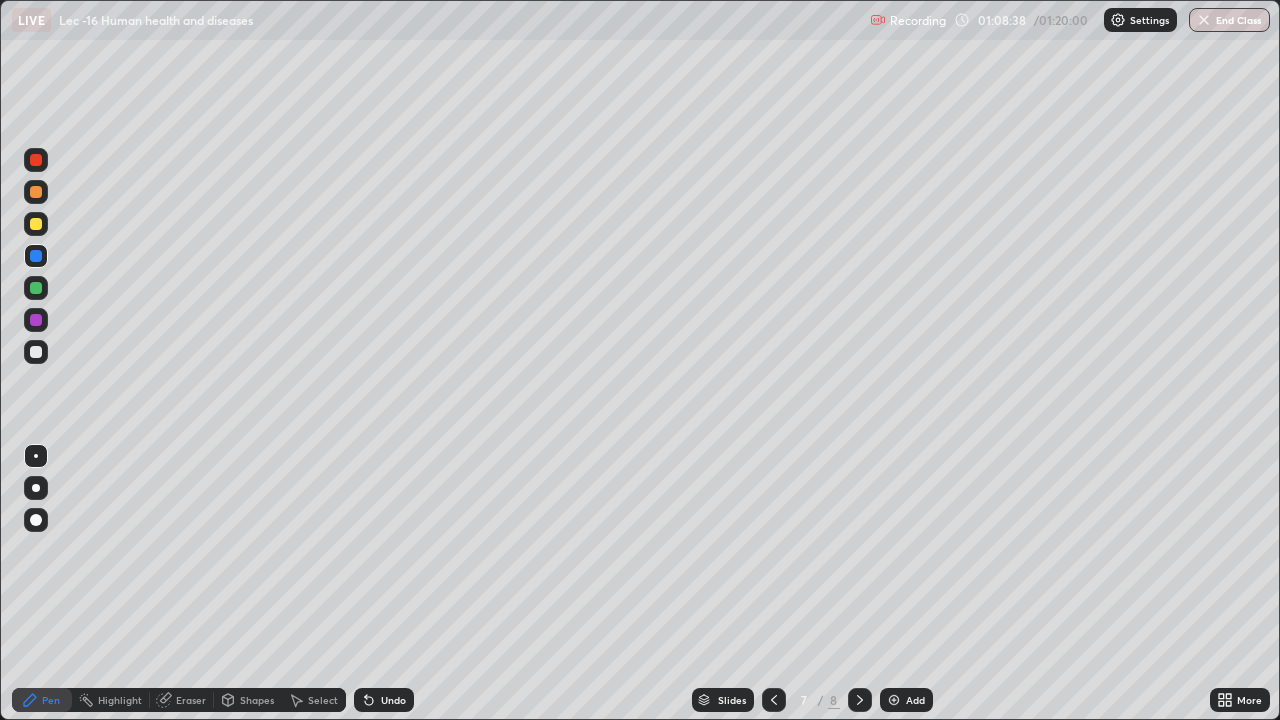 click 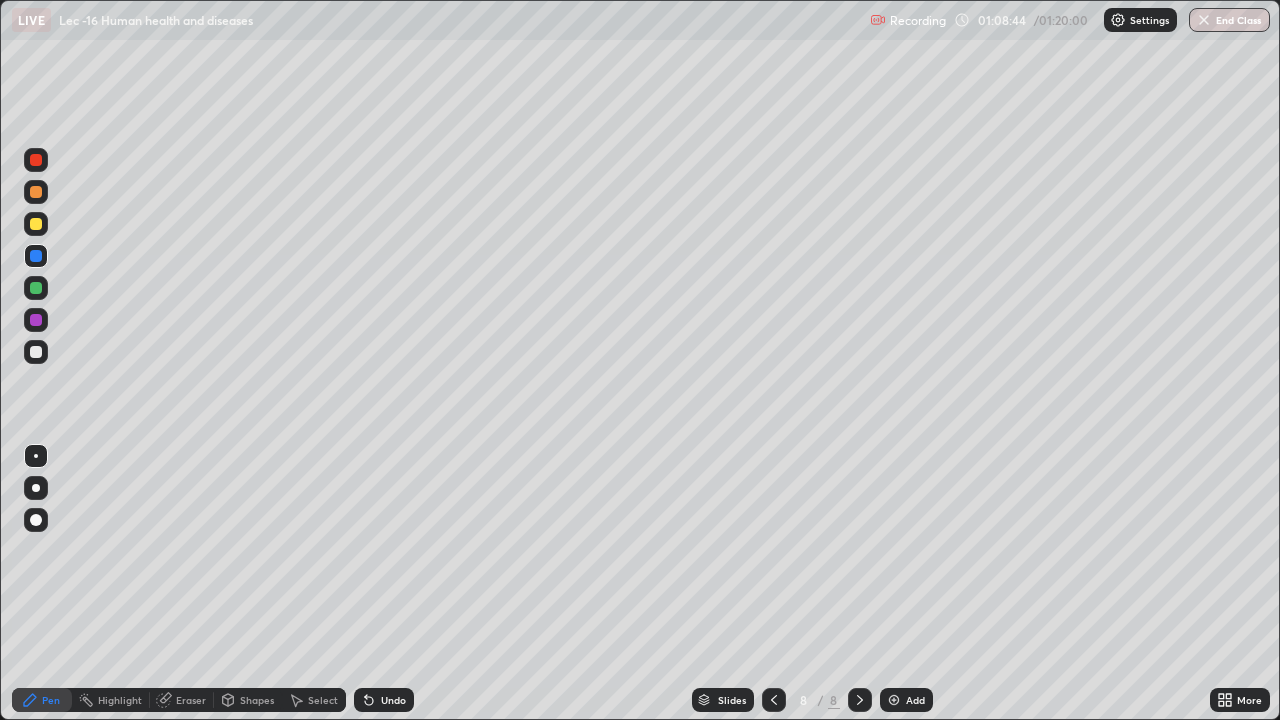 click at bounding box center [36, 224] 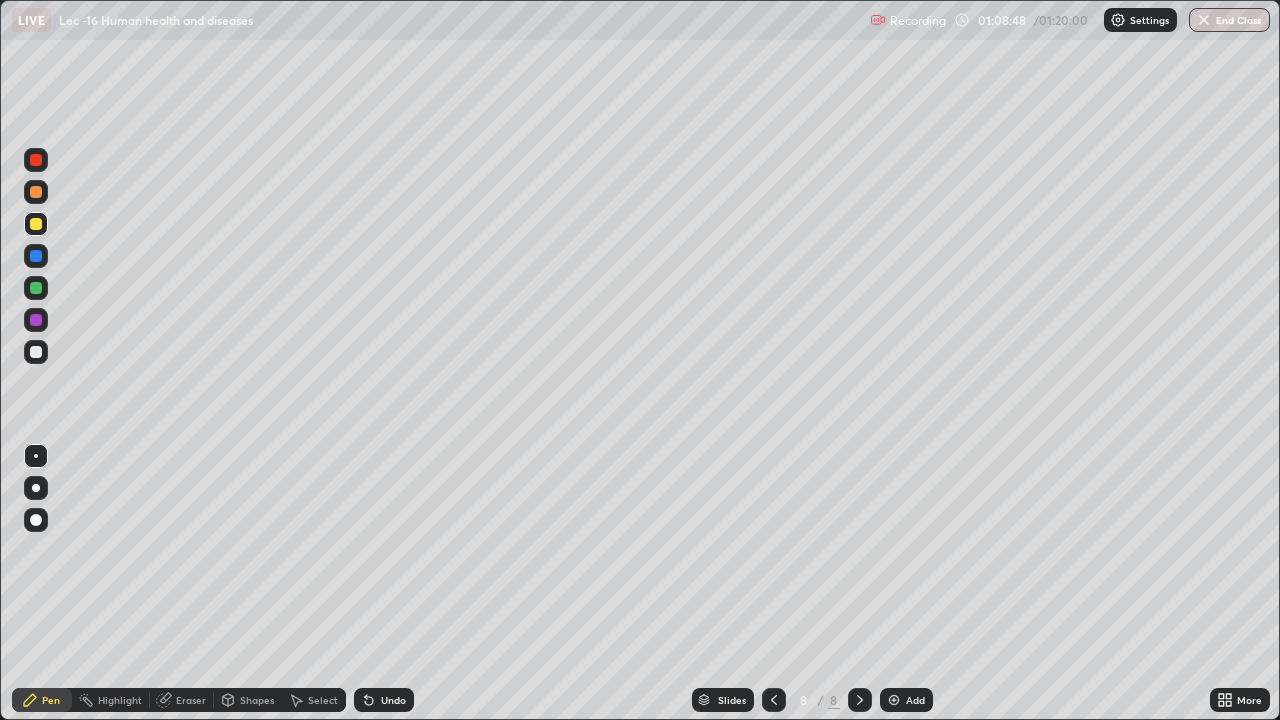 click 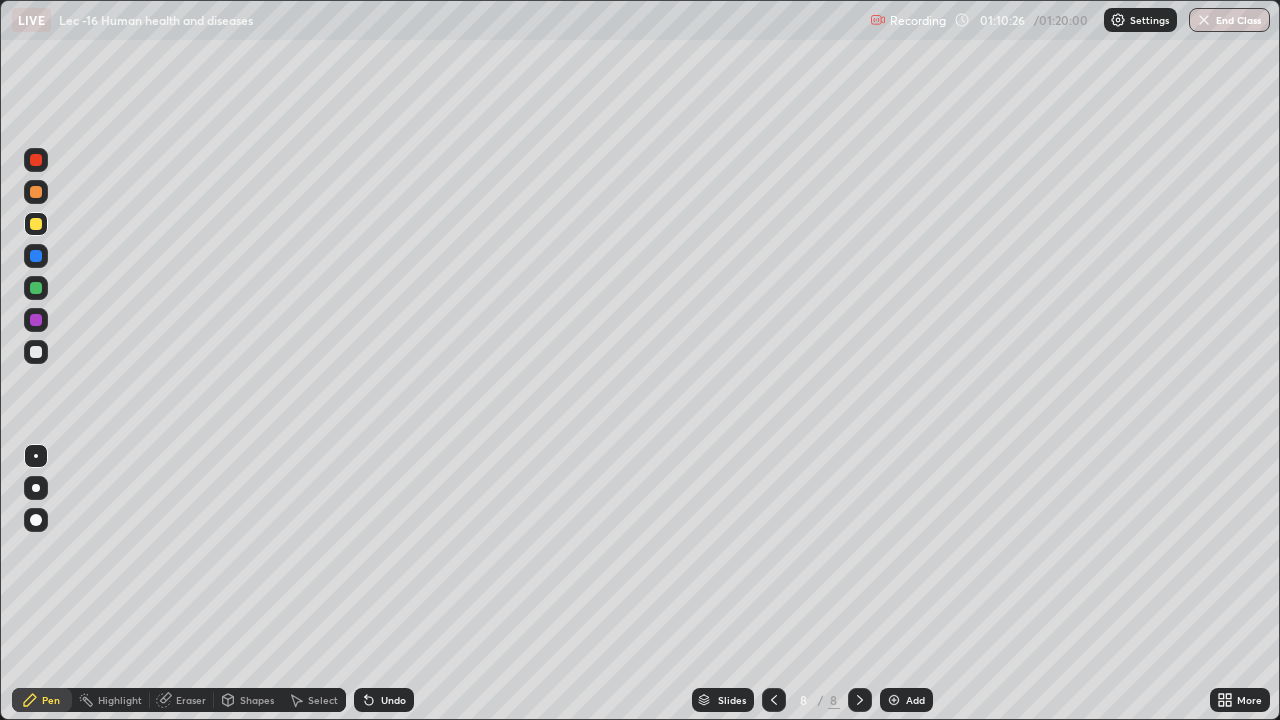 click at bounding box center [36, 352] 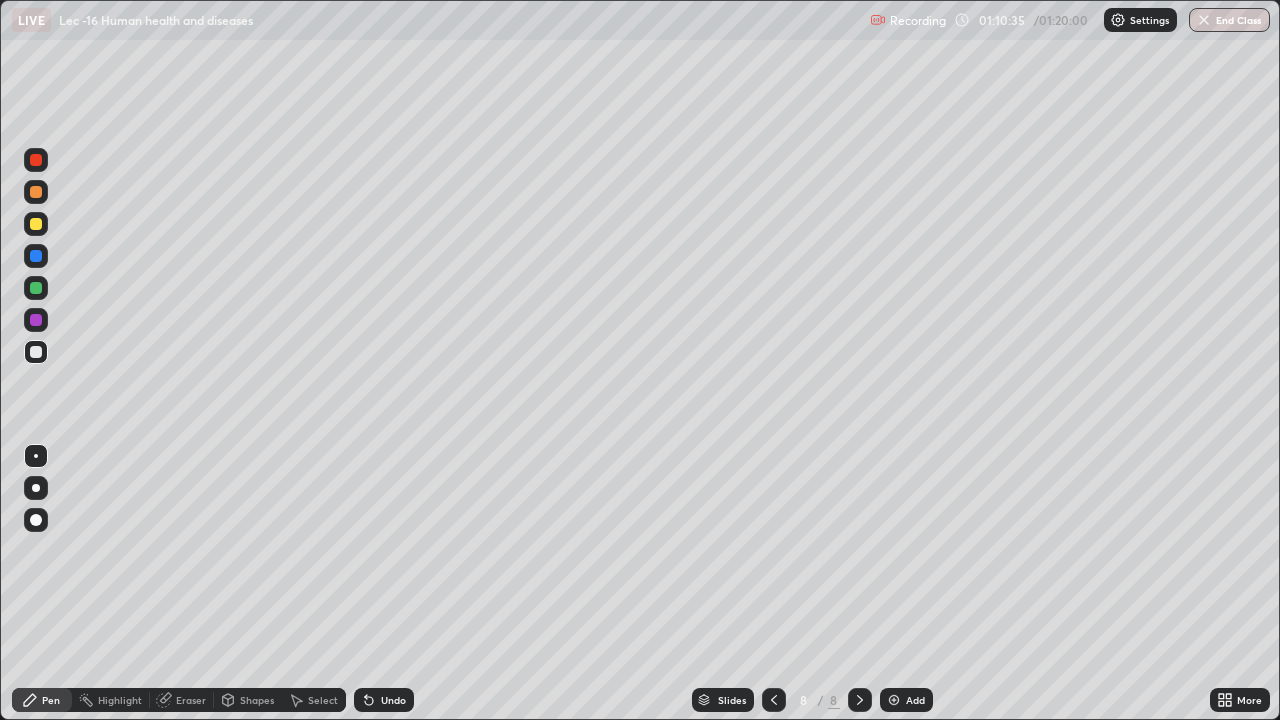 click on "Pen" at bounding box center [42, 700] 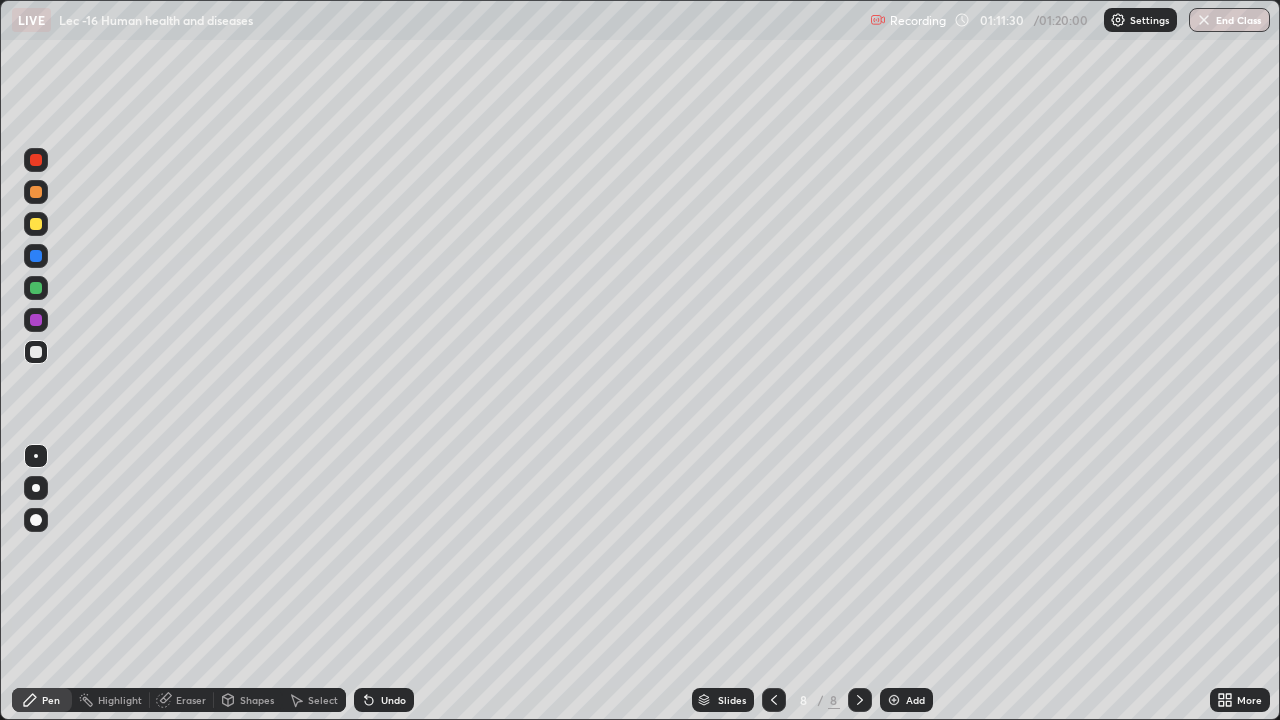 click on "Eraser" at bounding box center [182, 700] 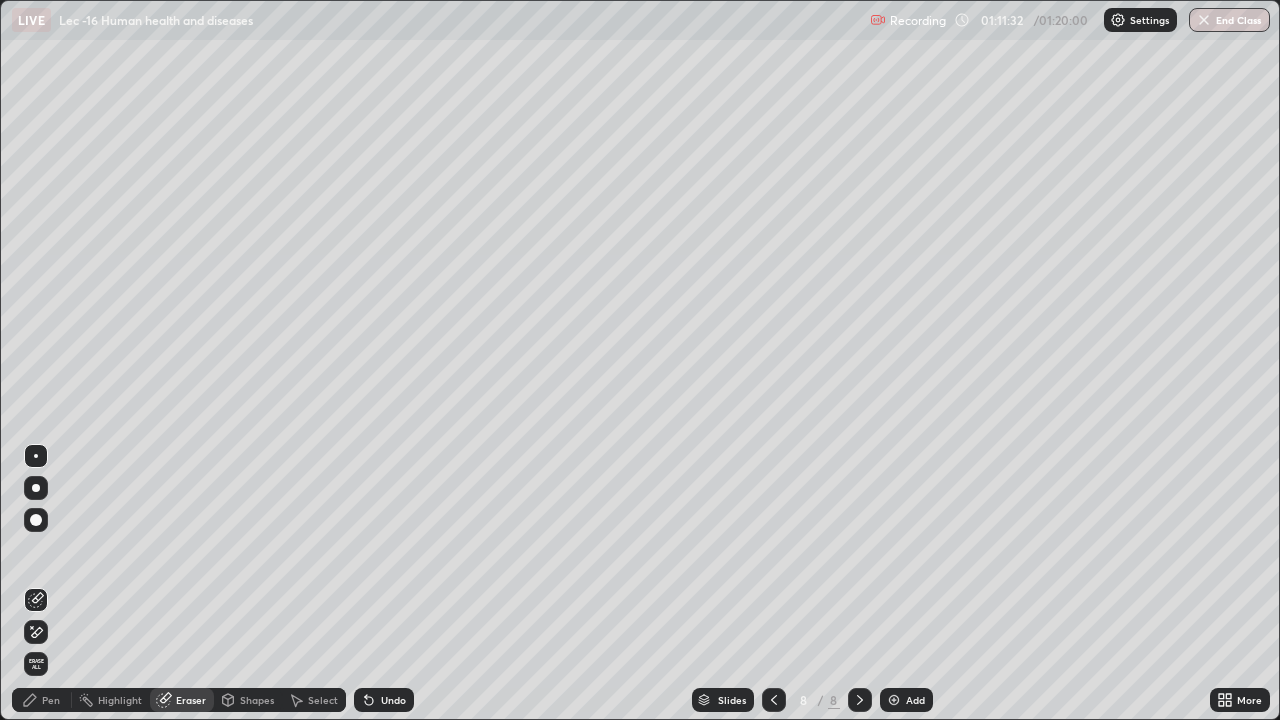 click on "Pen" at bounding box center (51, 700) 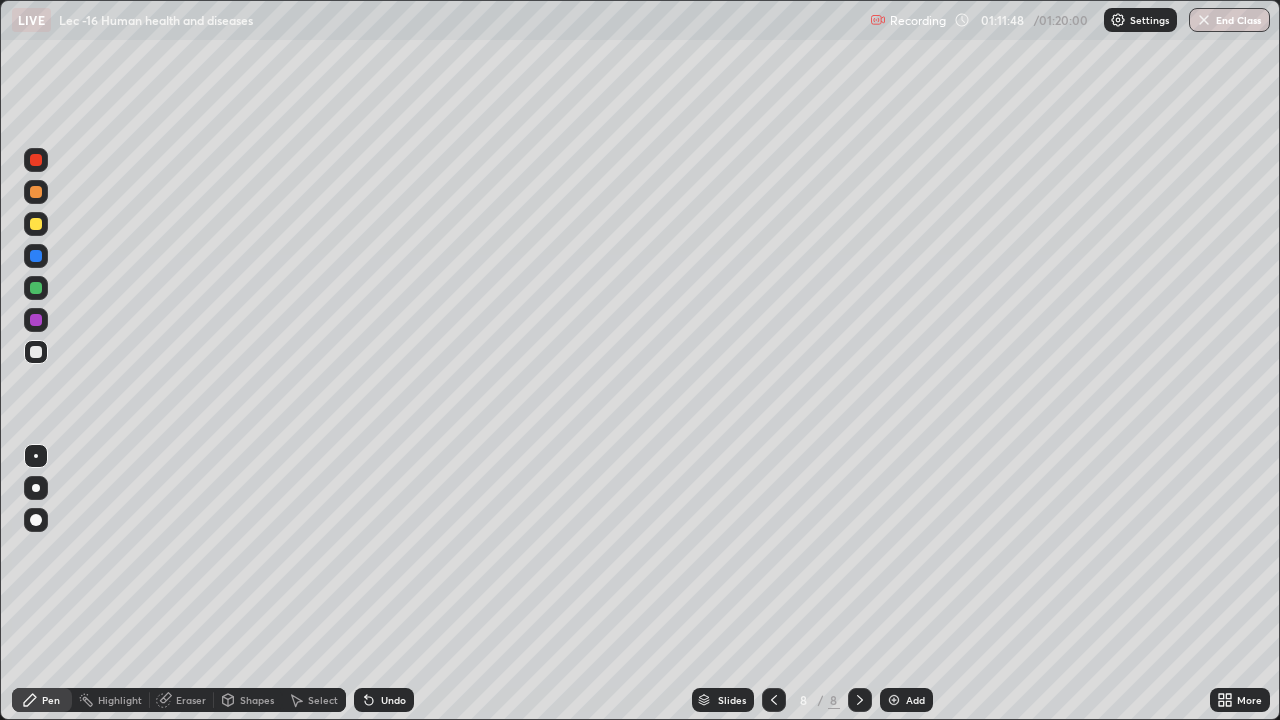 click at bounding box center [36, 224] 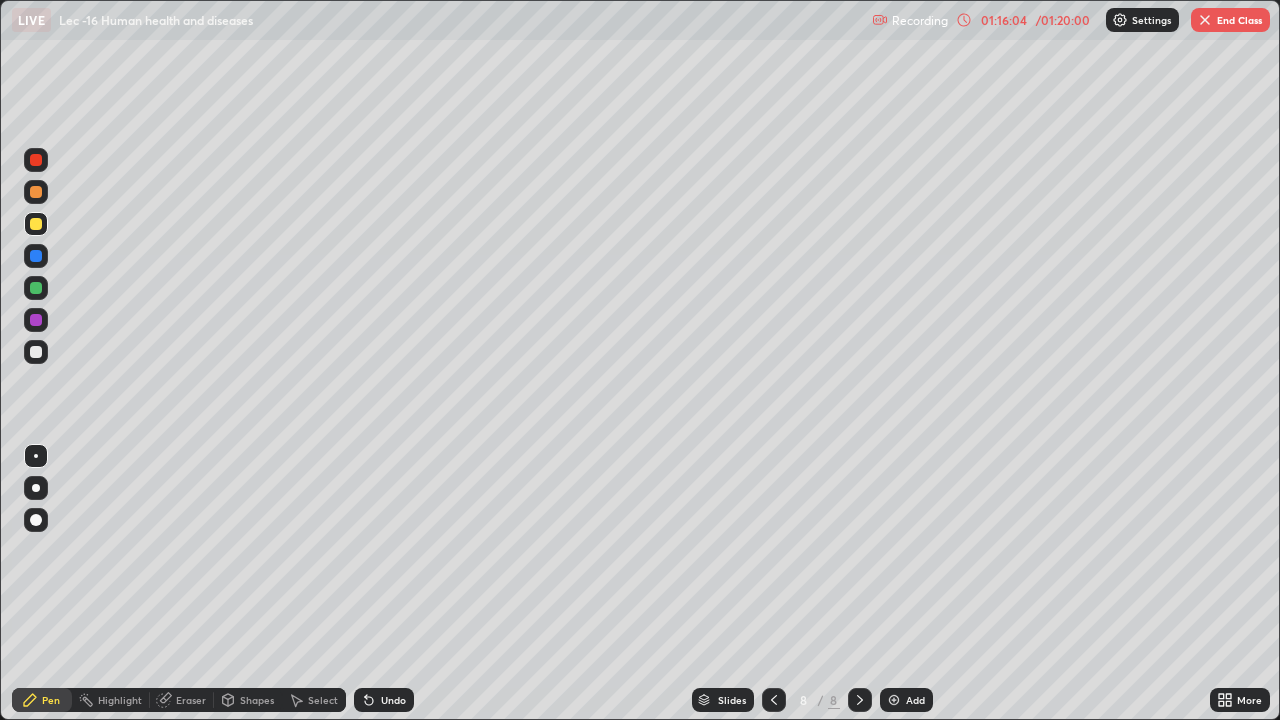 click on "Eraser" at bounding box center [191, 700] 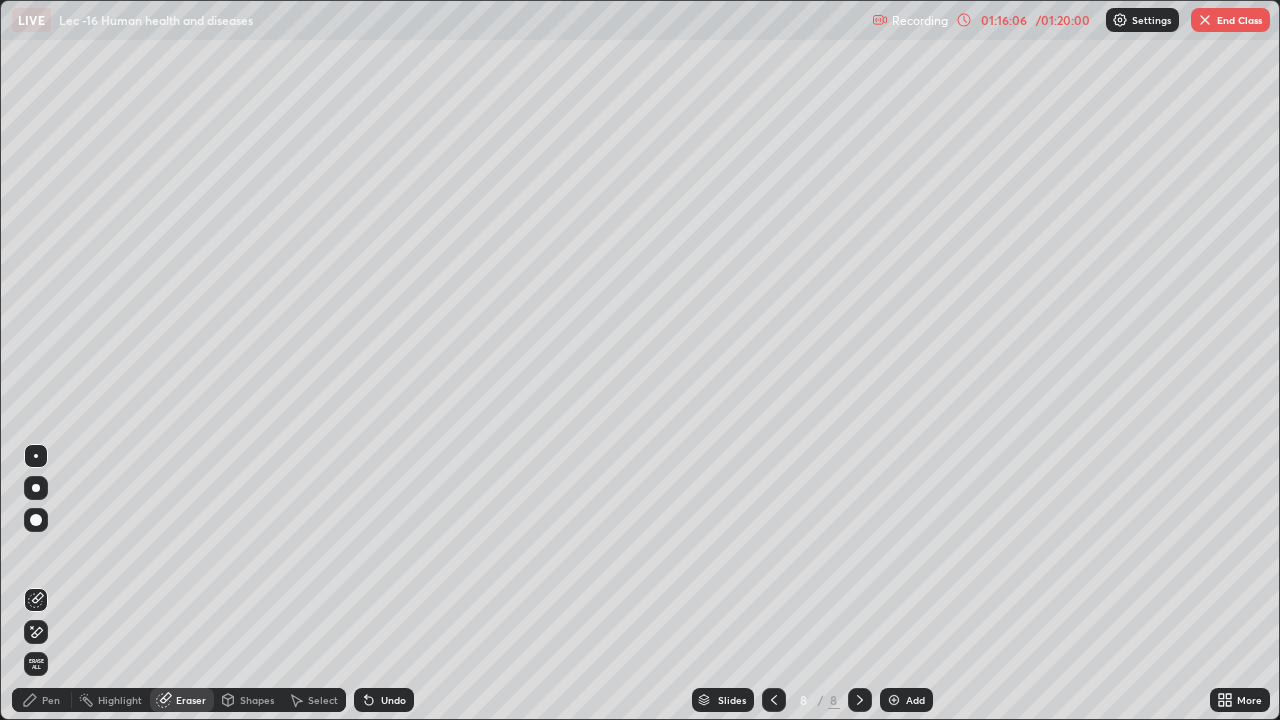 click on "Pen" at bounding box center (42, 700) 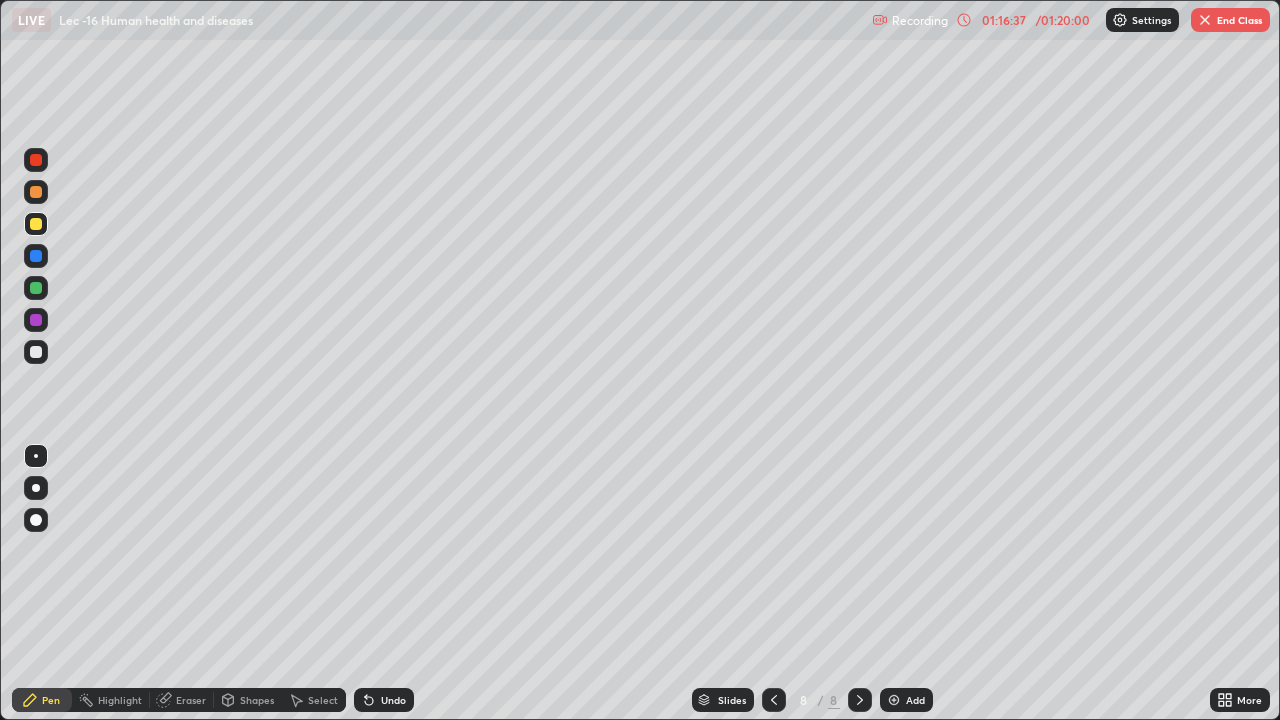 click 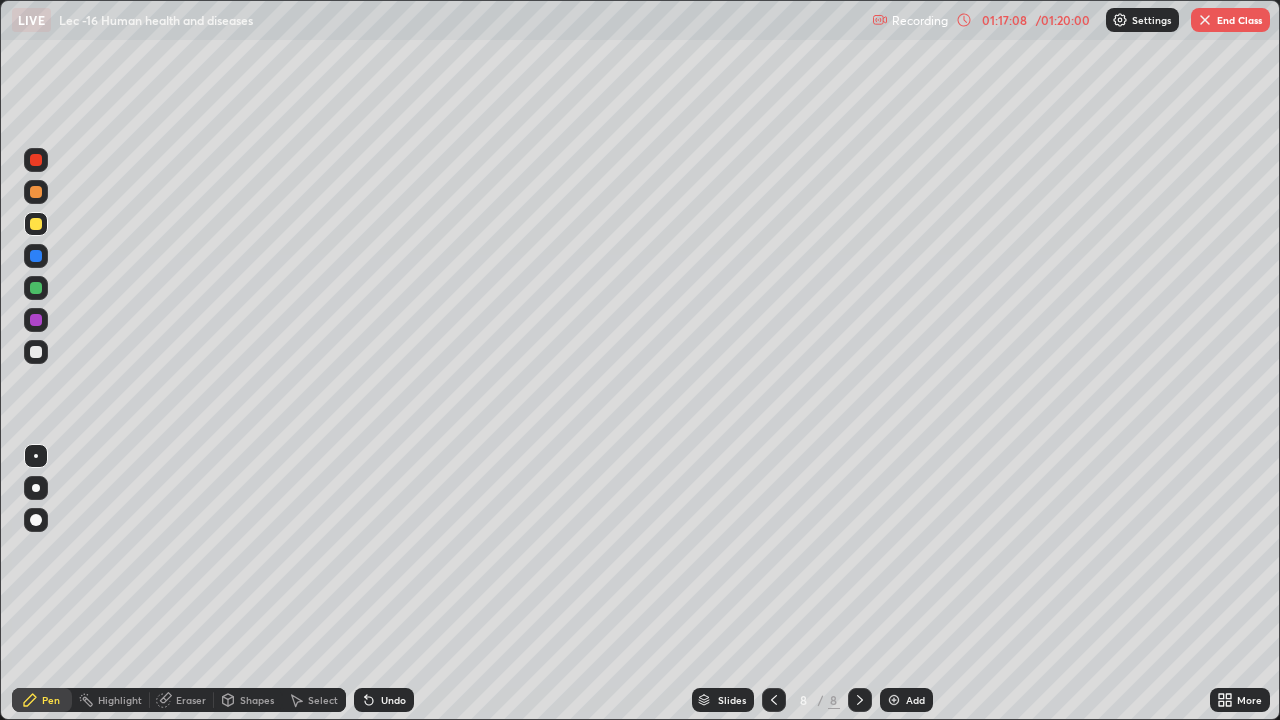 click at bounding box center [36, 352] 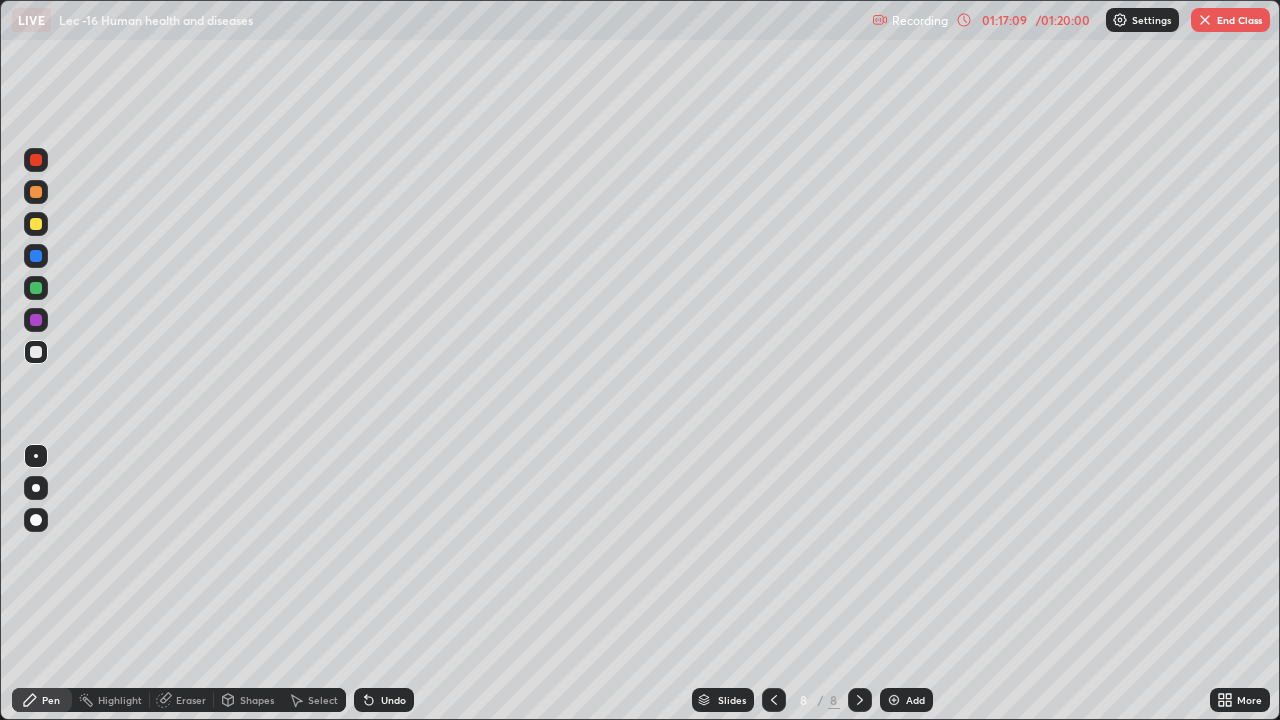 click at bounding box center (36, 456) 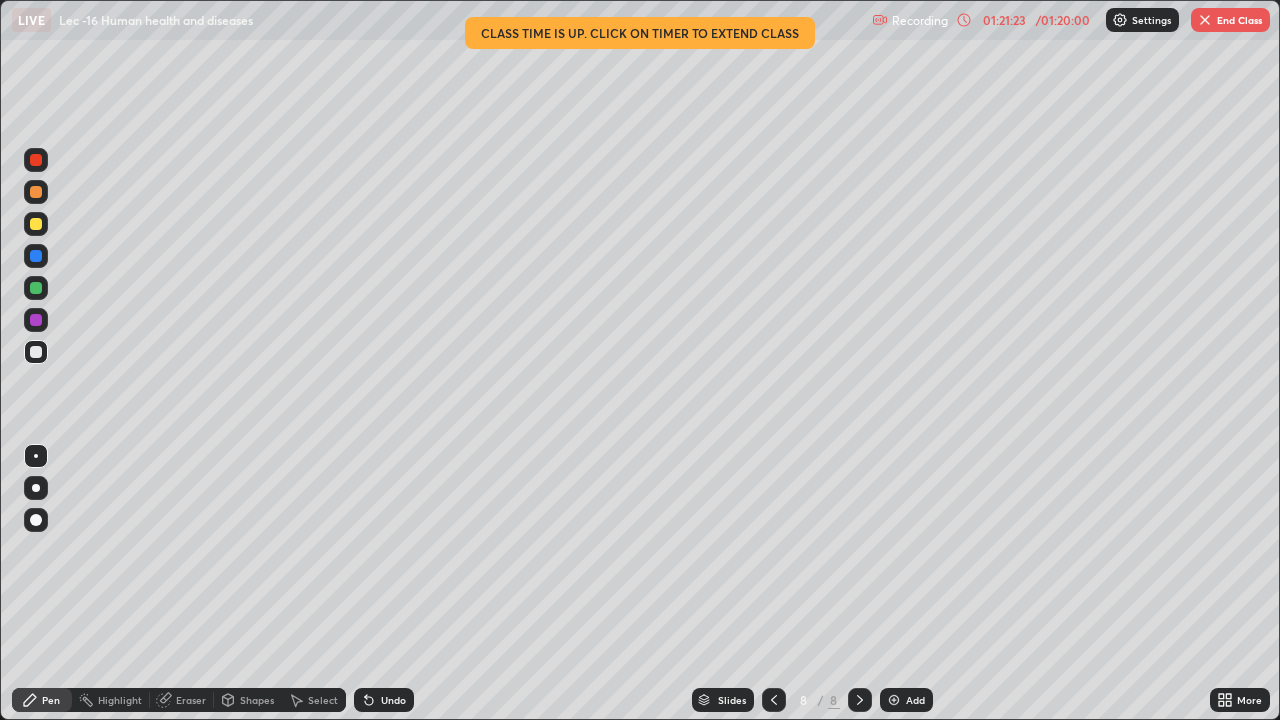 click 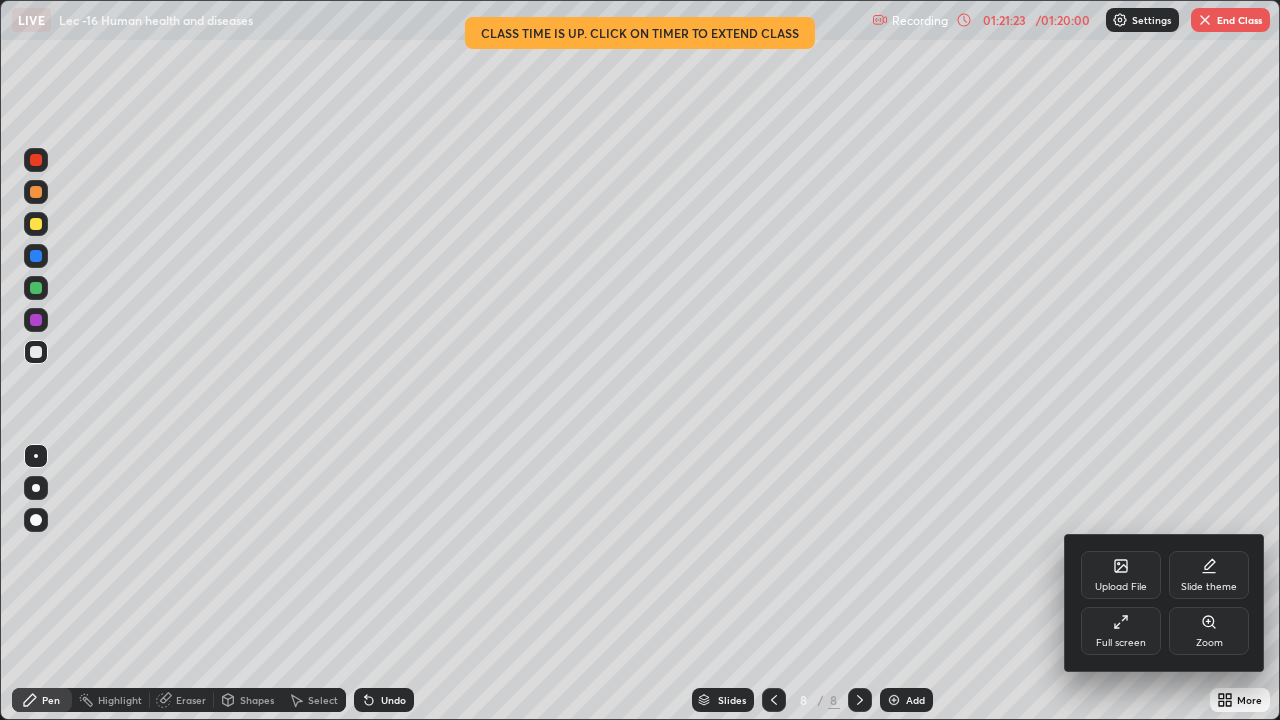 click 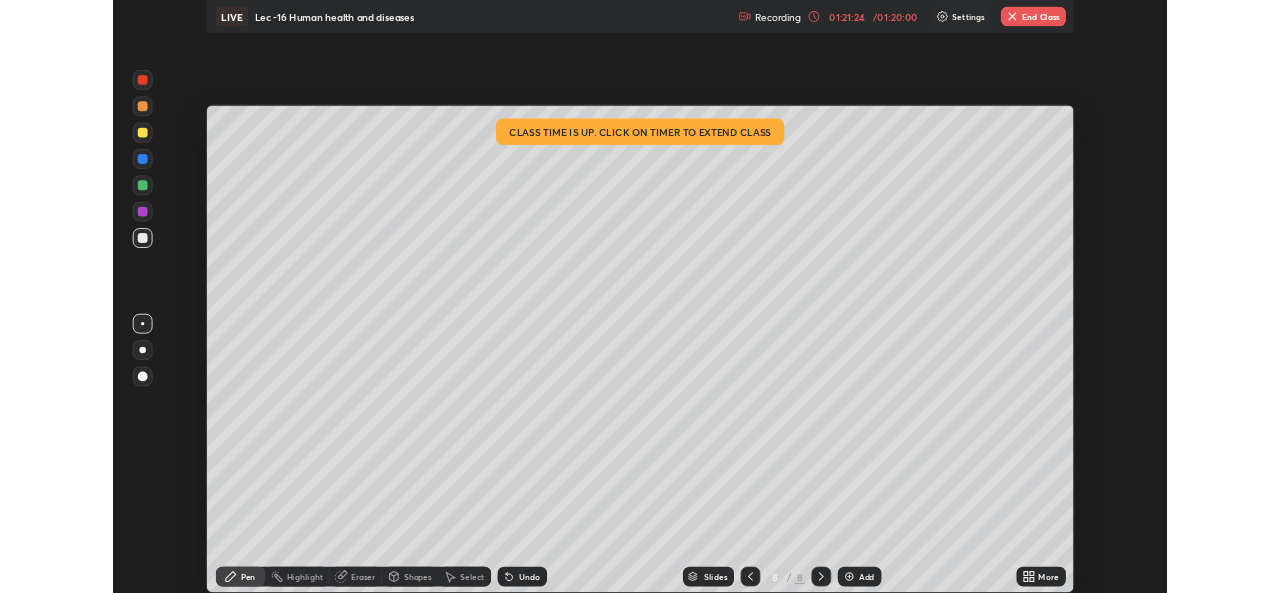 scroll, scrollTop: 593, scrollLeft: 1280, axis: both 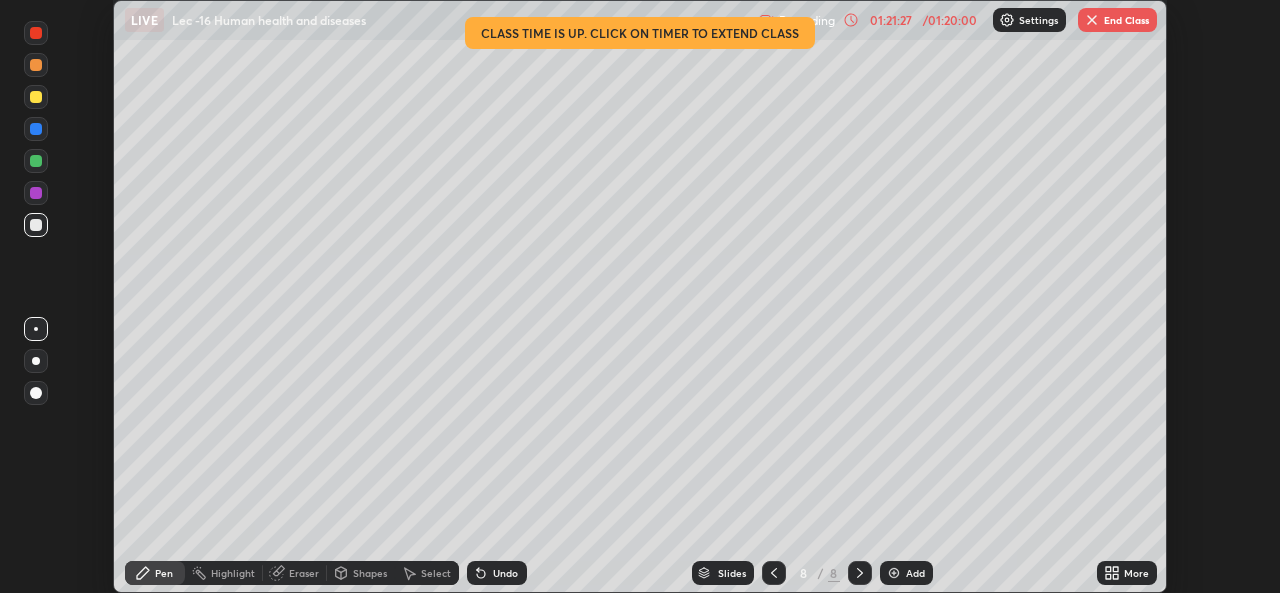 click on "End Class" at bounding box center (1117, 20) 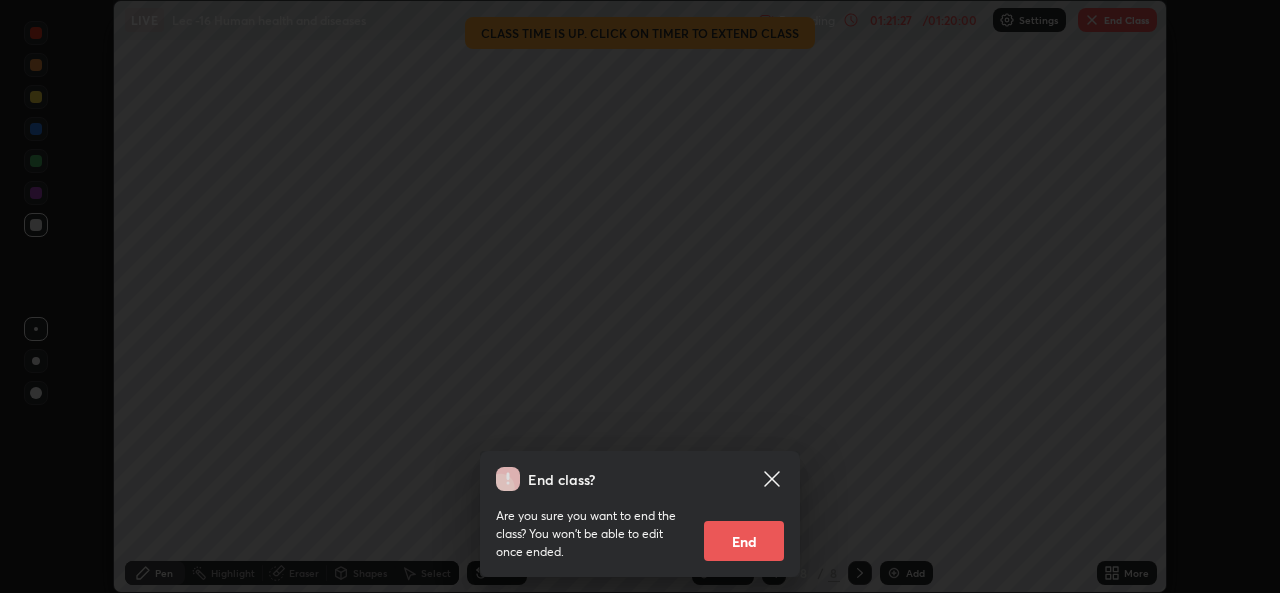 click on "End" at bounding box center [744, 541] 